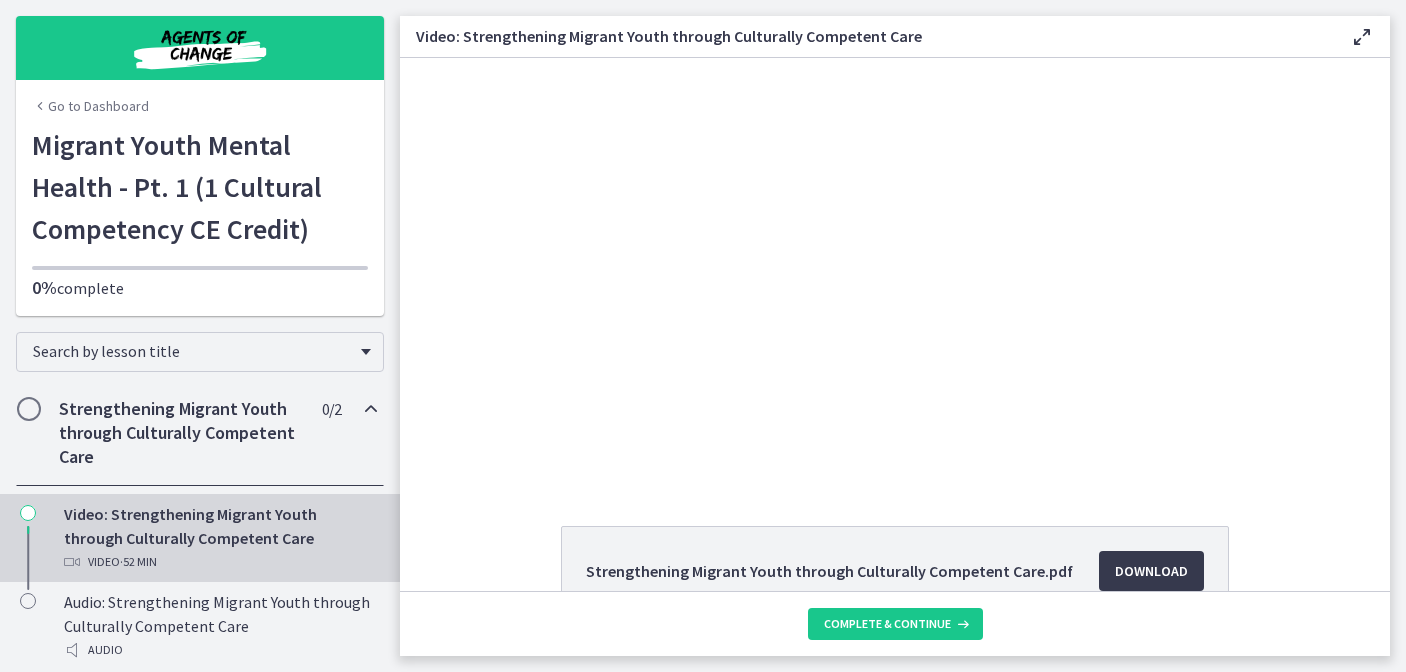 scroll, scrollTop: 0, scrollLeft: 0, axis: both 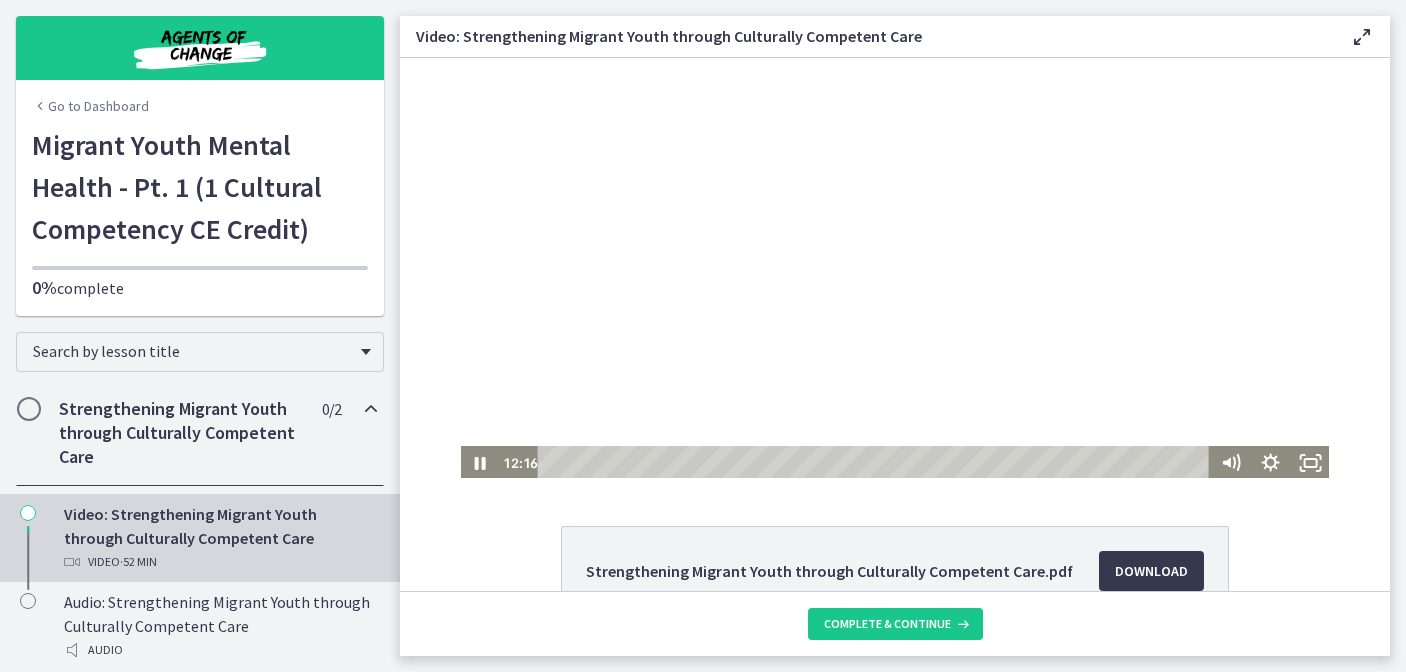 click at bounding box center [894, 269] 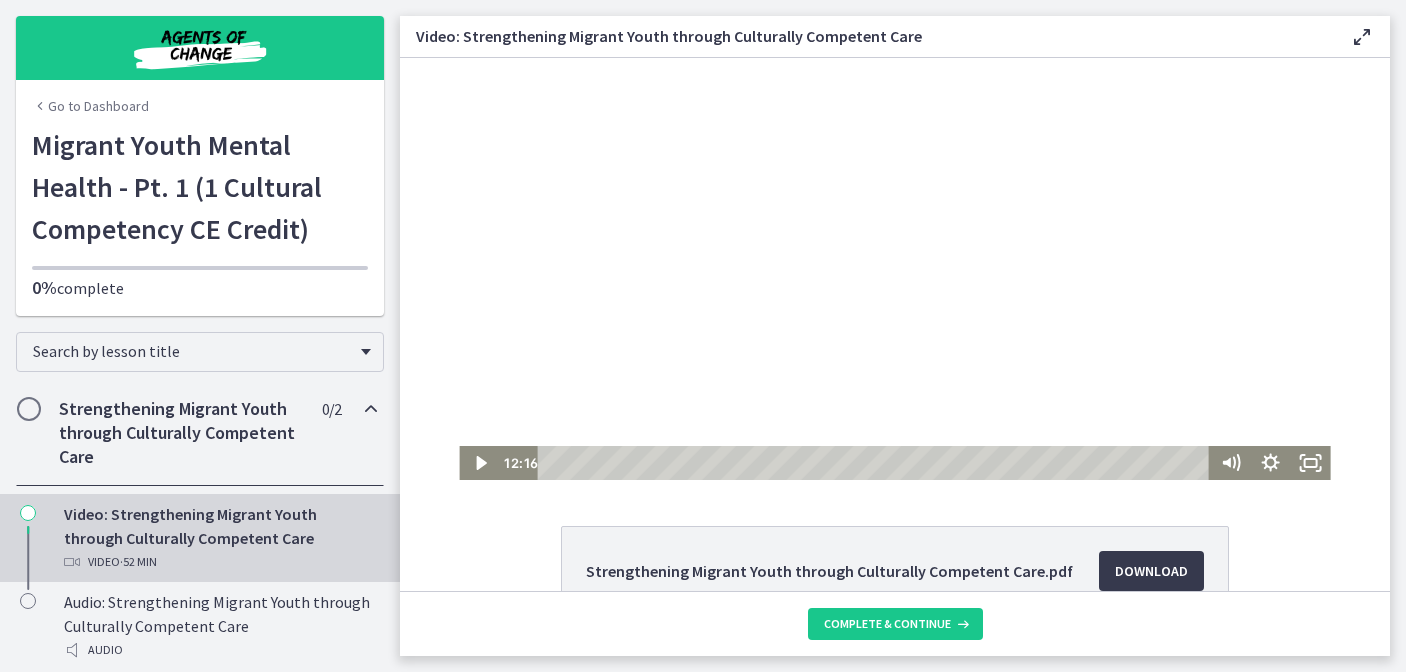 click at bounding box center (894, 269) 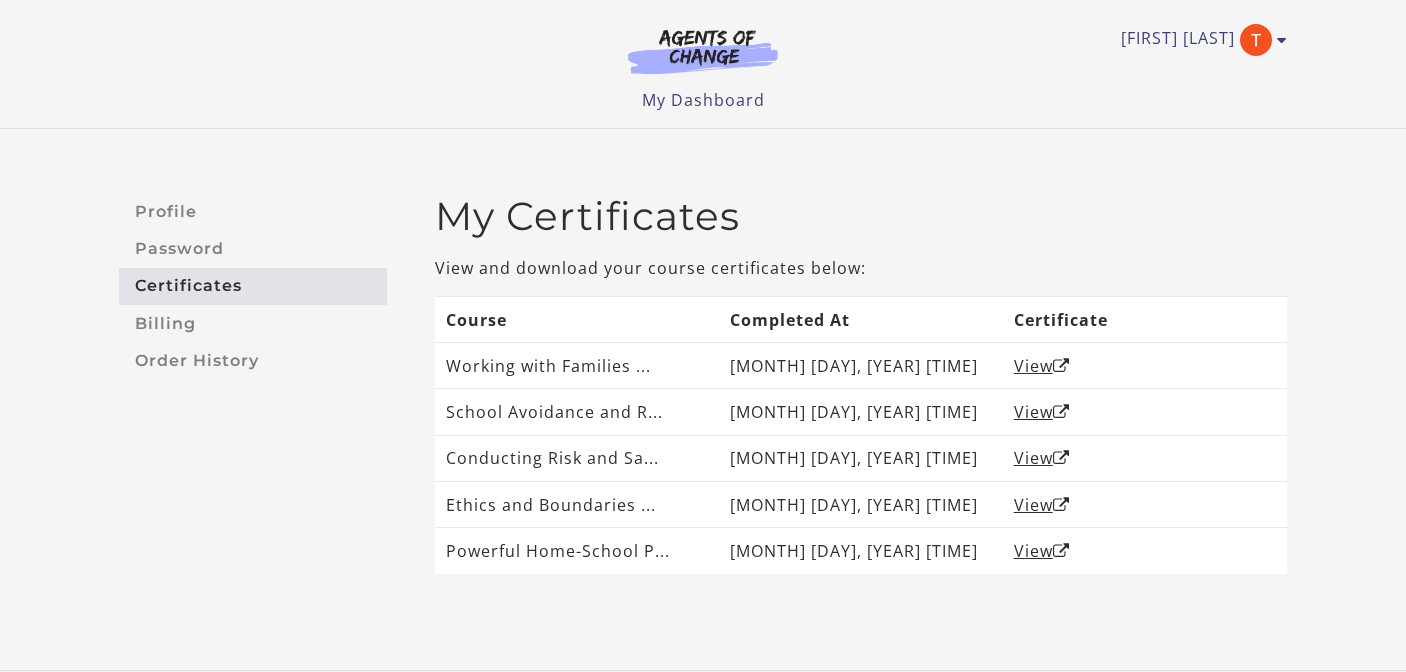 scroll, scrollTop: 0, scrollLeft: 0, axis: both 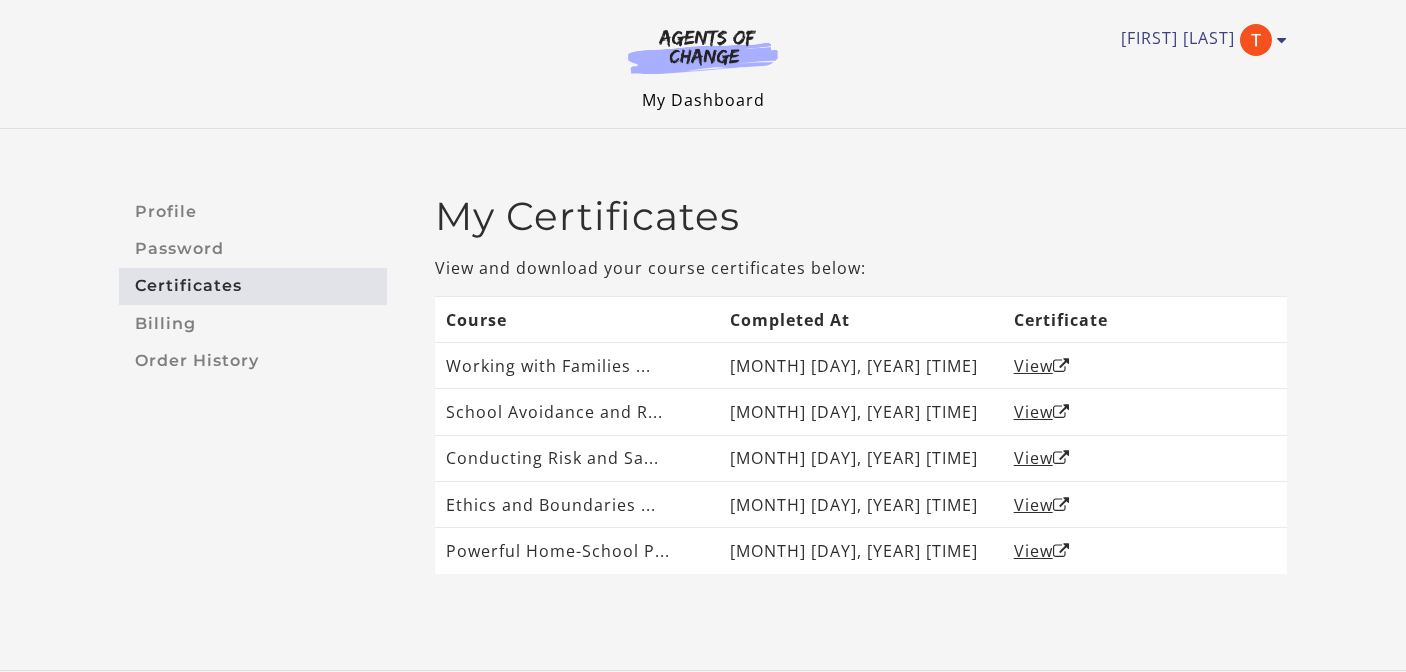 click on "My Dashboard" at bounding box center (703, 100) 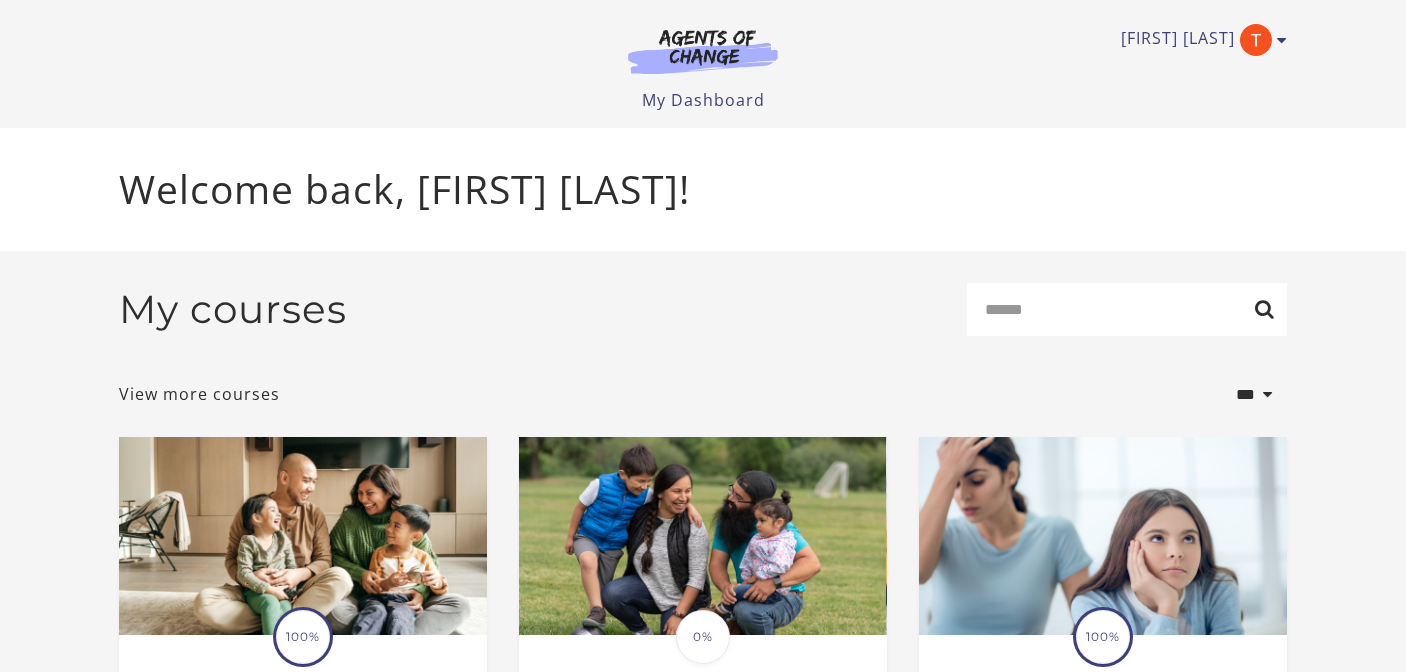 scroll, scrollTop: 0, scrollLeft: 0, axis: both 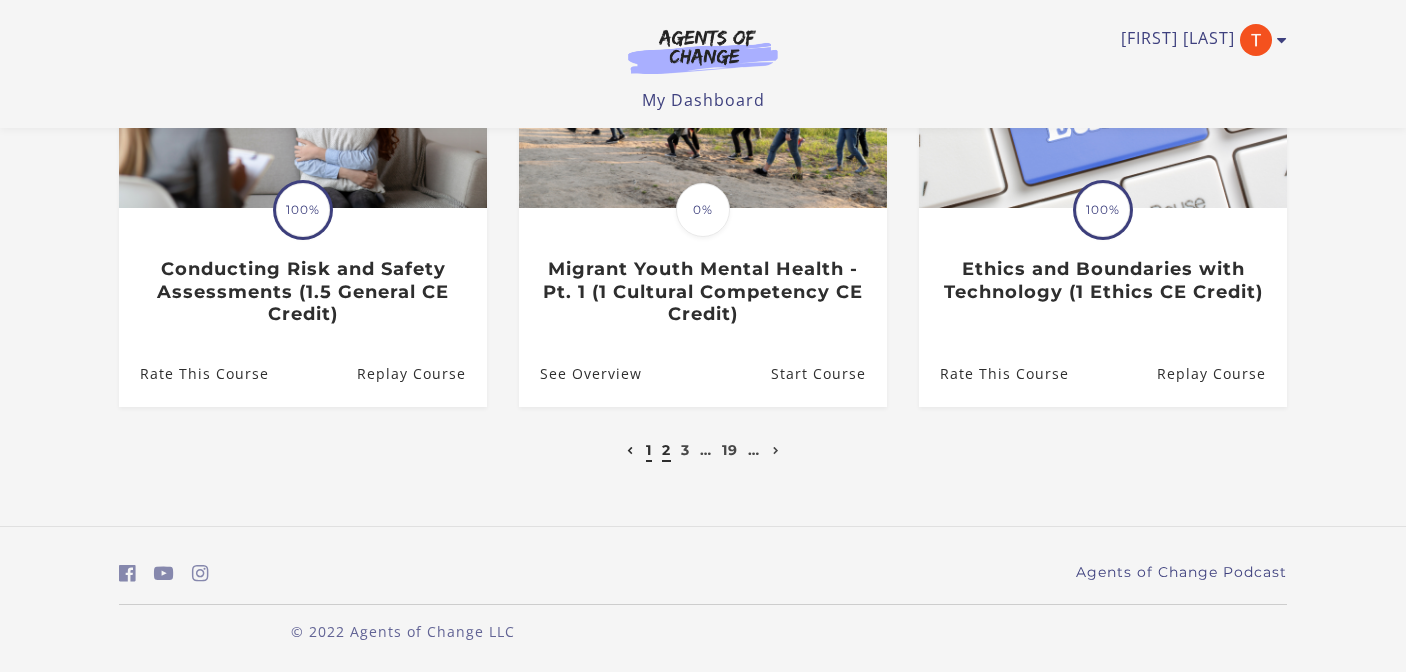 click on "2" at bounding box center [666, 450] 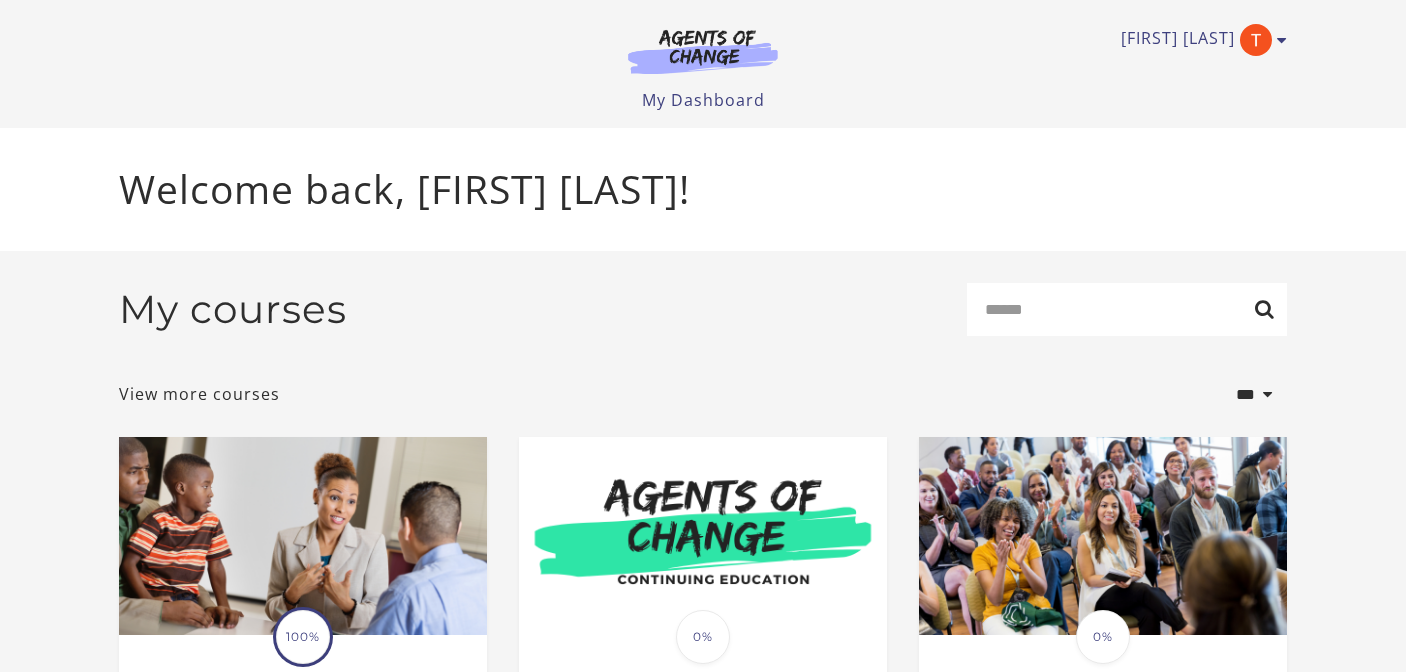 scroll, scrollTop: 0, scrollLeft: 0, axis: both 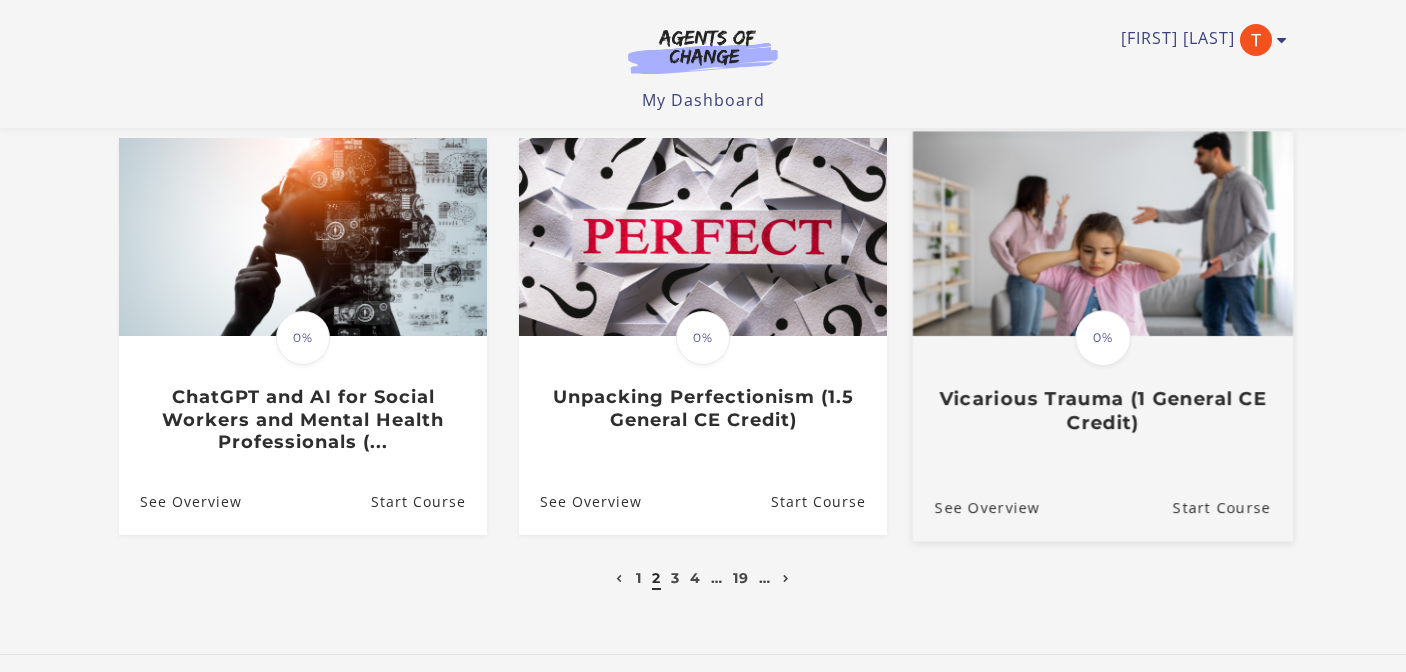 click on "Translation missing: en.liquid.partials.dashboard_course_card.progress_description: 0%
0%
Vicarious Trauma (1 General CE Credit)
See Overview
Start Course" at bounding box center [1103, 336] 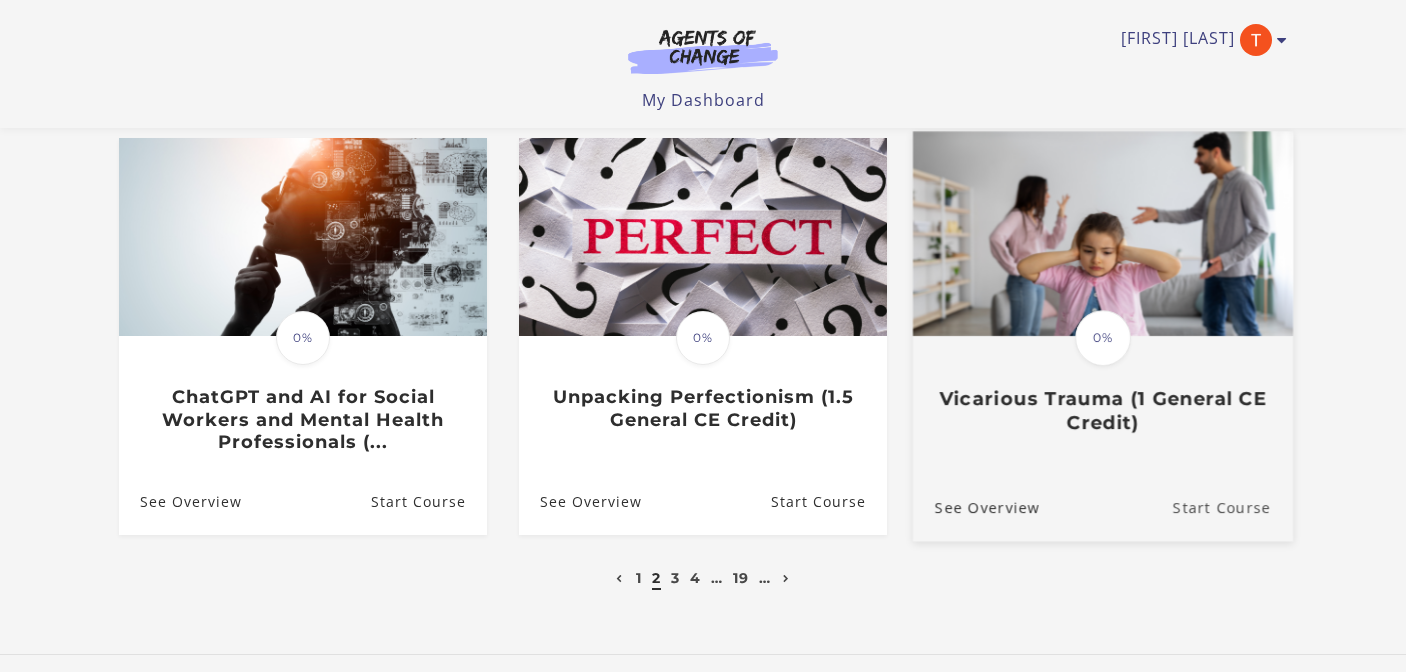 click on "Start Course" at bounding box center [1233, 507] 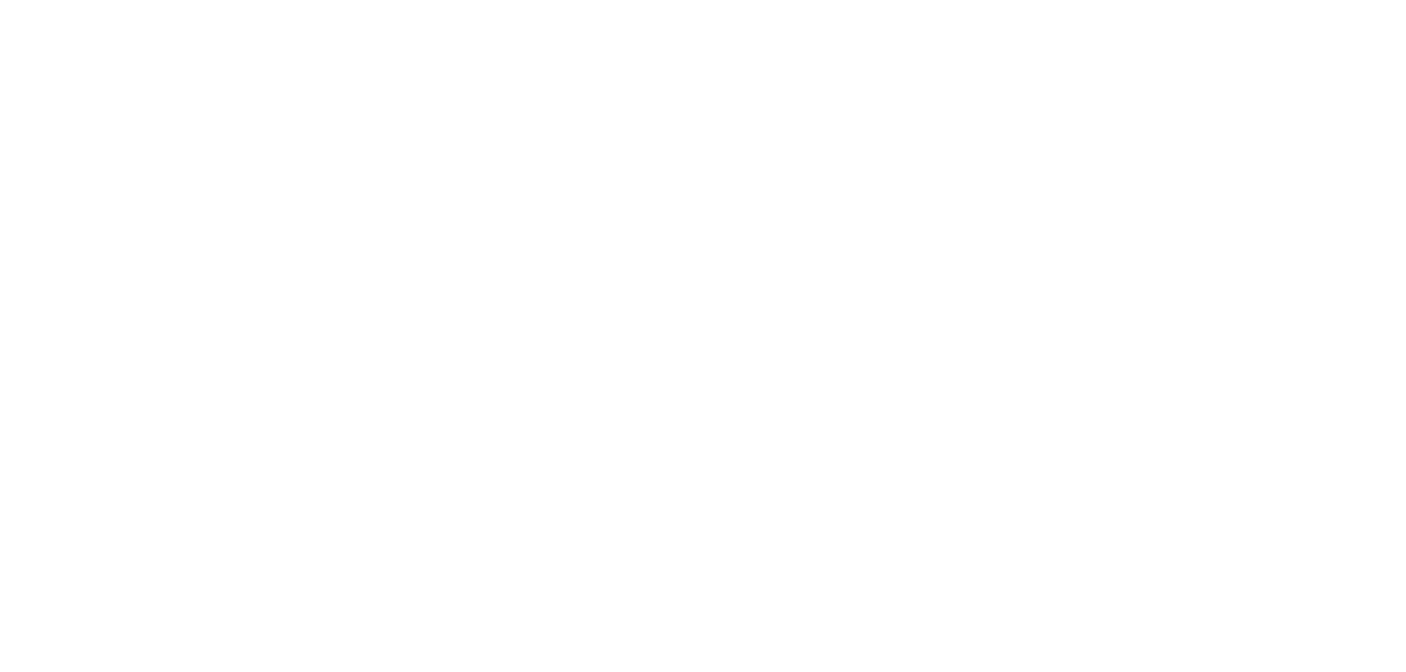scroll, scrollTop: 0, scrollLeft: 0, axis: both 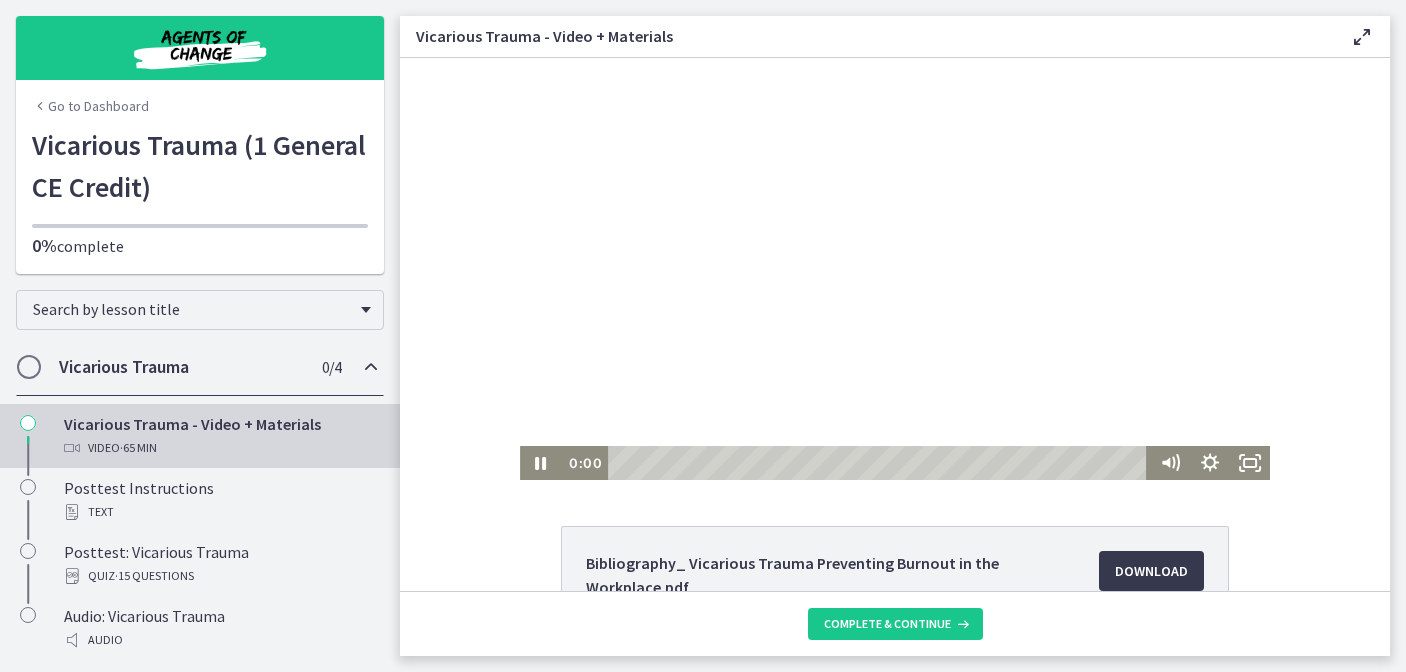 click at bounding box center [895, 269] 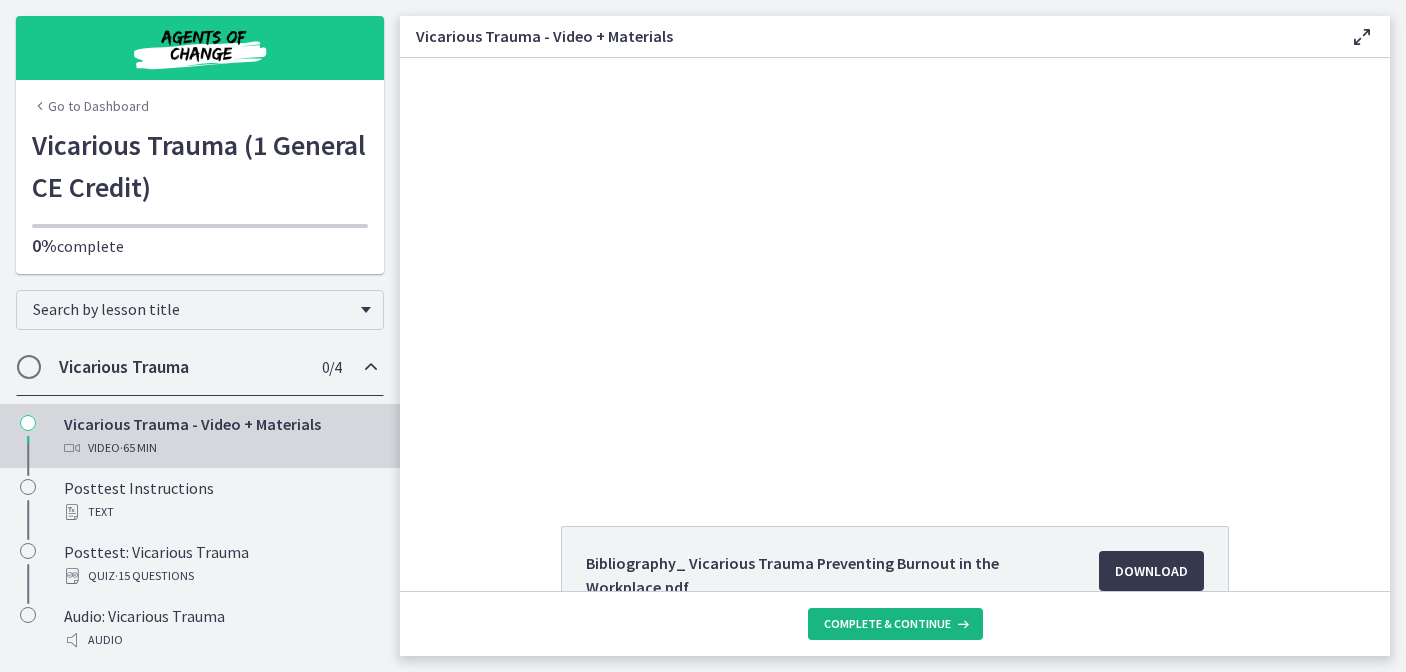 click on "Complete & continue" at bounding box center [887, 624] 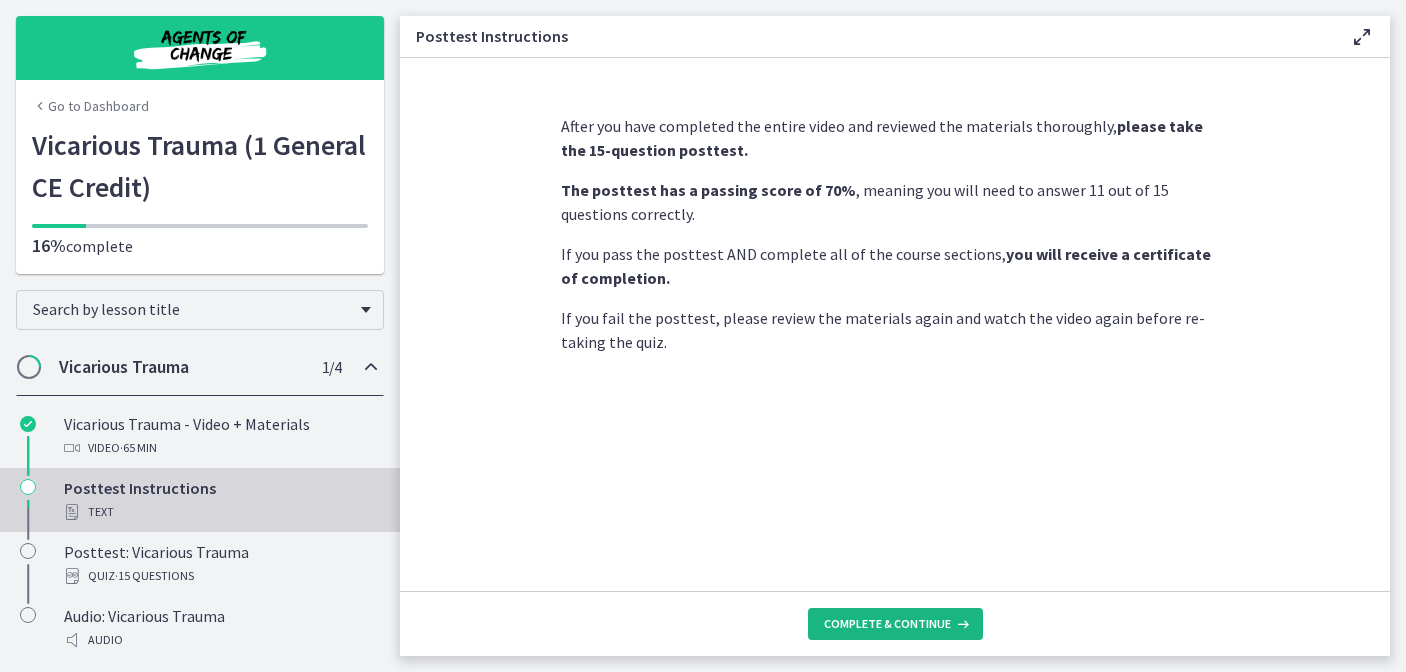 click on "Complete & continue" at bounding box center (887, 624) 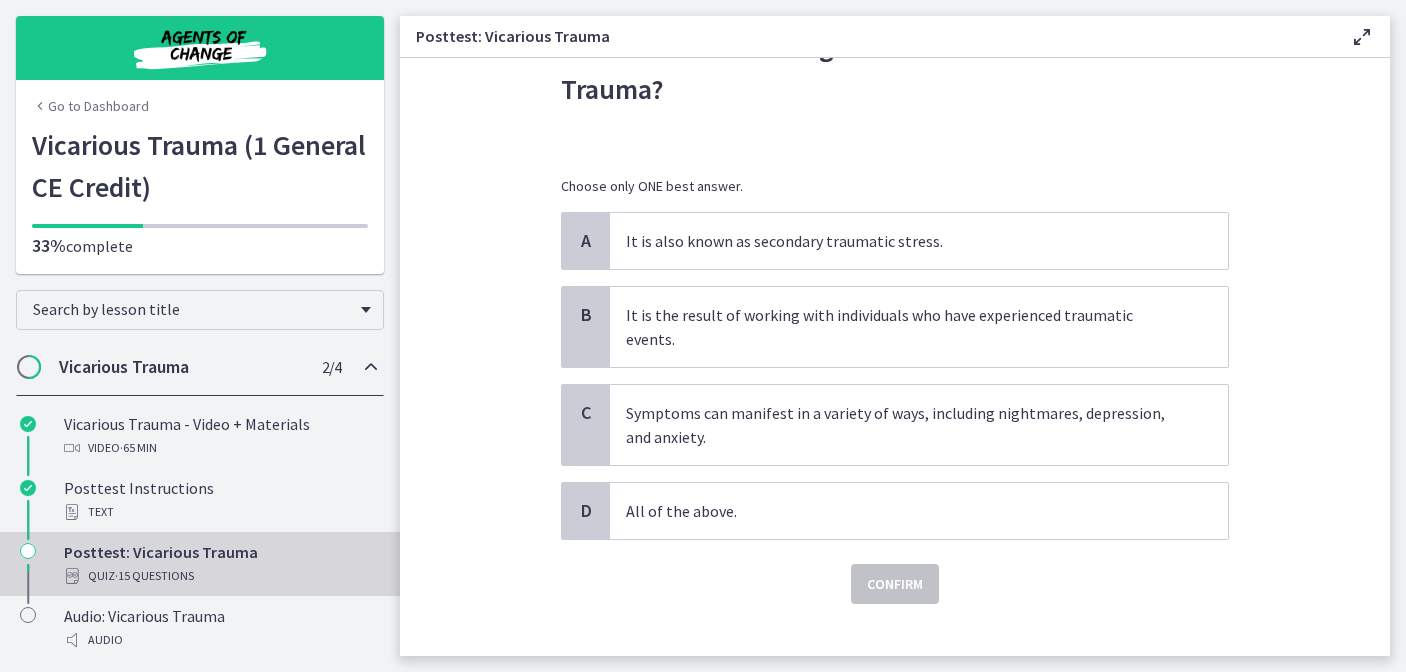 scroll, scrollTop: 100, scrollLeft: 0, axis: vertical 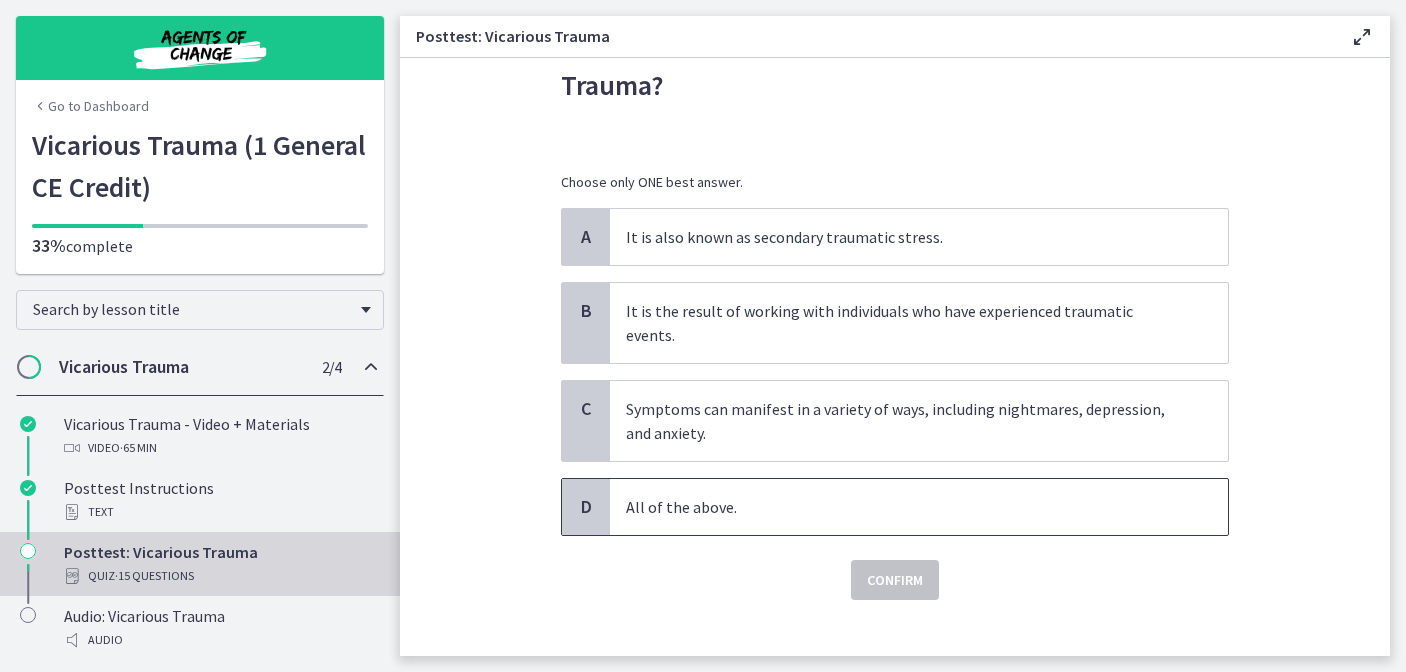 click on "All of the above." at bounding box center [899, 507] 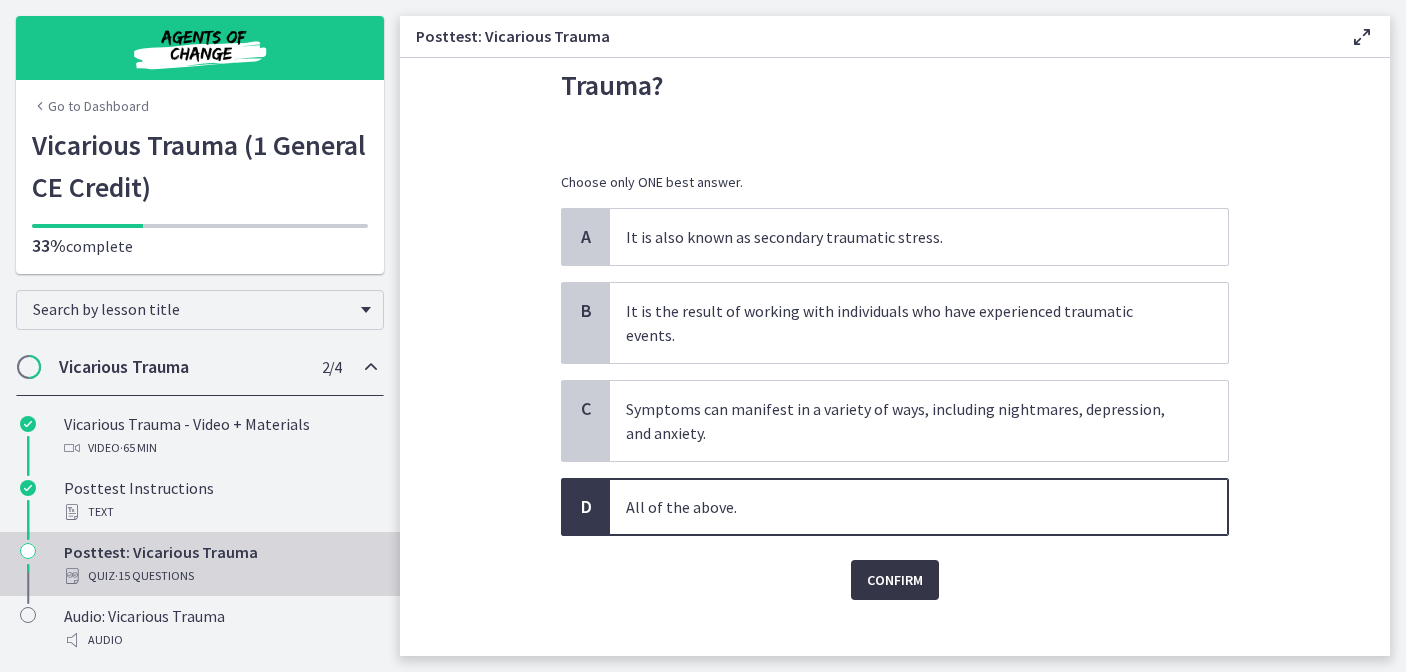 click on "Confirm" at bounding box center [895, 580] 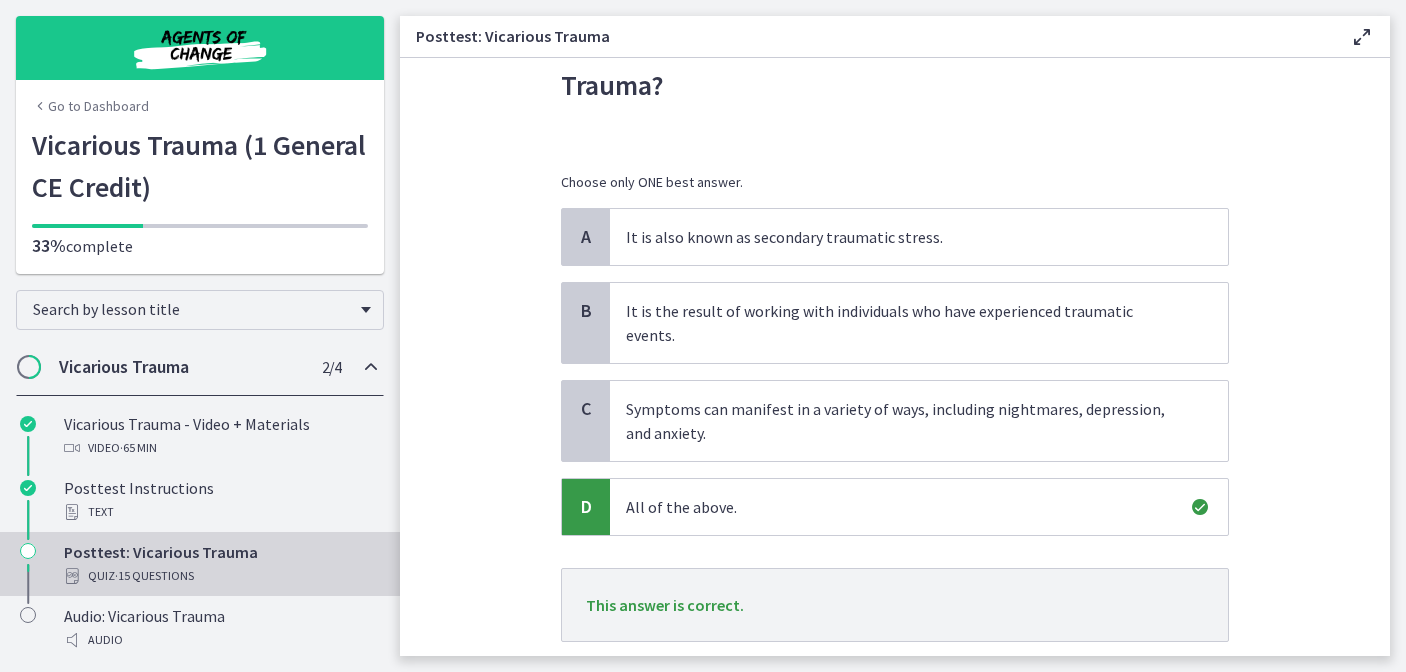 scroll, scrollTop: 206, scrollLeft: 0, axis: vertical 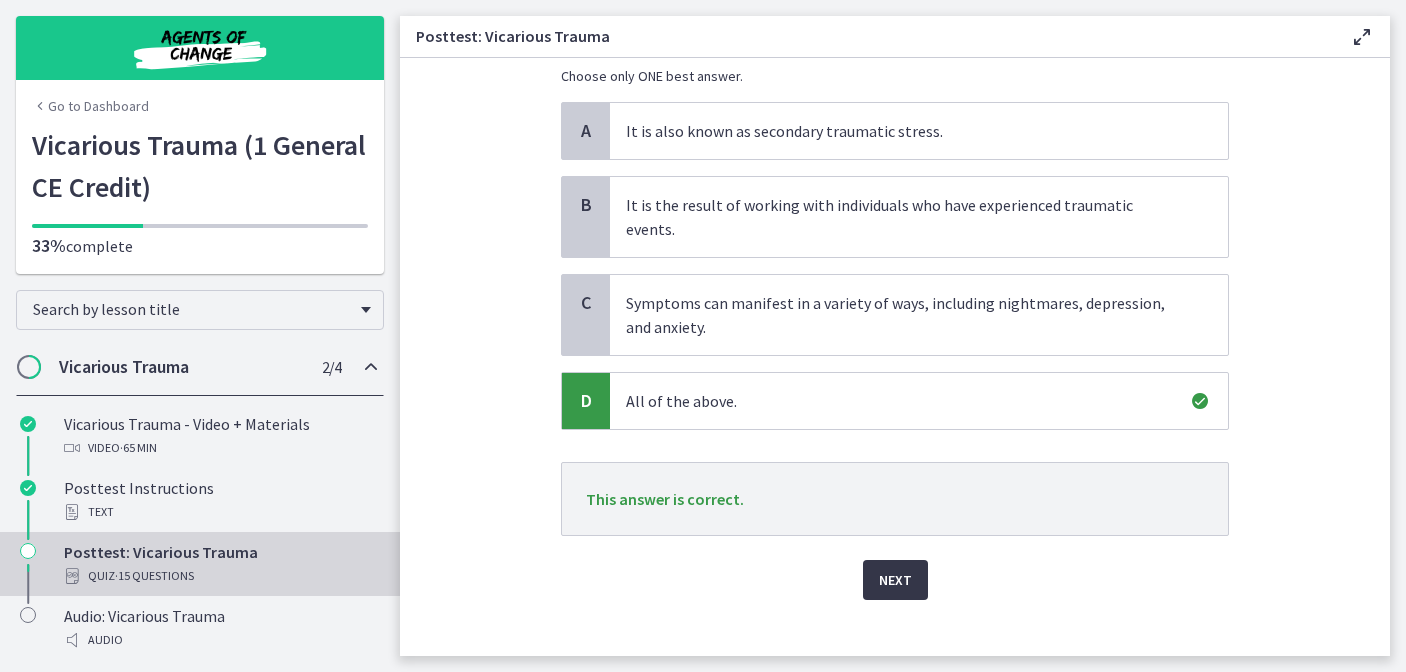 click on "Next" at bounding box center [895, 580] 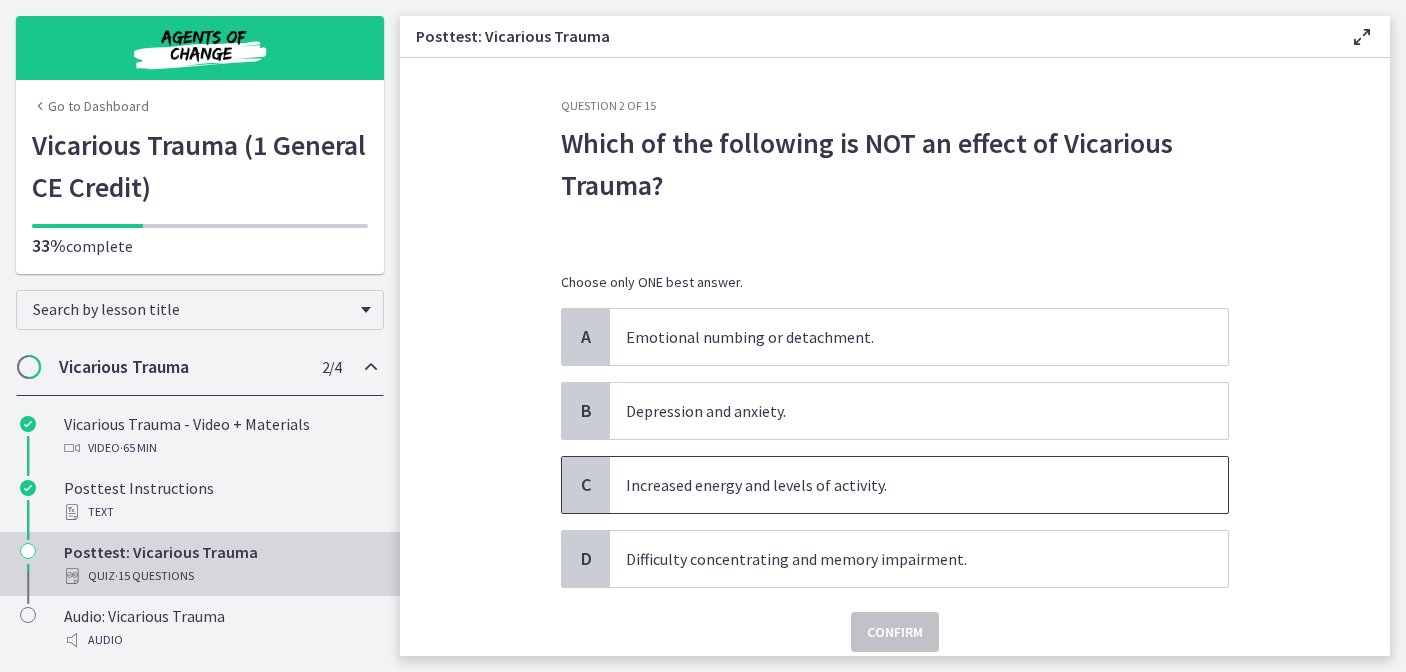click on "Increased energy and levels of activity." at bounding box center [899, 485] 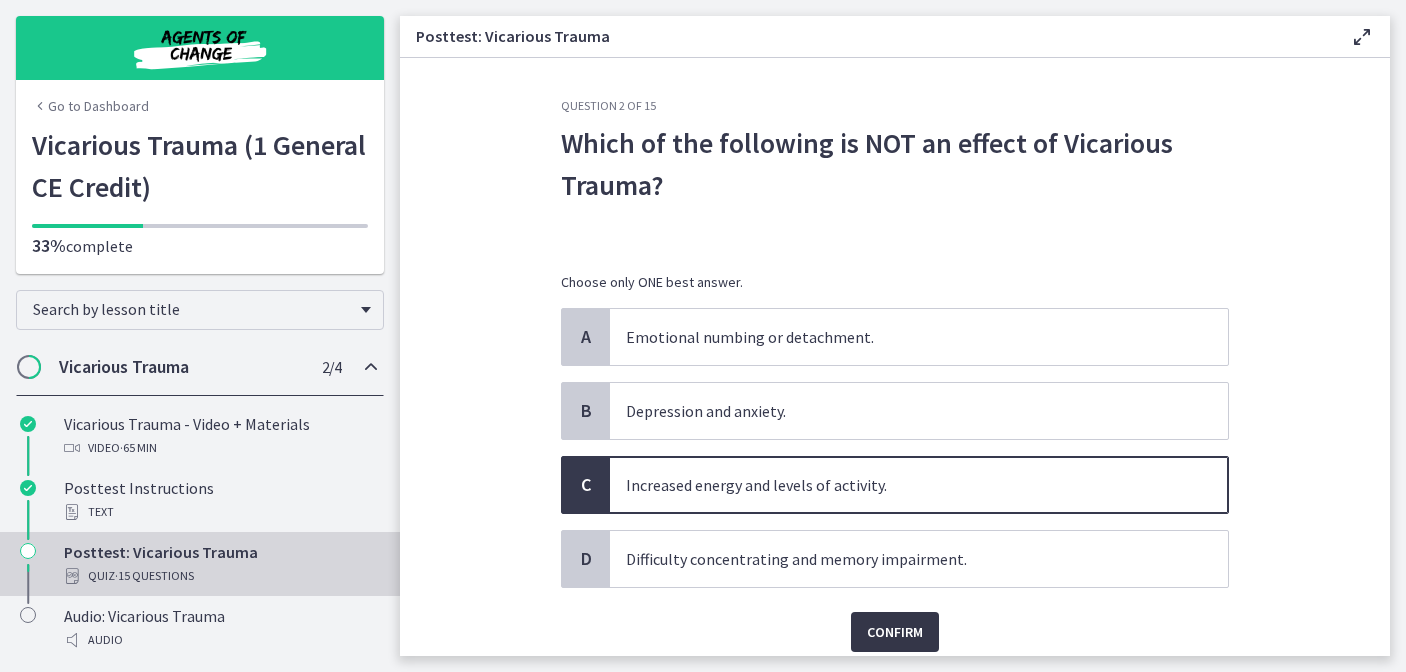 click on "Confirm" at bounding box center (895, 632) 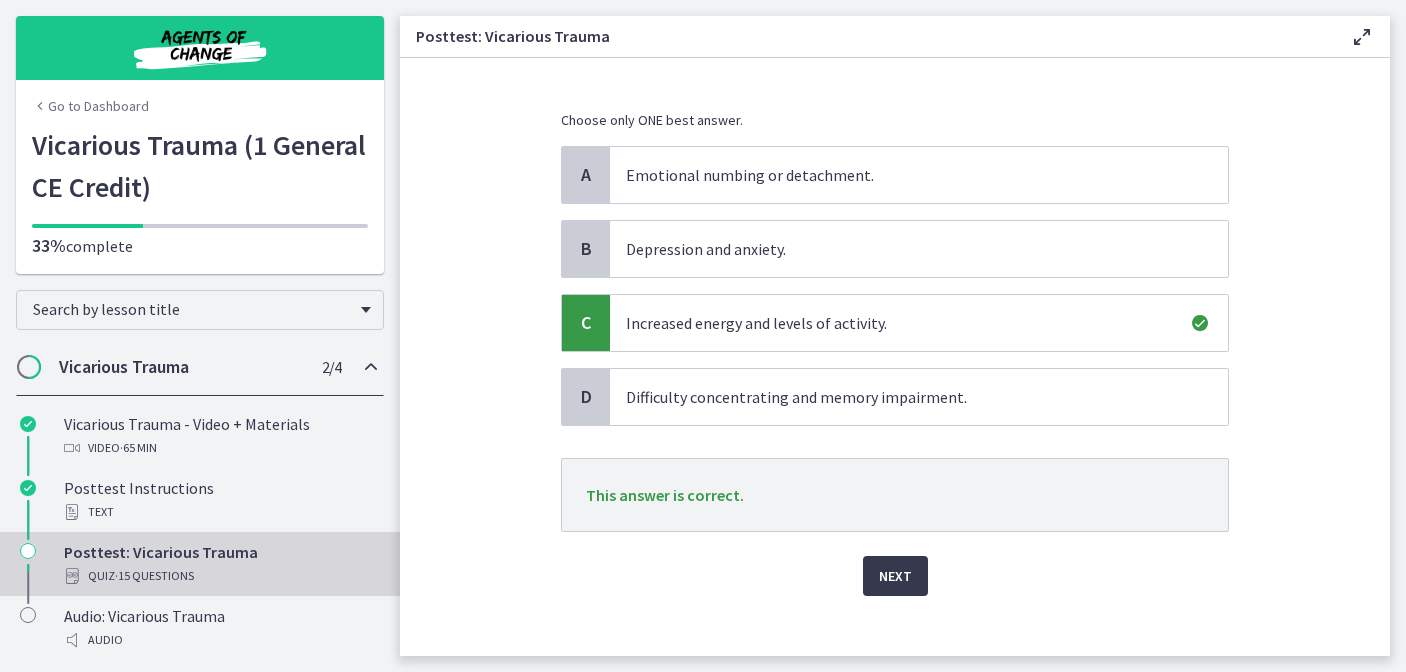 scroll, scrollTop: 182, scrollLeft: 0, axis: vertical 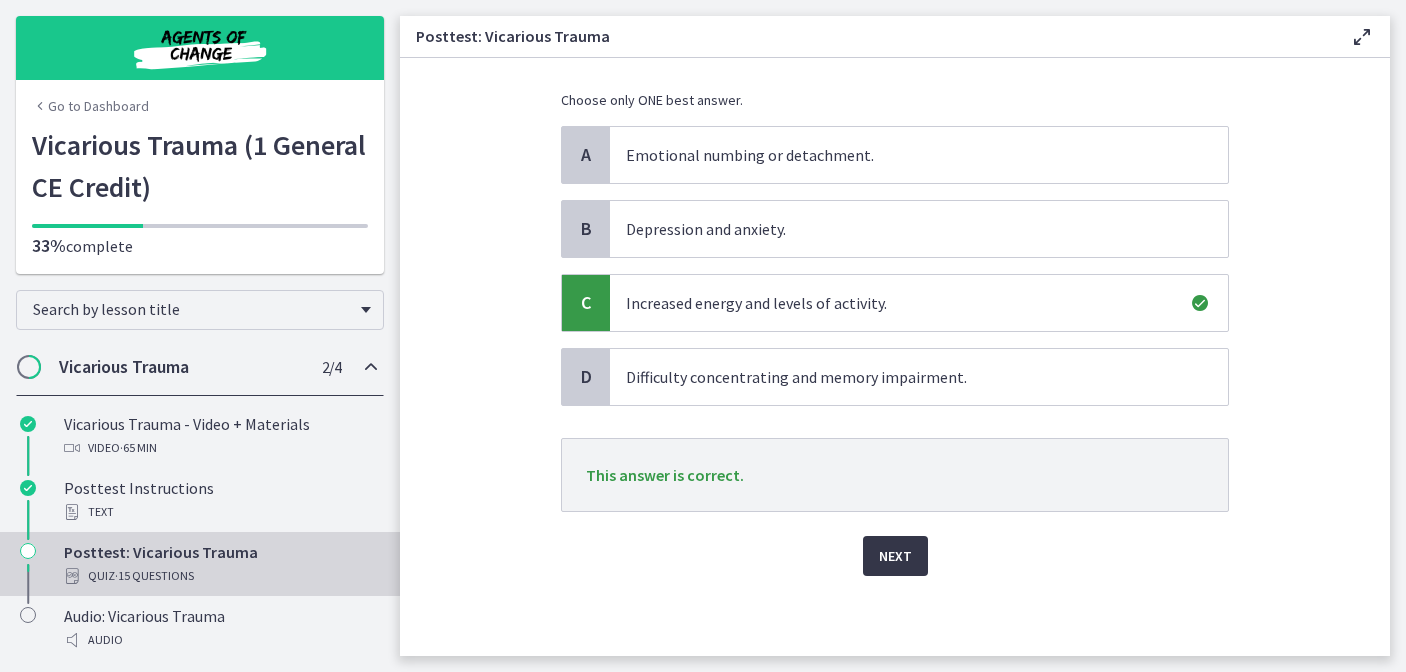 click on "Next" at bounding box center [895, 556] 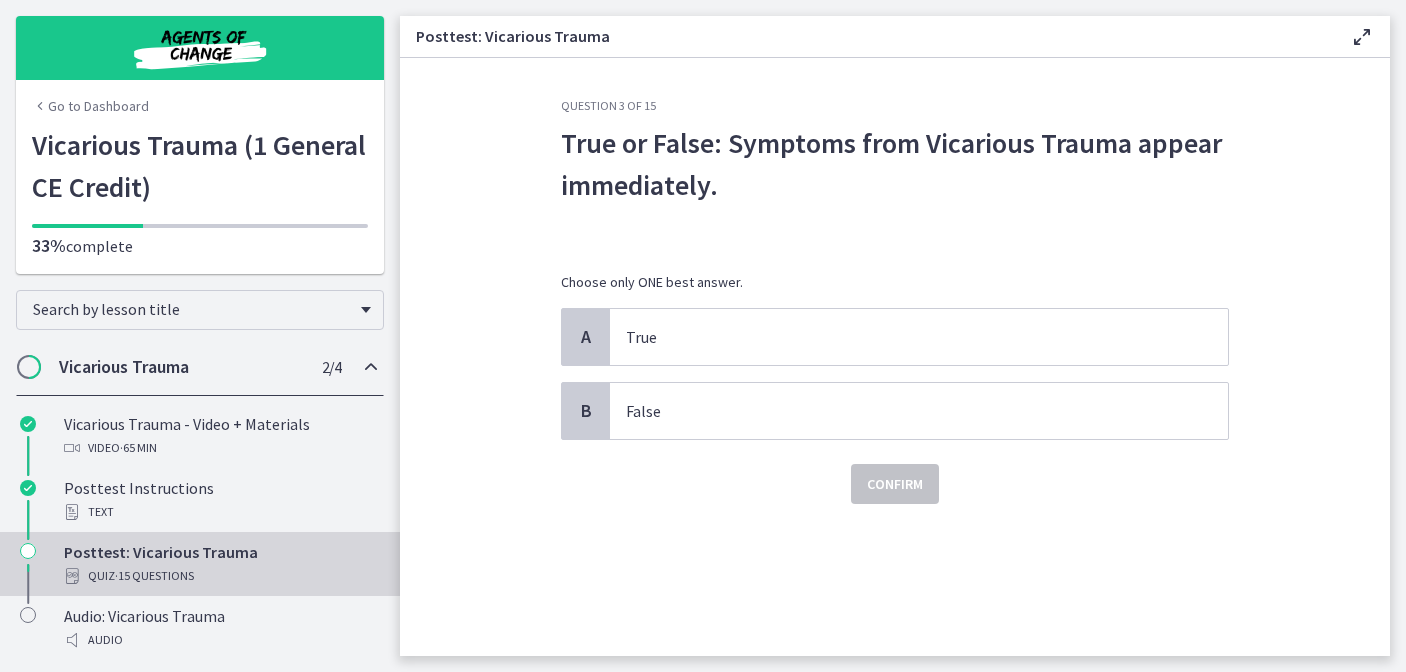 scroll, scrollTop: 0, scrollLeft: 0, axis: both 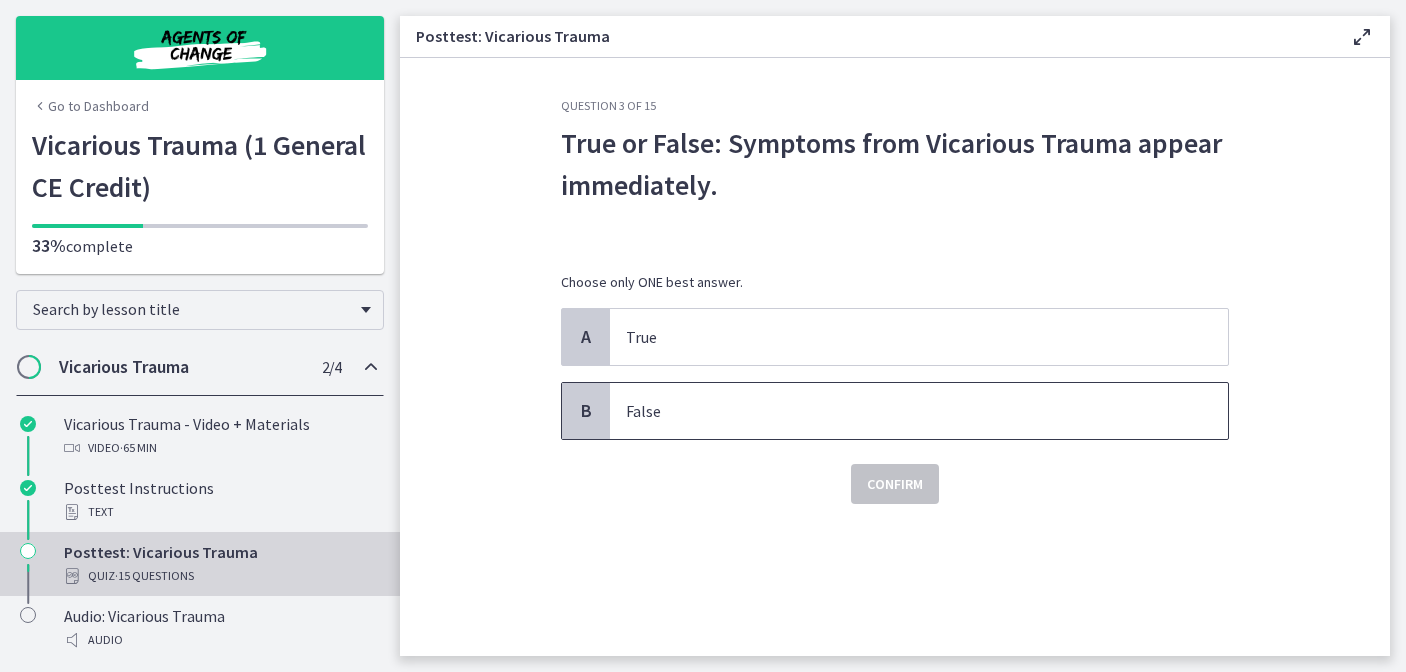 click on "False" at bounding box center (899, 411) 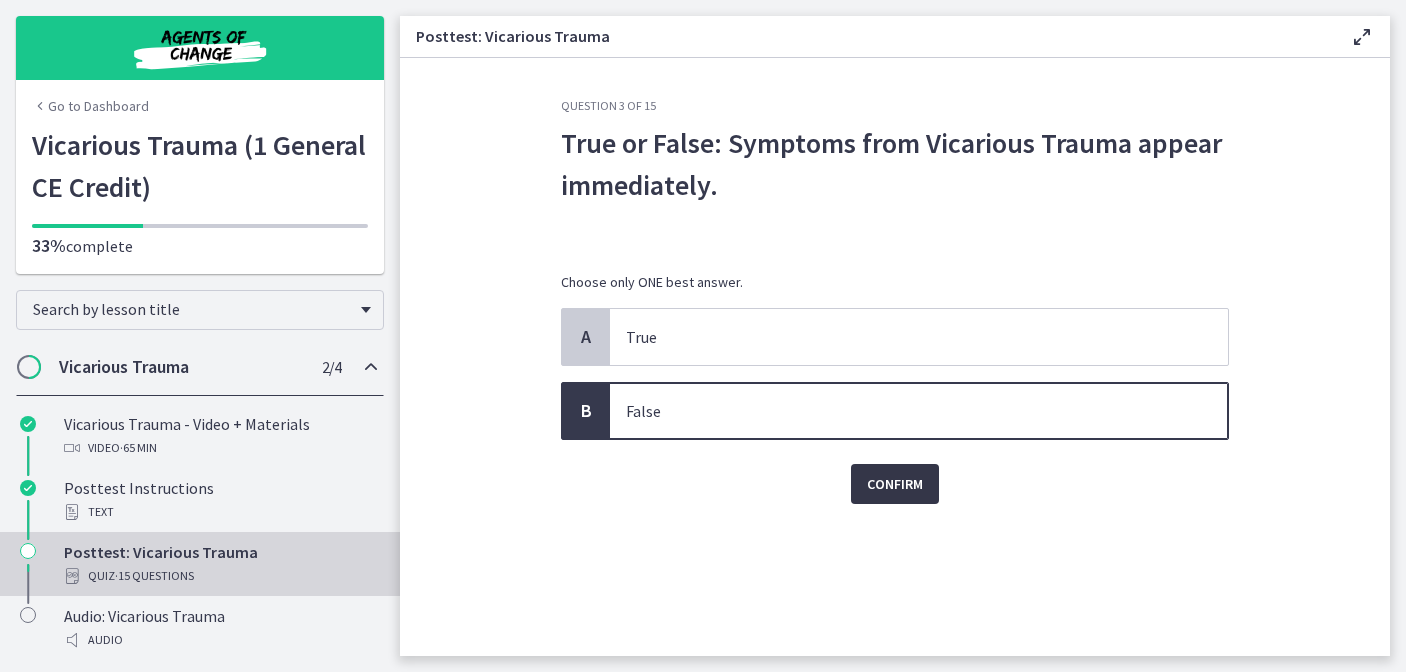 click on "Confirm" at bounding box center (895, 484) 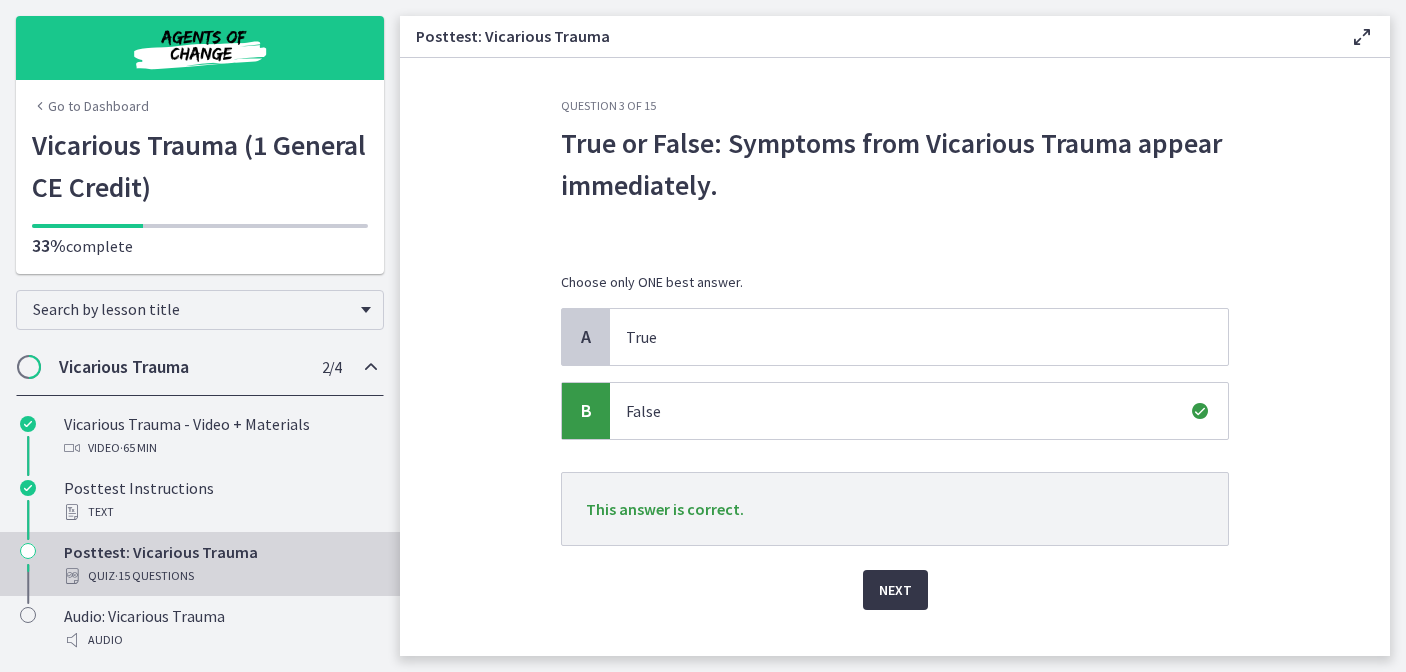 click on "Next" at bounding box center [895, 590] 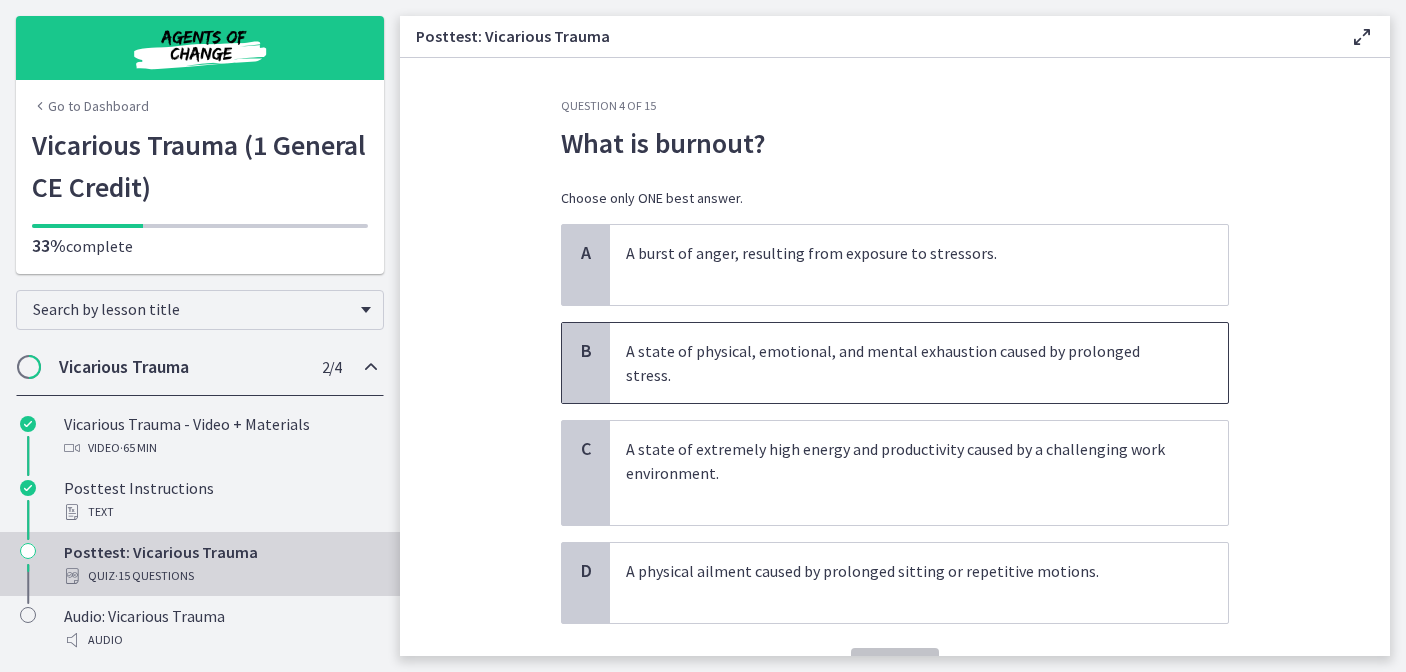 click on "A state of physical, emotional, and mental exhaustion caused by prolonged stress." at bounding box center [919, 363] 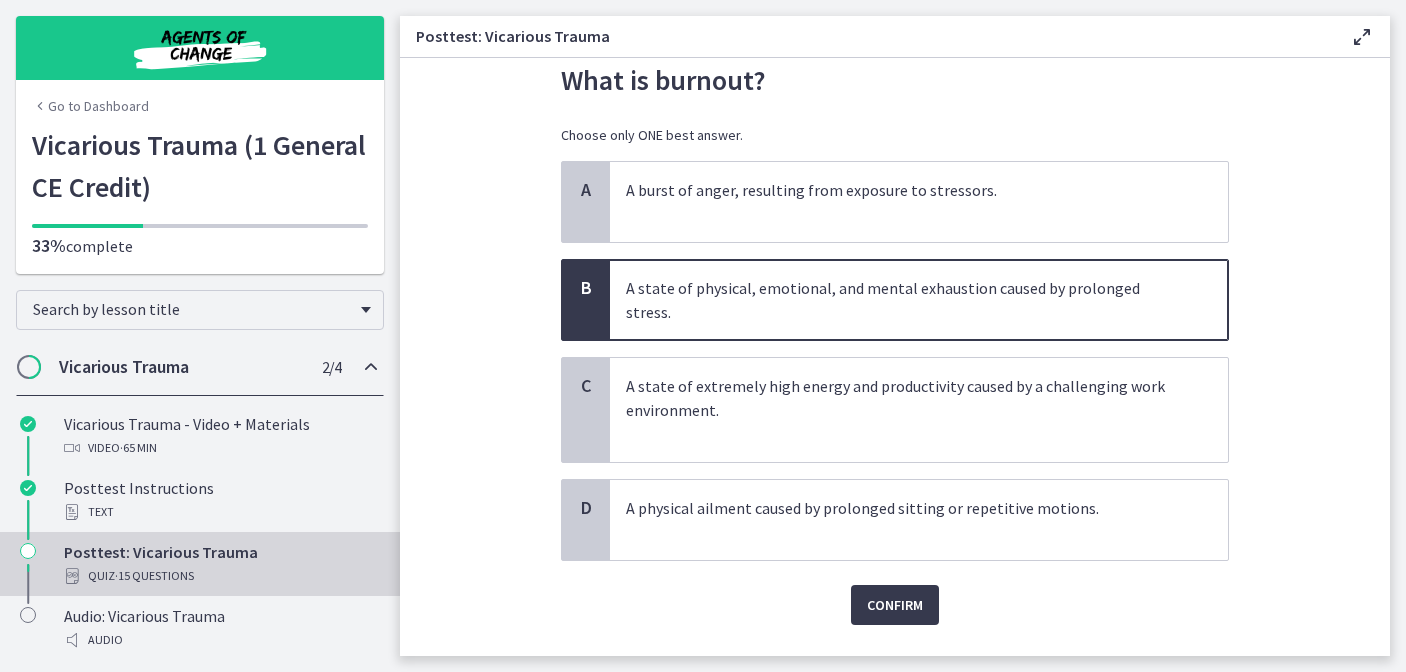 scroll, scrollTop: 82, scrollLeft: 0, axis: vertical 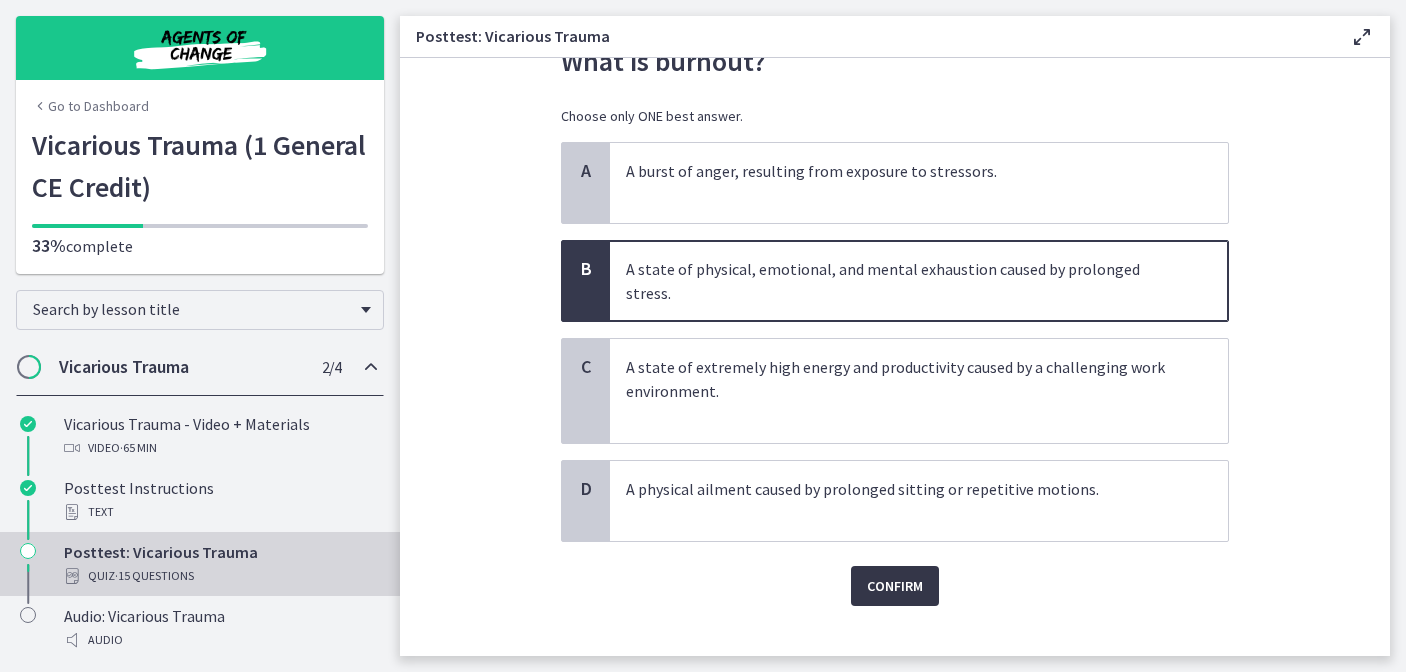 click on "Confirm" at bounding box center [895, 586] 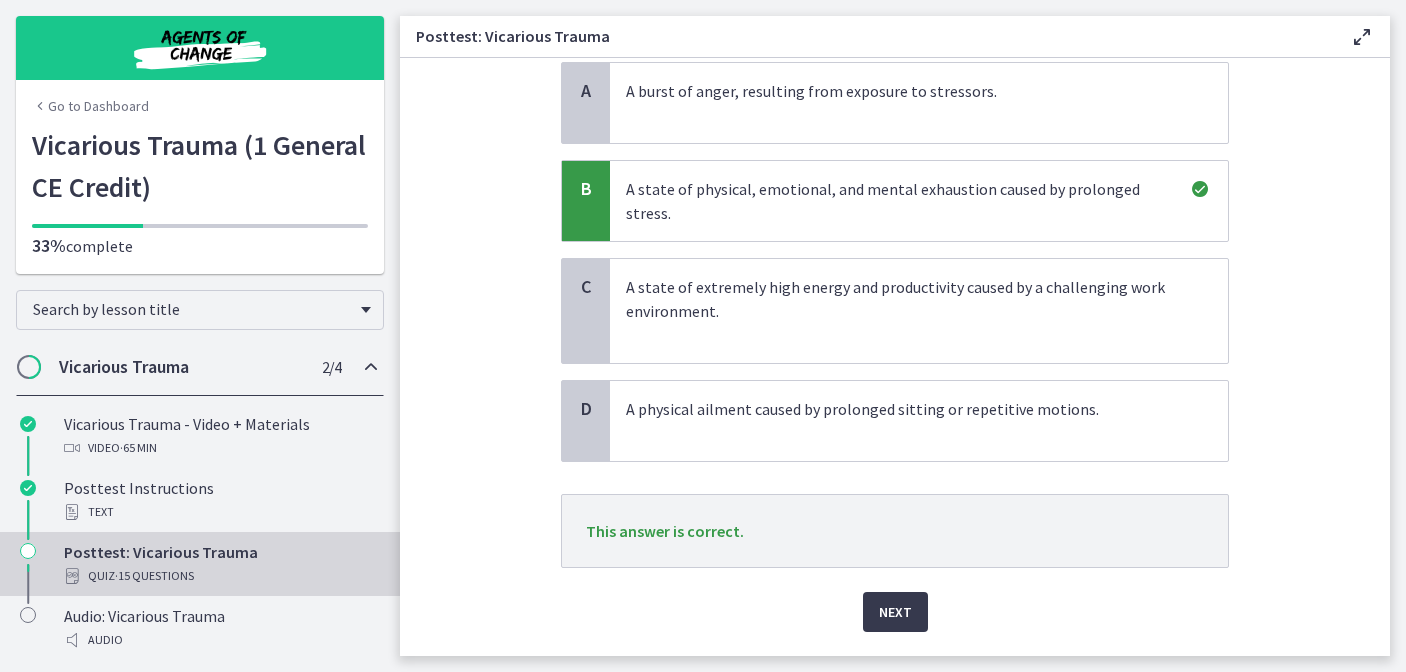 scroll, scrollTop: 194, scrollLeft: 0, axis: vertical 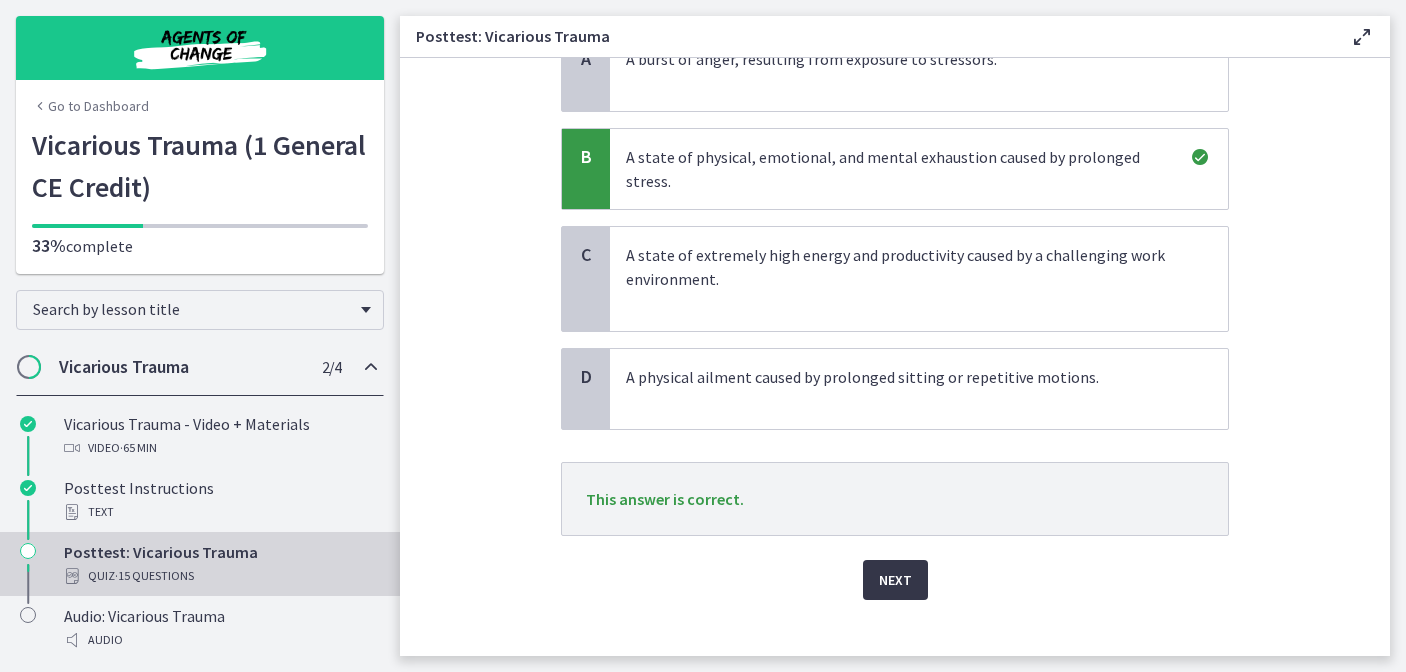 click on "Next" at bounding box center (895, 580) 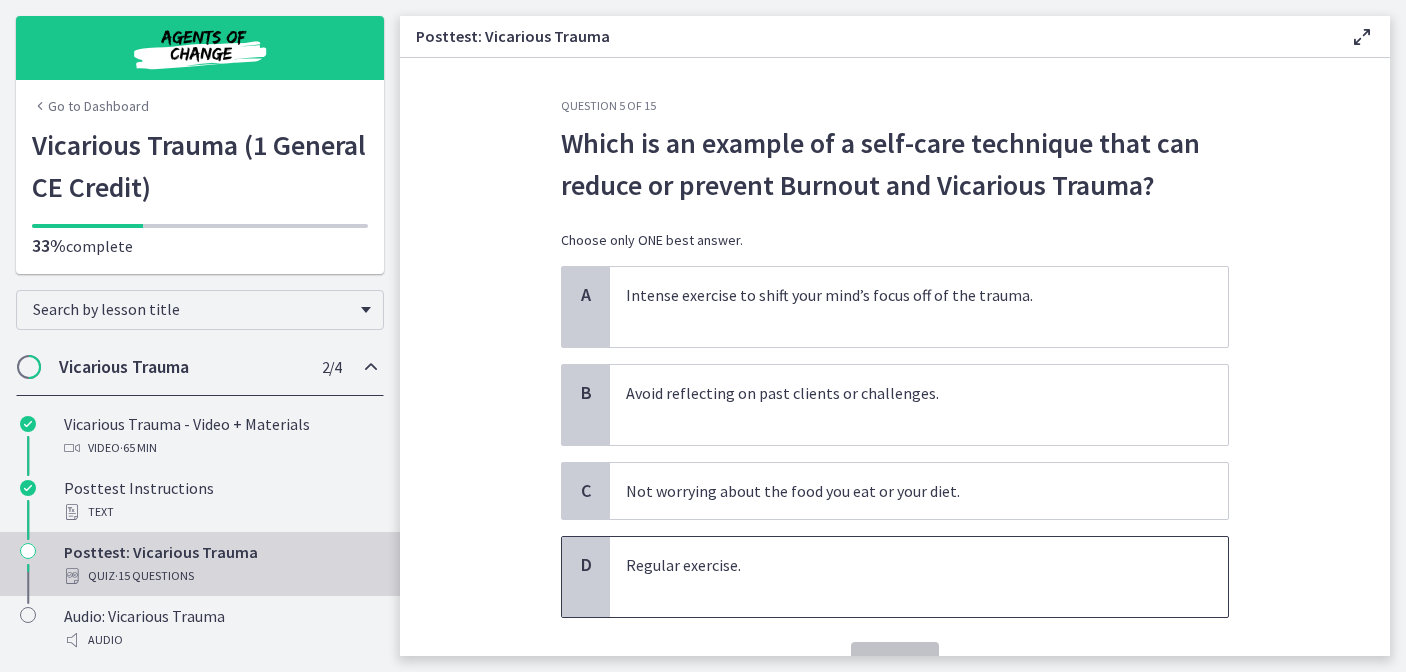 click on "Regular exercise." at bounding box center (899, 577) 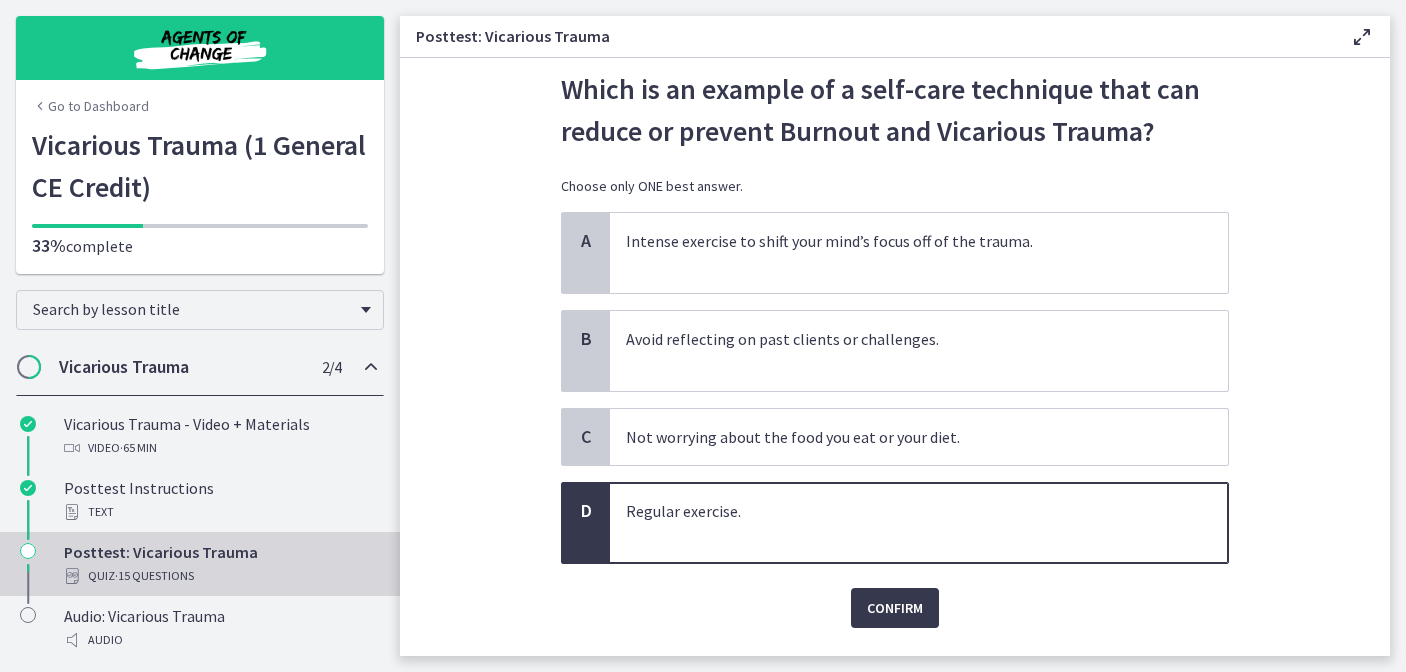 scroll, scrollTop: 74, scrollLeft: 0, axis: vertical 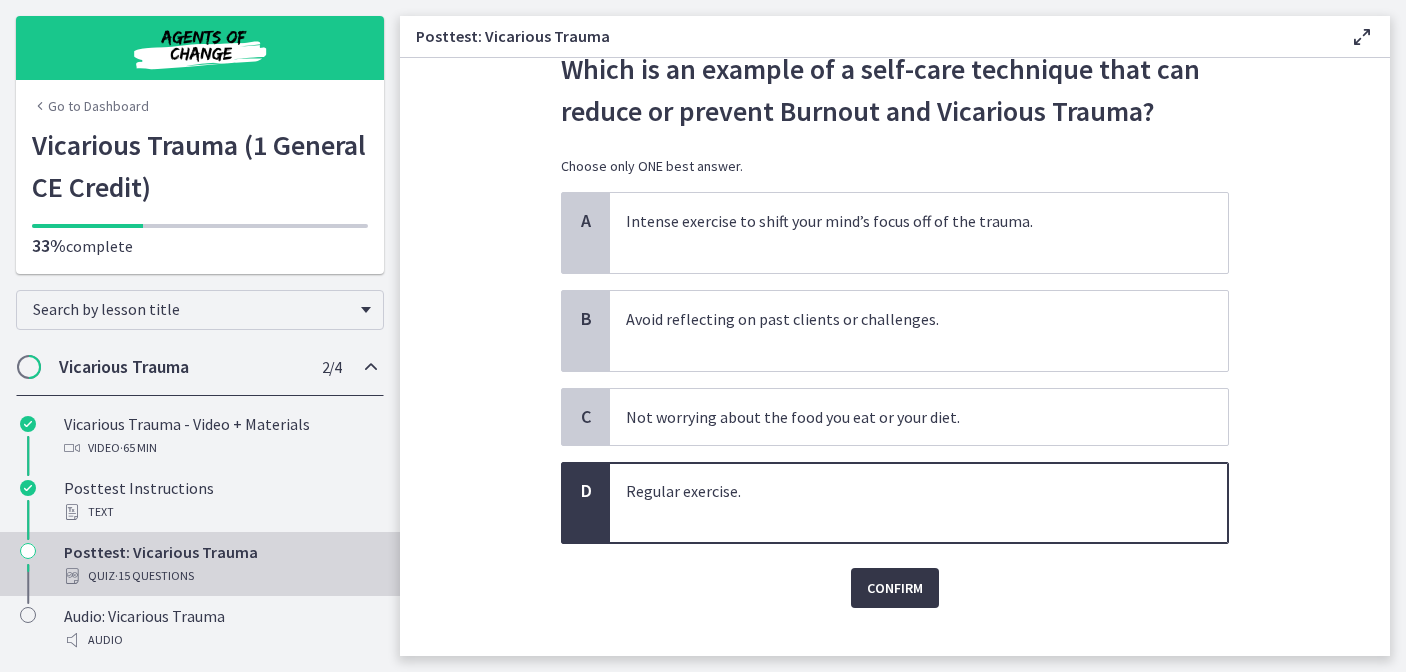 click on "Confirm" at bounding box center (895, 588) 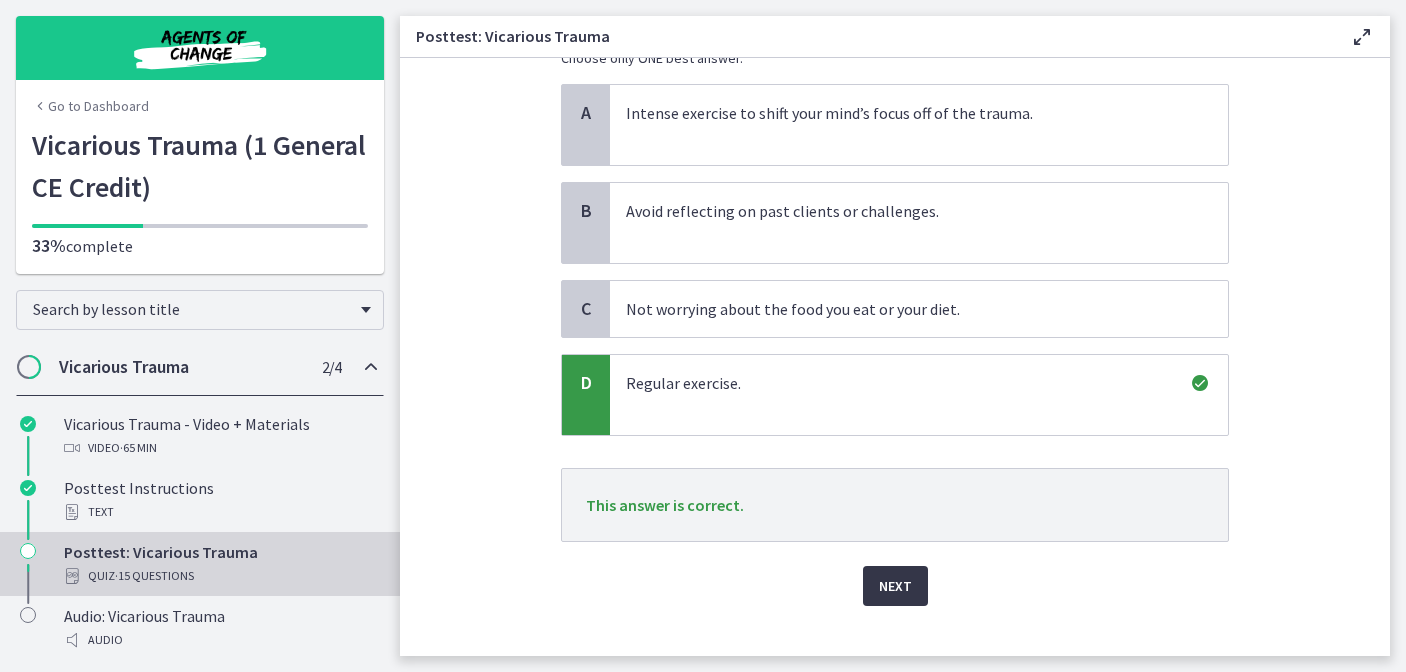 scroll, scrollTop: 201, scrollLeft: 0, axis: vertical 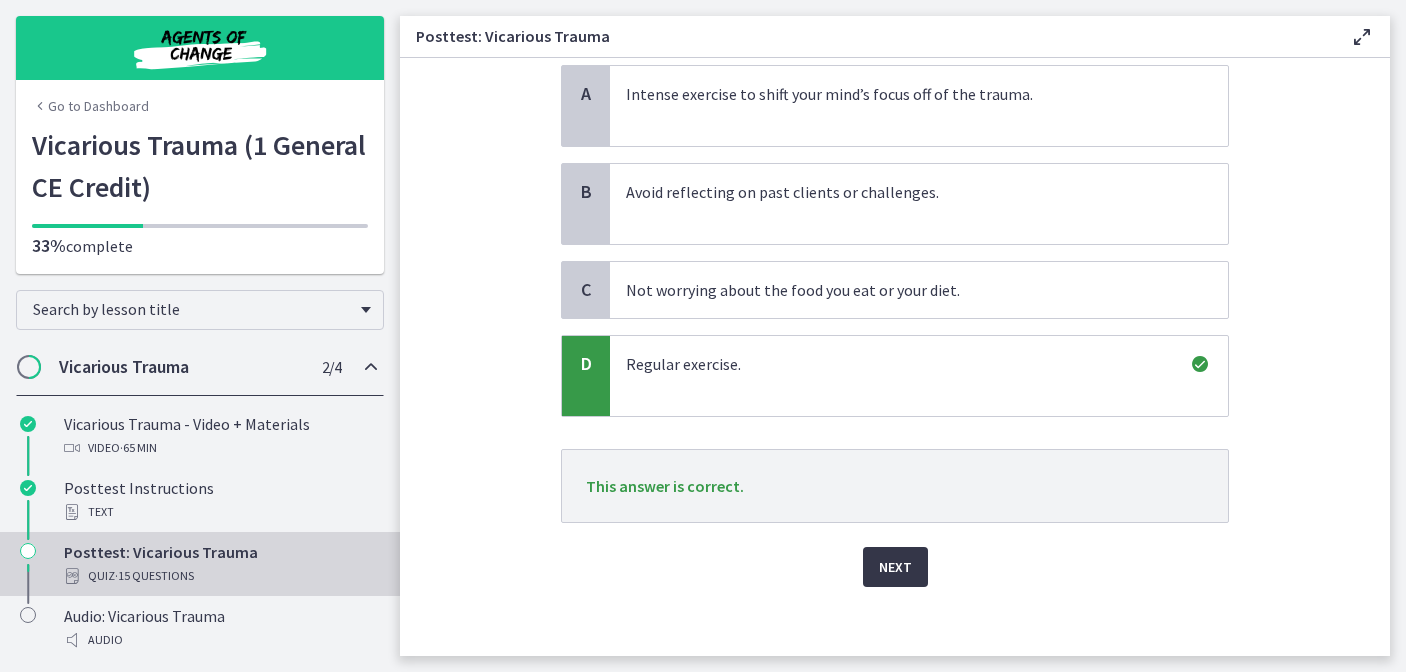 click on "Next" at bounding box center [895, 567] 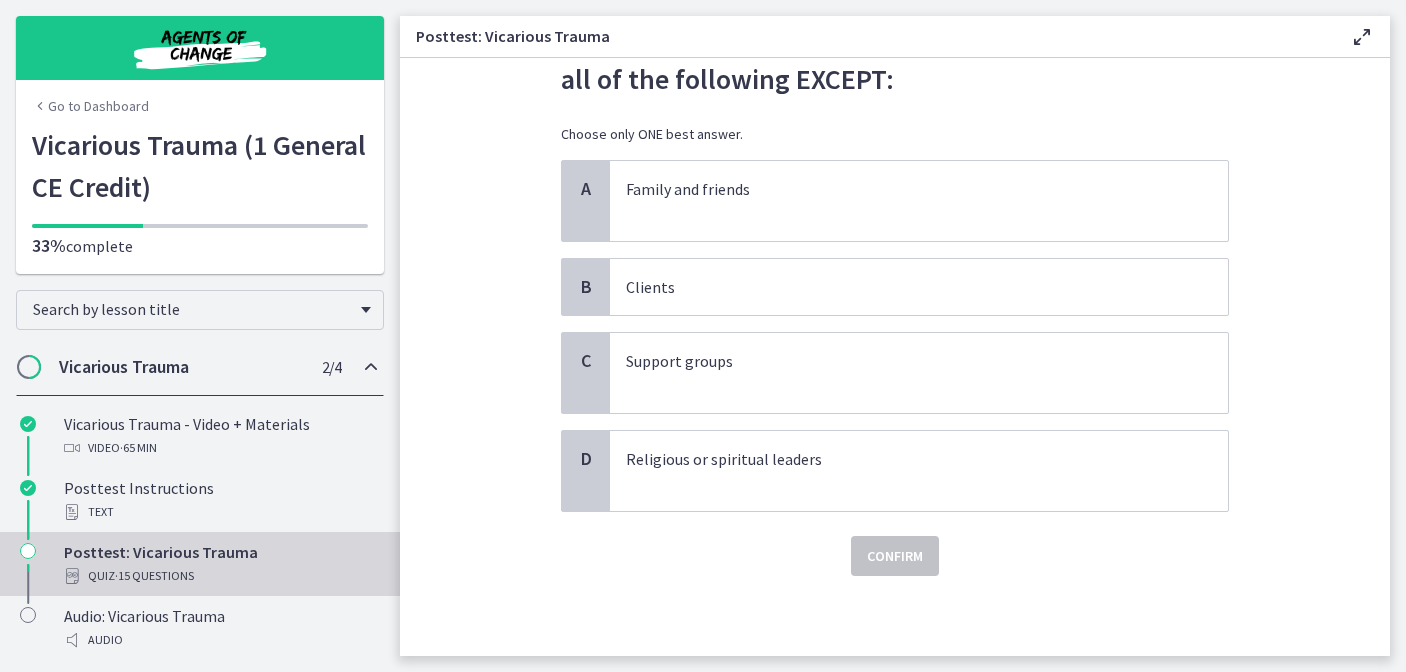 scroll, scrollTop: 0, scrollLeft: 0, axis: both 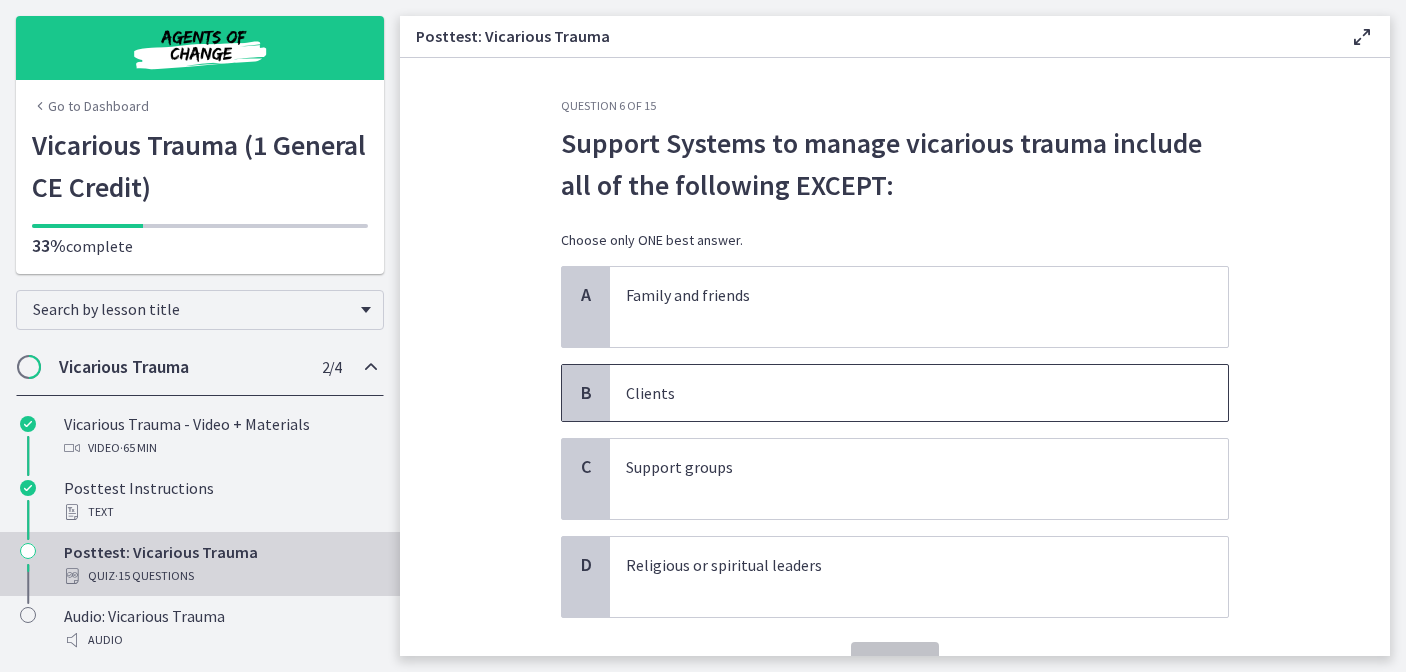 click on "Clients" at bounding box center (919, 393) 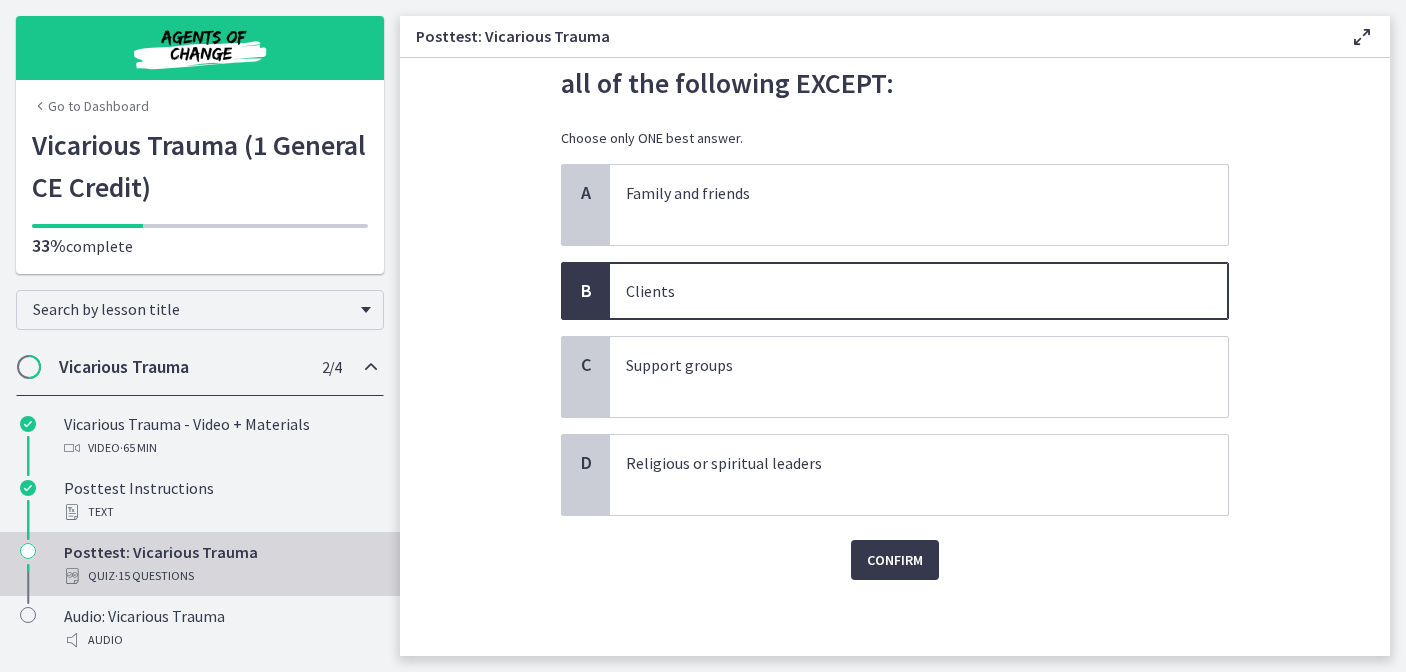 scroll, scrollTop: 106, scrollLeft: 0, axis: vertical 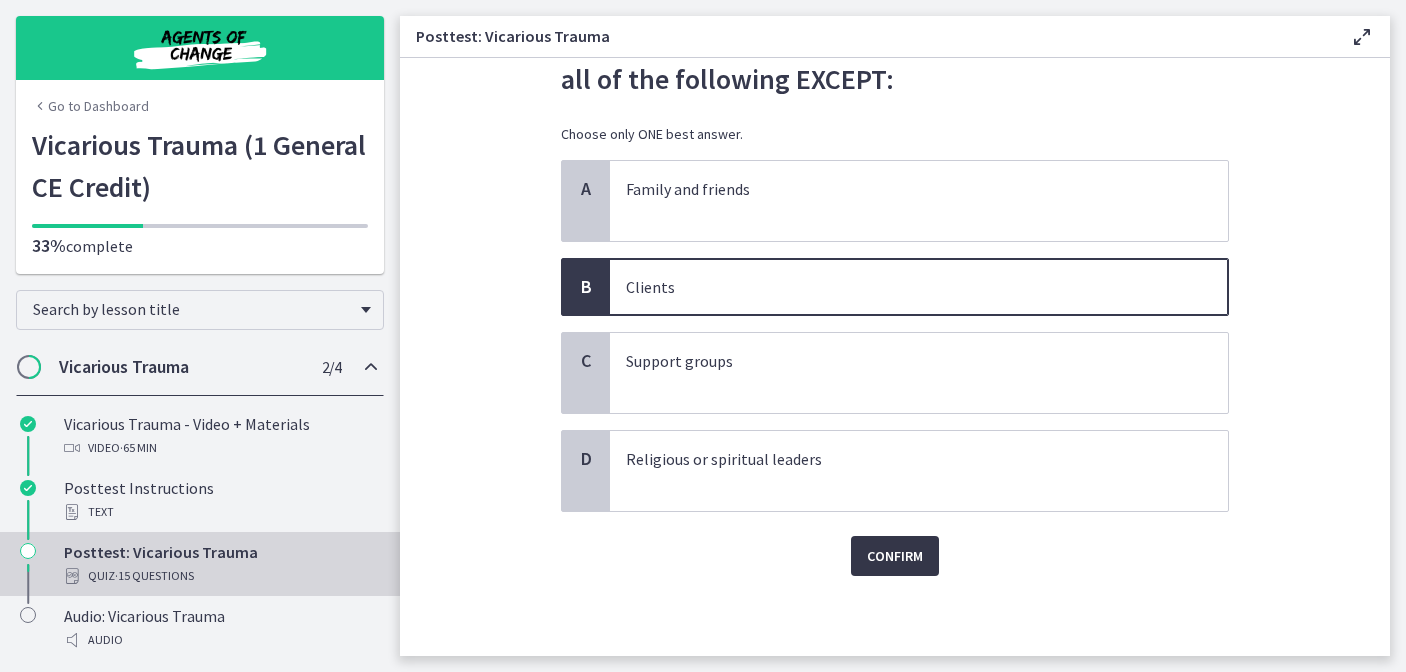 click on "Confirm" at bounding box center [895, 556] 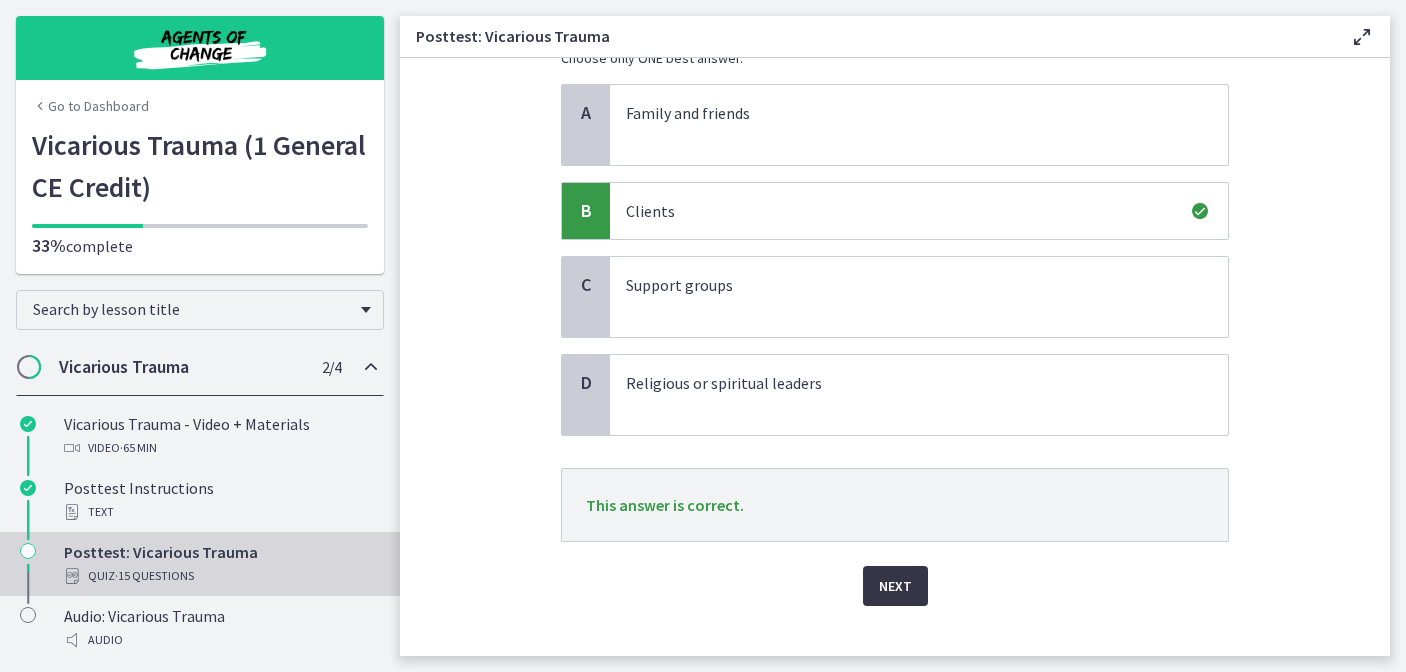 scroll, scrollTop: 212, scrollLeft: 0, axis: vertical 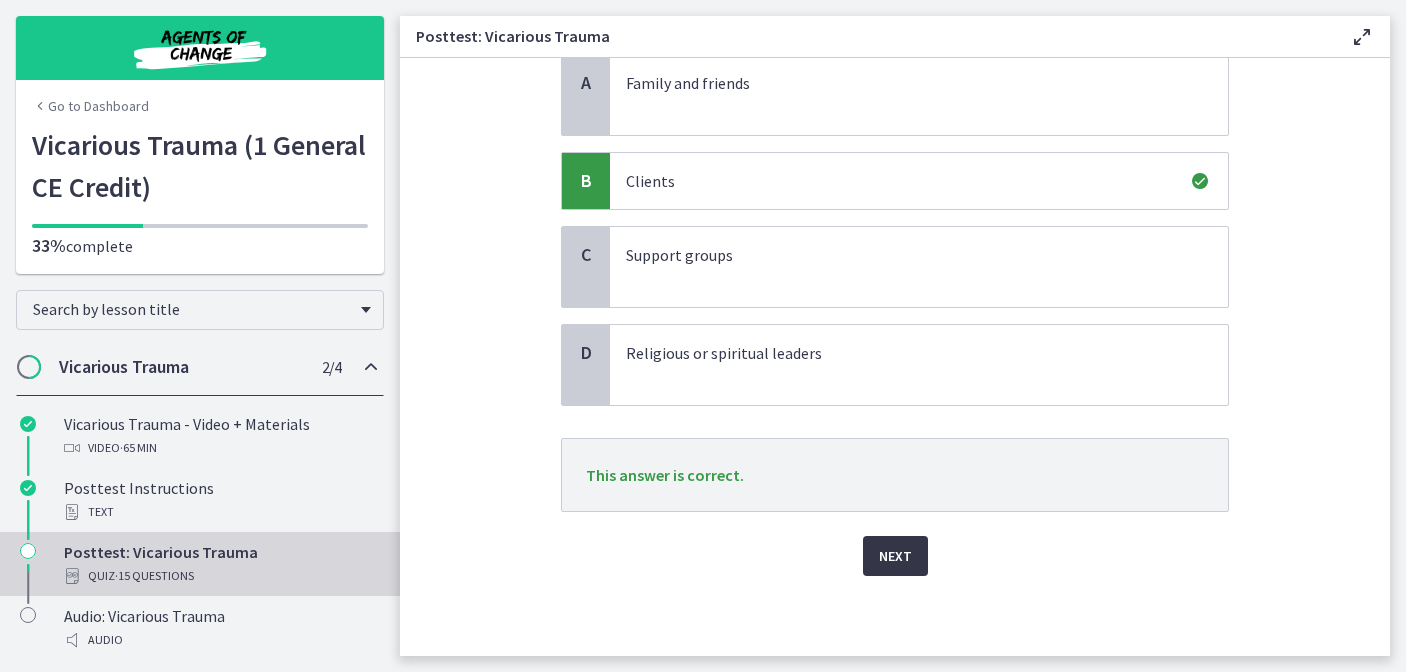 click on "Next" at bounding box center (895, 556) 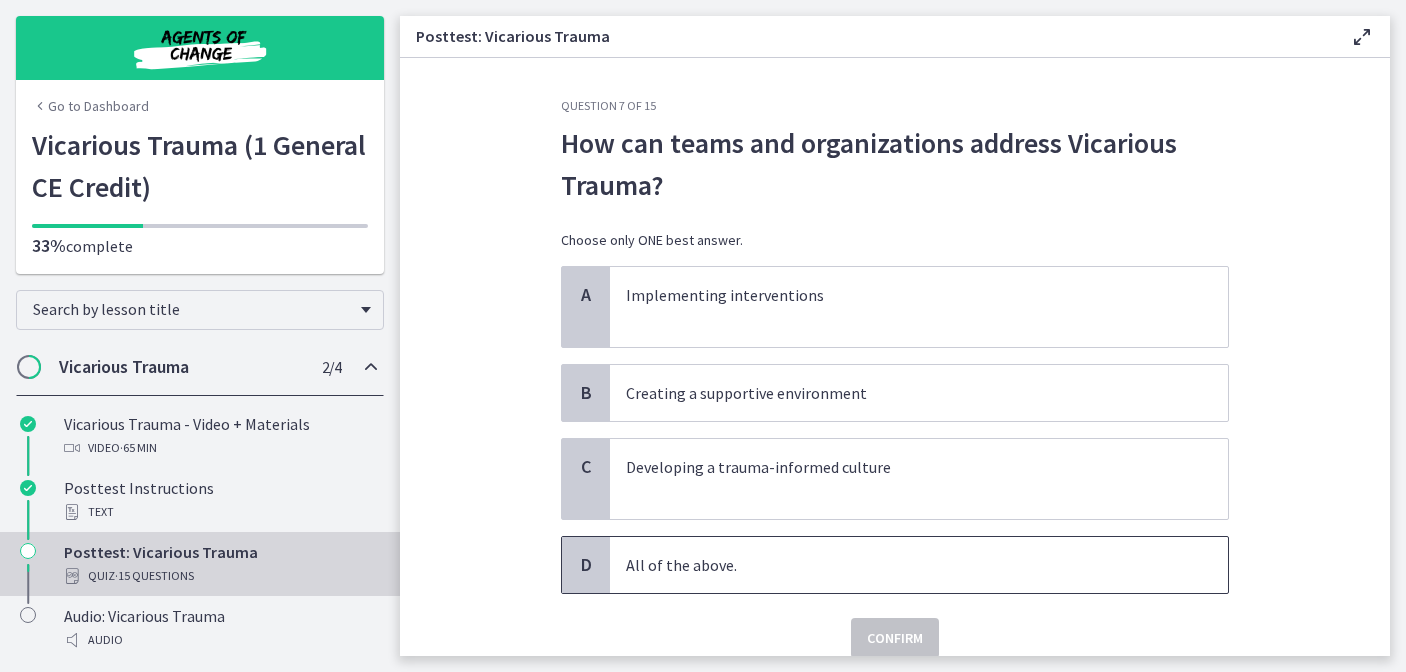click on "All of the above." at bounding box center (919, 565) 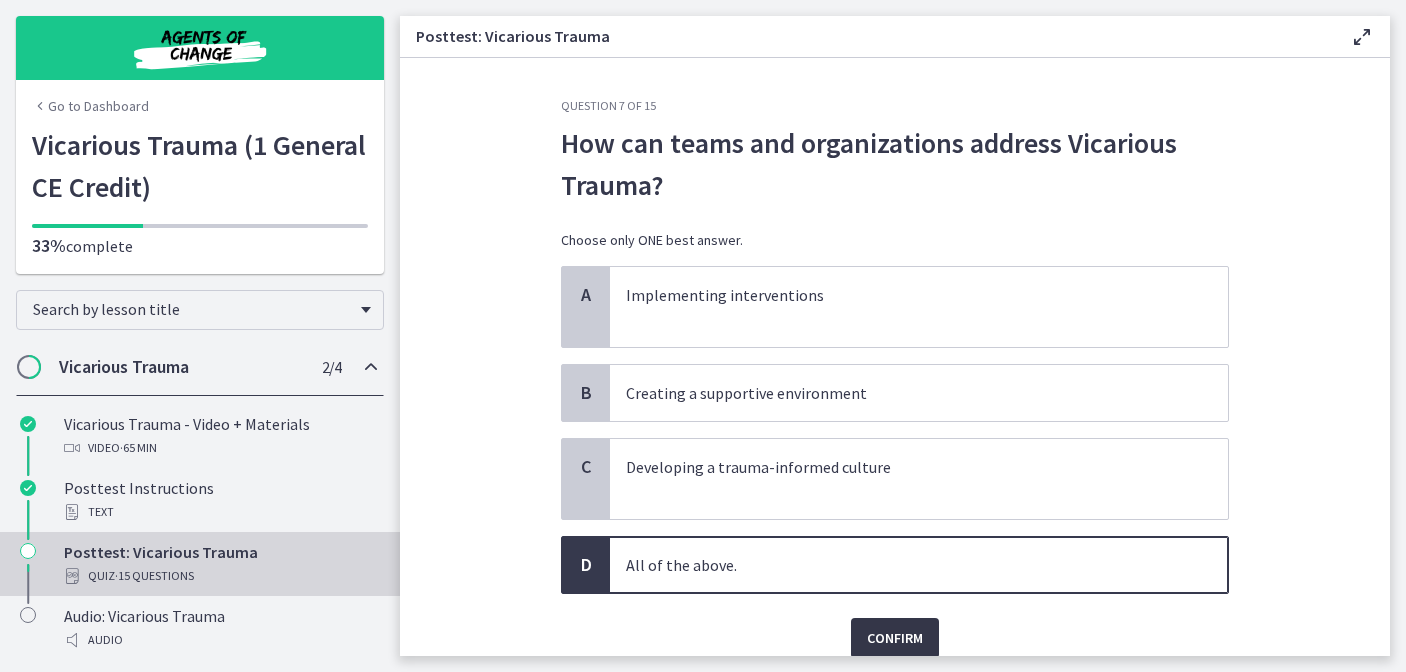 click on "Confirm" at bounding box center (895, 638) 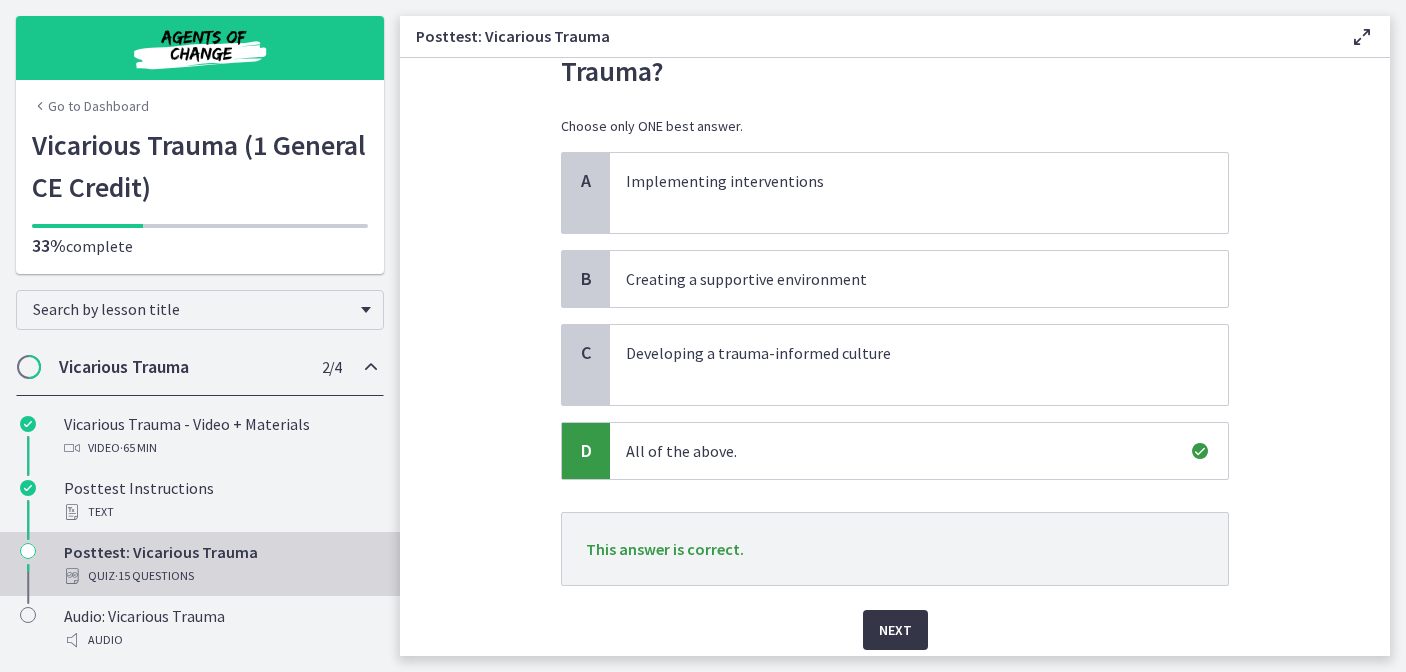 scroll, scrollTop: 188, scrollLeft: 0, axis: vertical 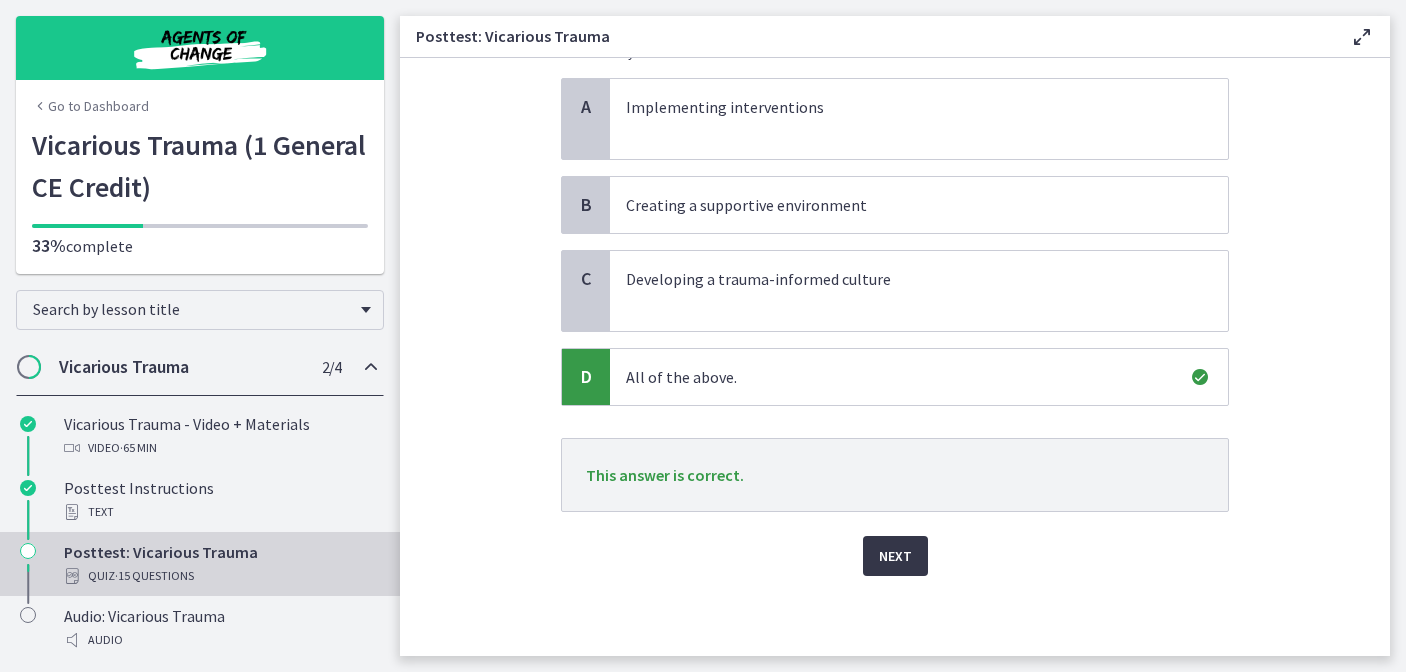 click on "Next" at bounding box center (895, 556) 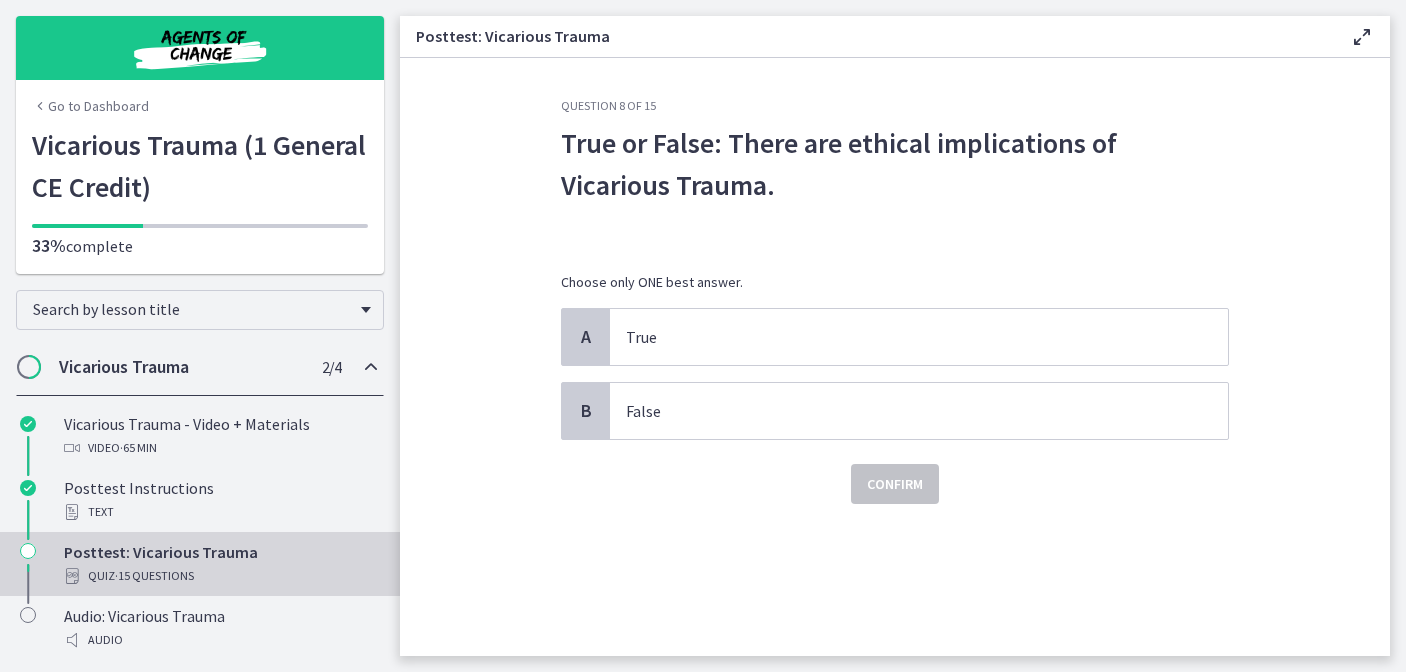 scroll, scrollTop: 0, scrollLeft: 0, axis: both 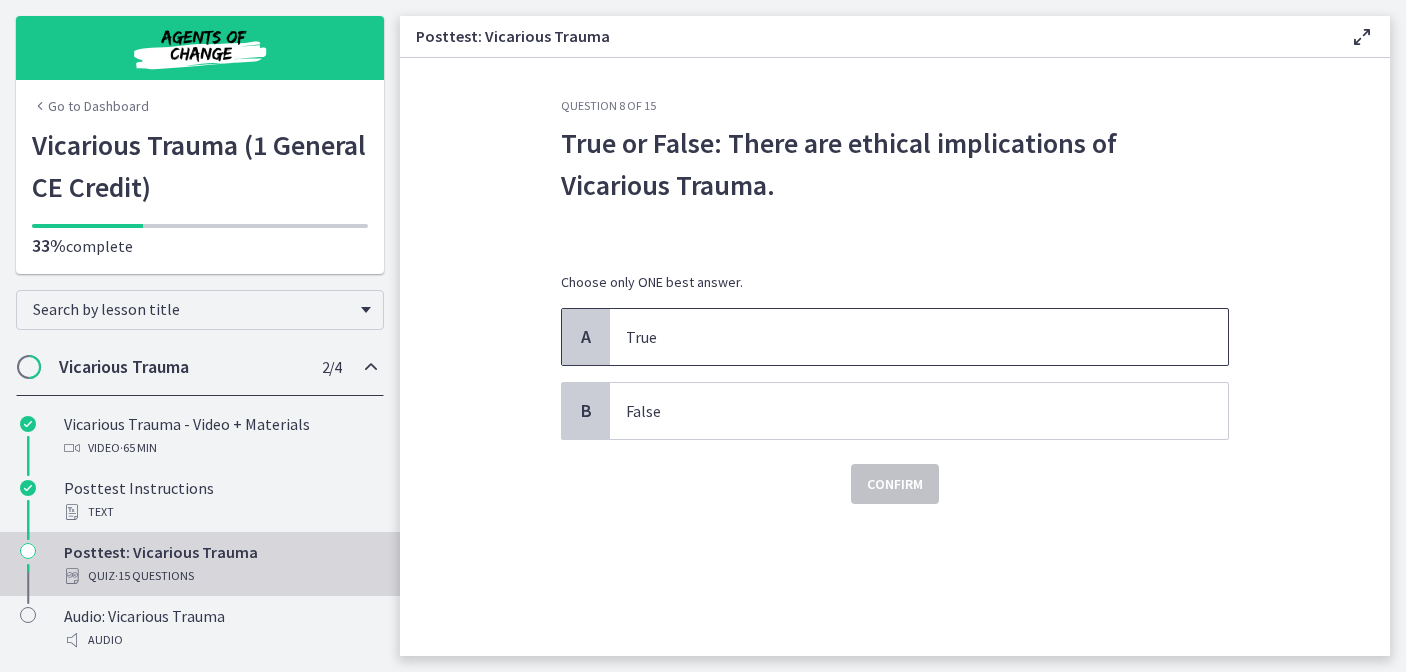 click on "True" at bounding box center [919, 337] 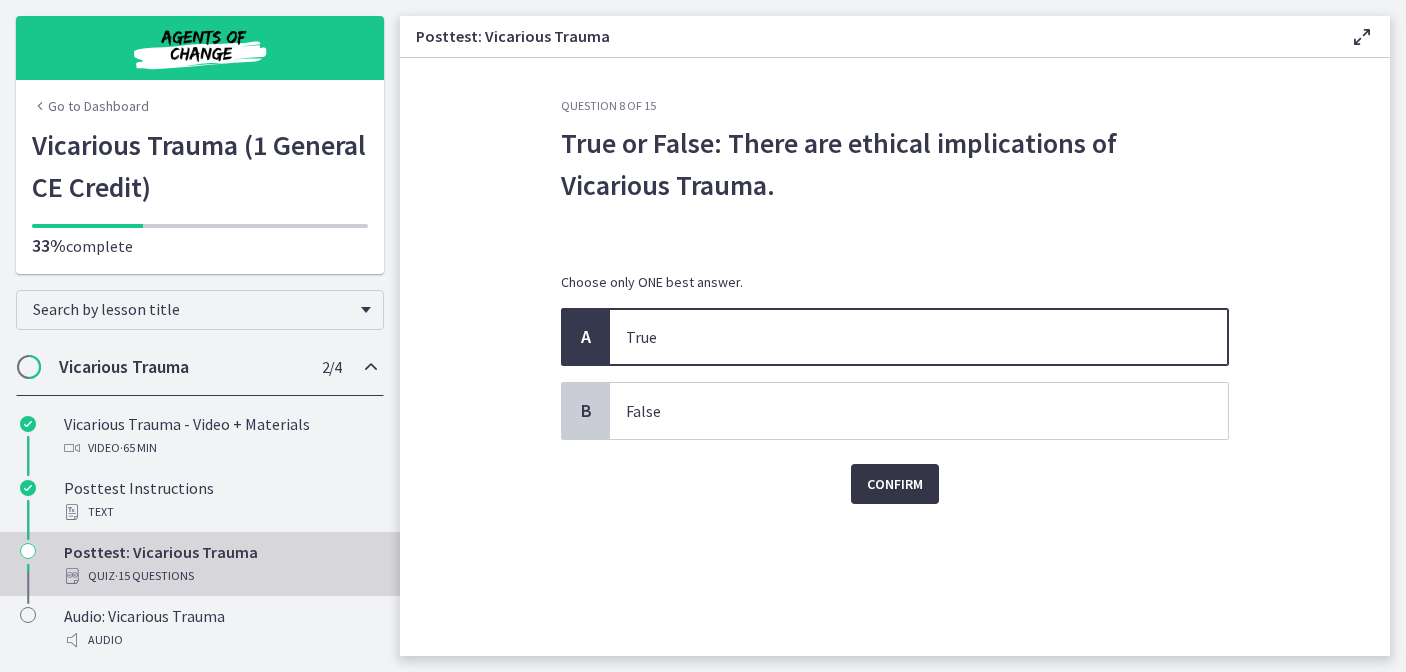 click on "Confirm" at bounding box center [895, 484] 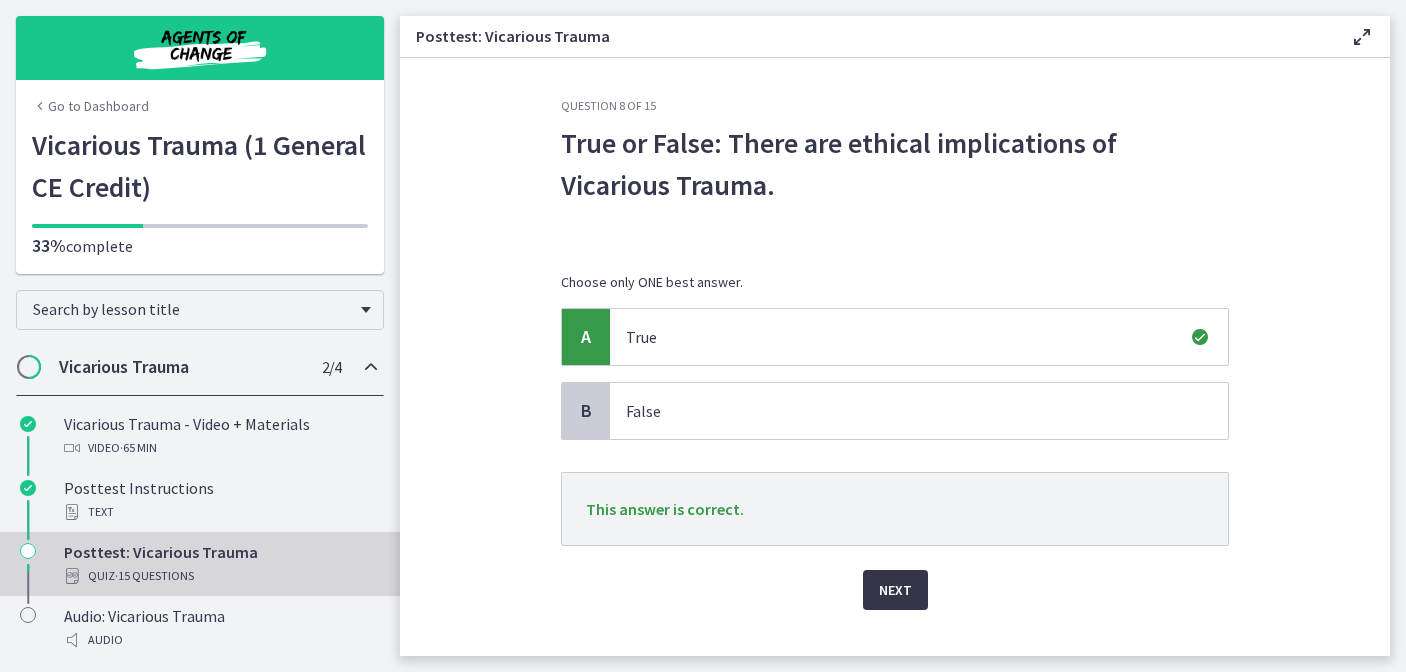 scroll, scrollTop: 34, scrollLeft: 0, axis: vertical 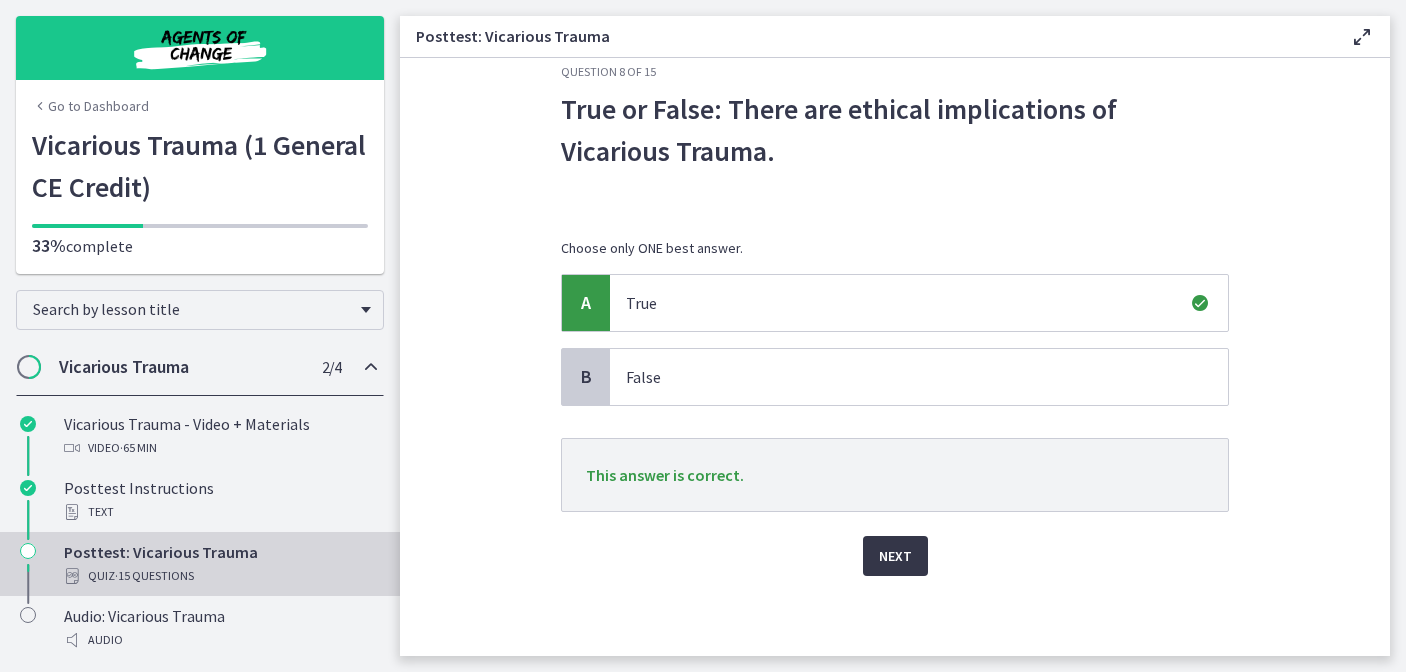 click on "Next" at bounding box center (895, 556) 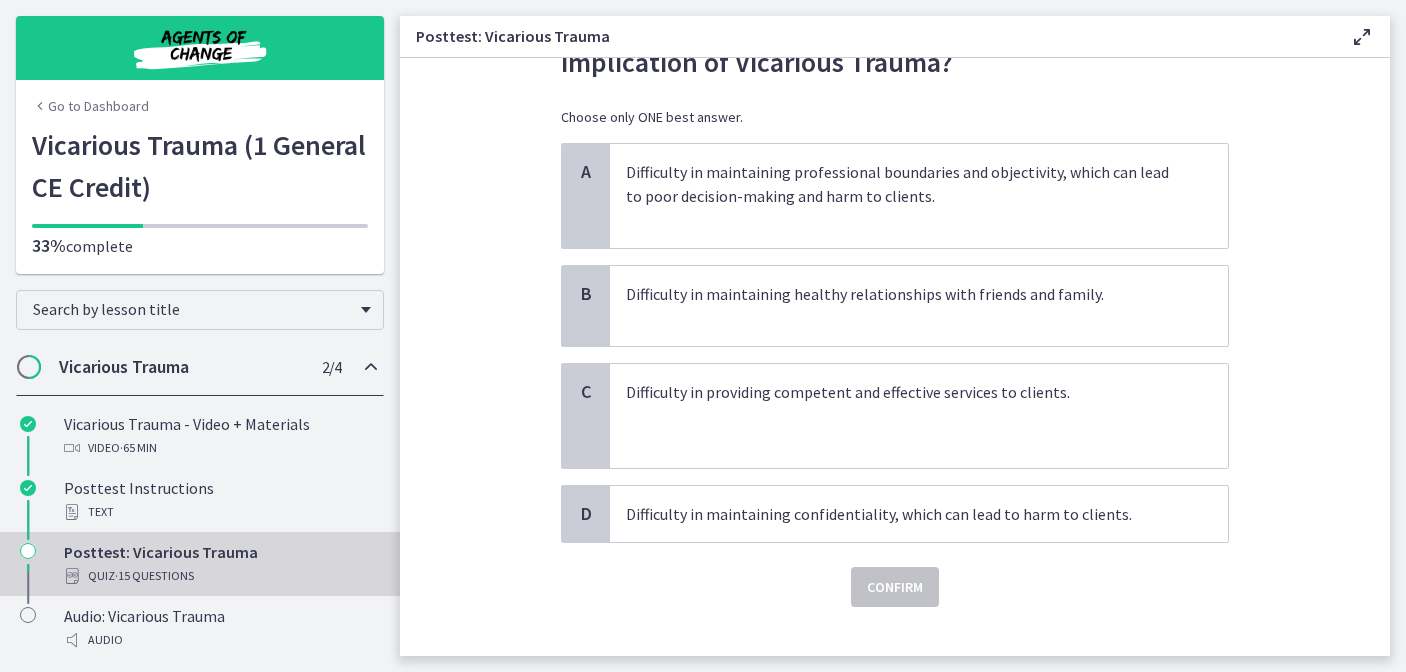 scroll, scrollTop: 126, scrollLeft: 0, axis: vertical 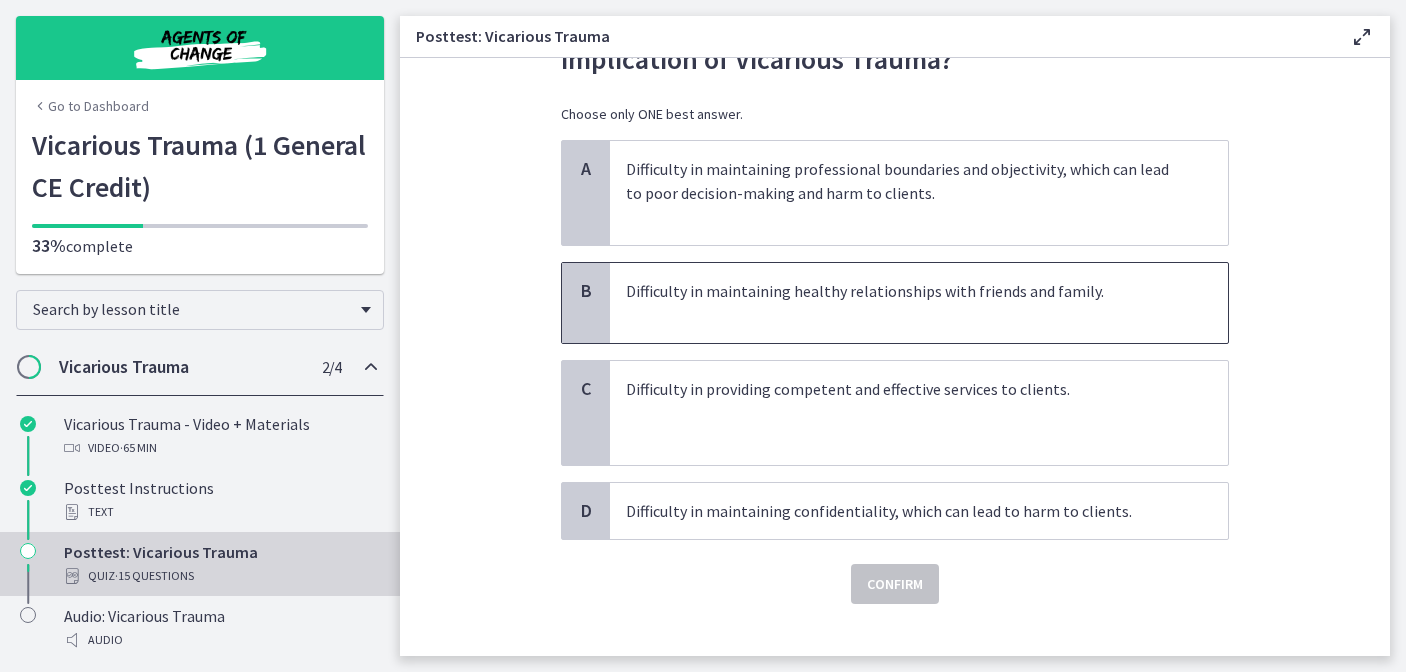 click on "Difficulty in maintaining healthy relationships with friends and family." at bounding box center (899, 303) 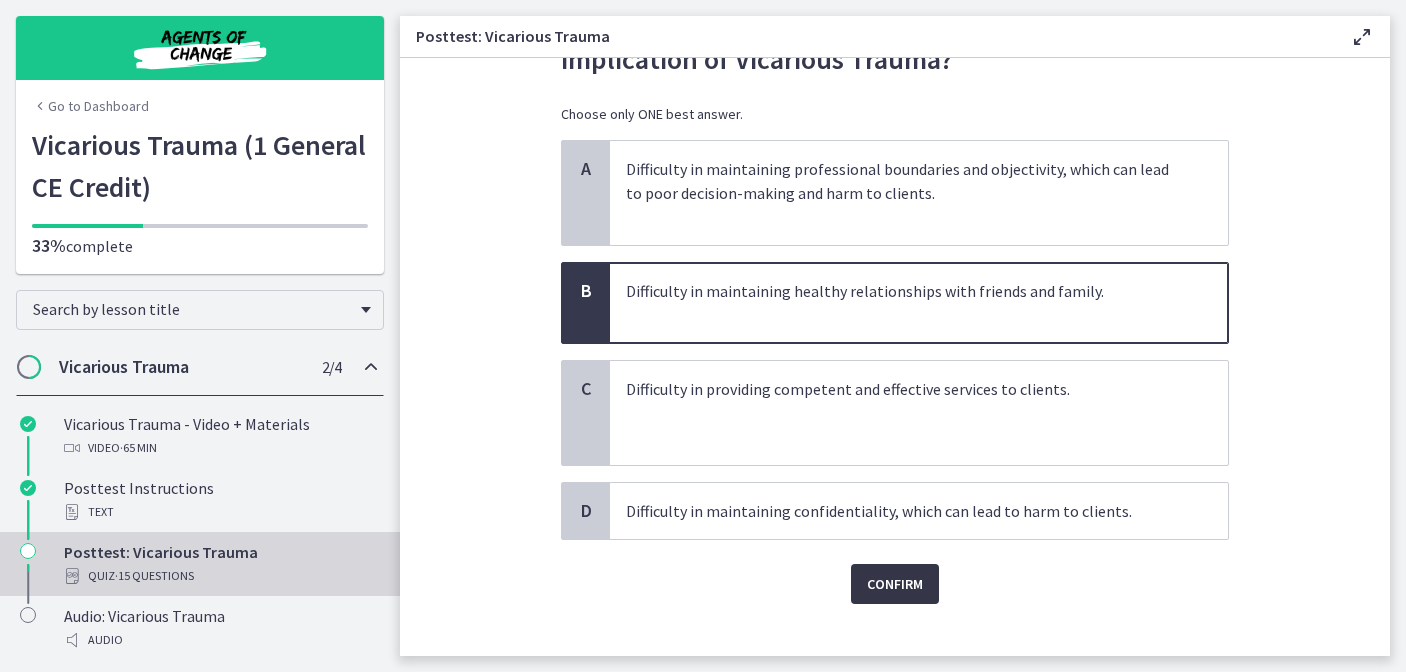 click on "Confirm" at bounding box center (895, 584) 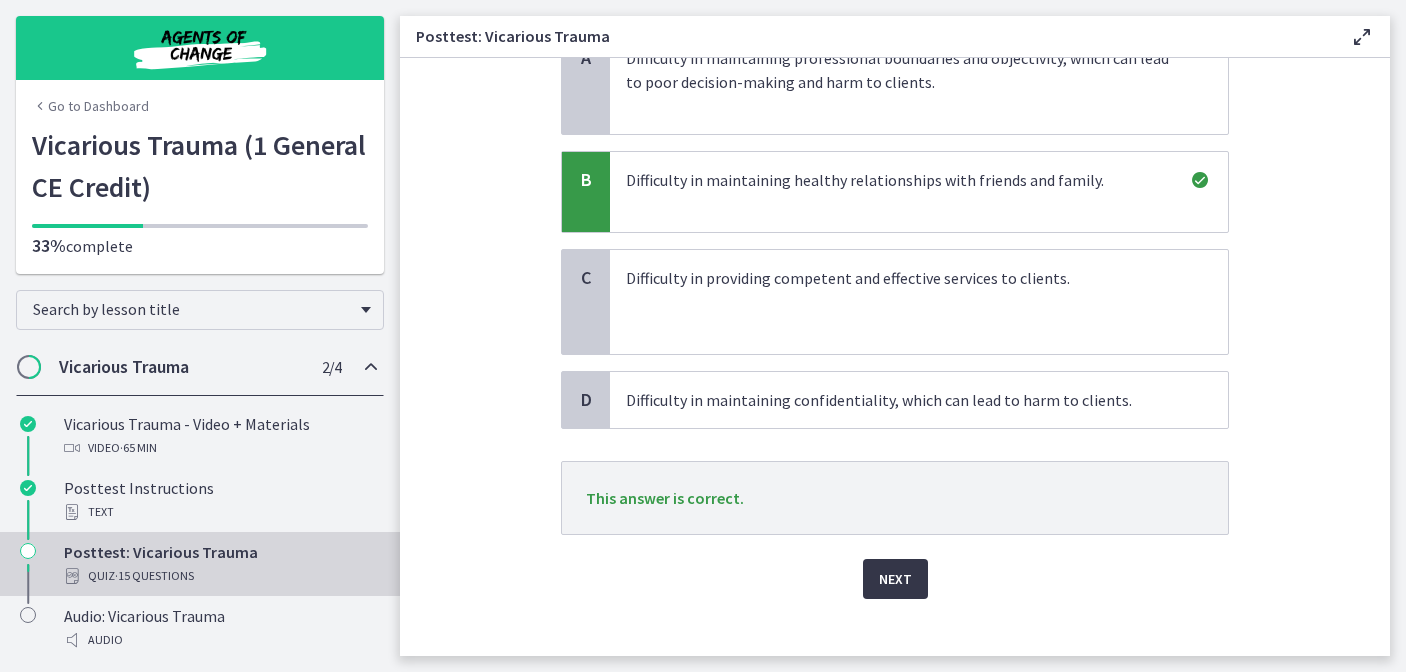 scroll, scrollTop: 246, scrollLeft: 0, axis: vertical 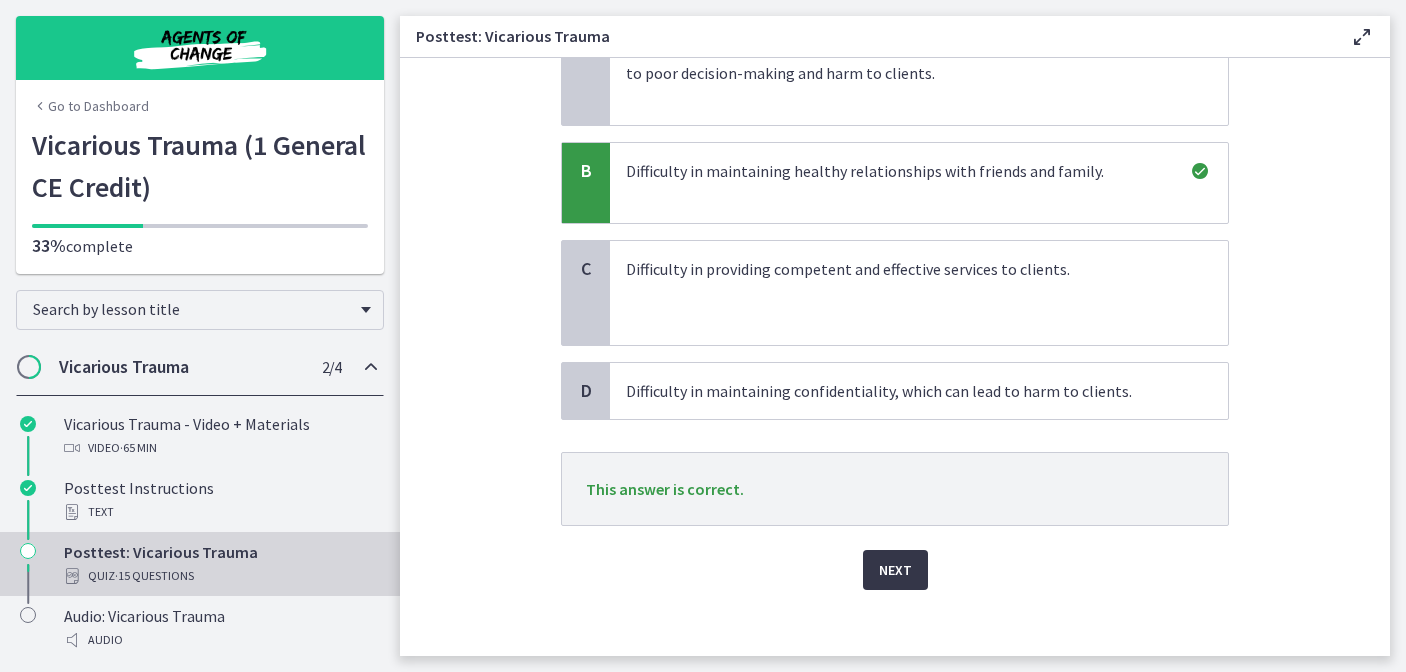 click on "Question   9   of   15
Which is NOT an example of a potential ethical implication of Vicarious Trauma?
Choose only ONE best answer.
A
Difficulty in maintaining professional boundaries and objectivity, which can lead to poor decision-making and harm to clients.
B
Difficulty in maintaining healthy relationships with friends and family.
C
Difficulty in providing competent and effective services to clients.
D
Difficulty in maintaining confidentiality, which can lead to harm to clients.
This answer is correct." 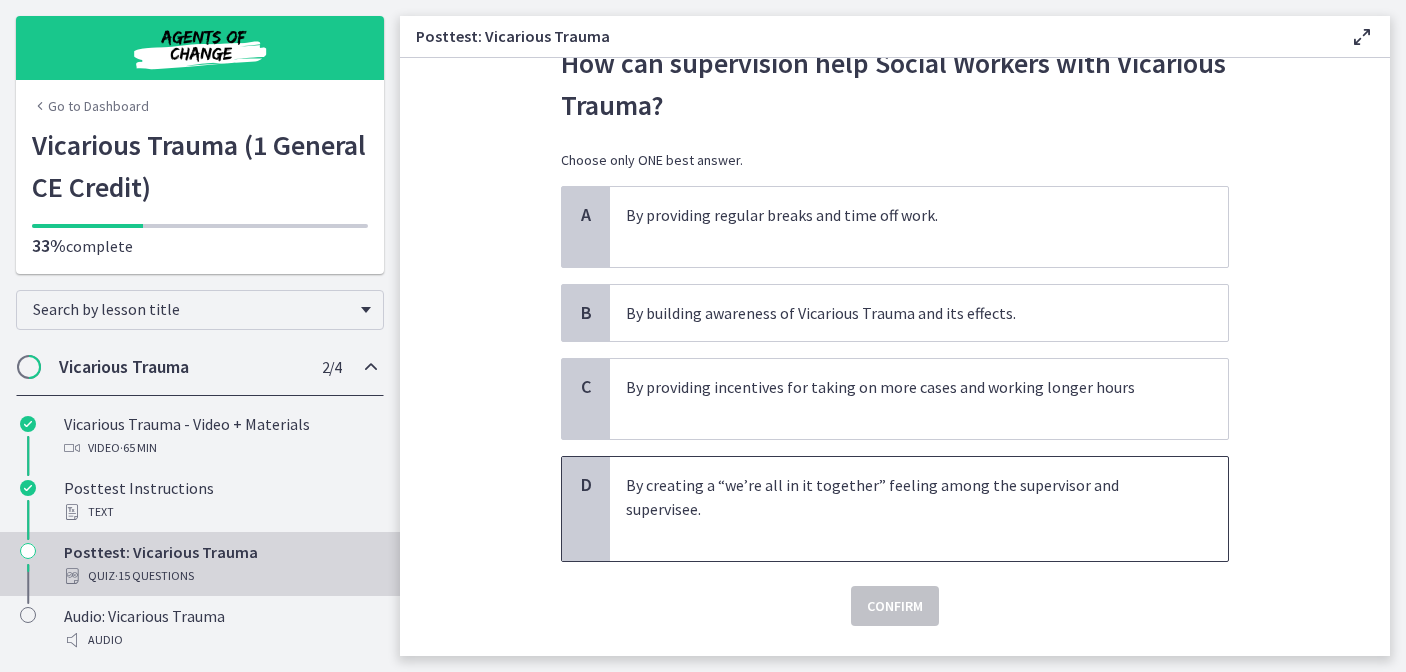 scroll, scrollTop: 84, scrollLeft: 0, axis: vertical 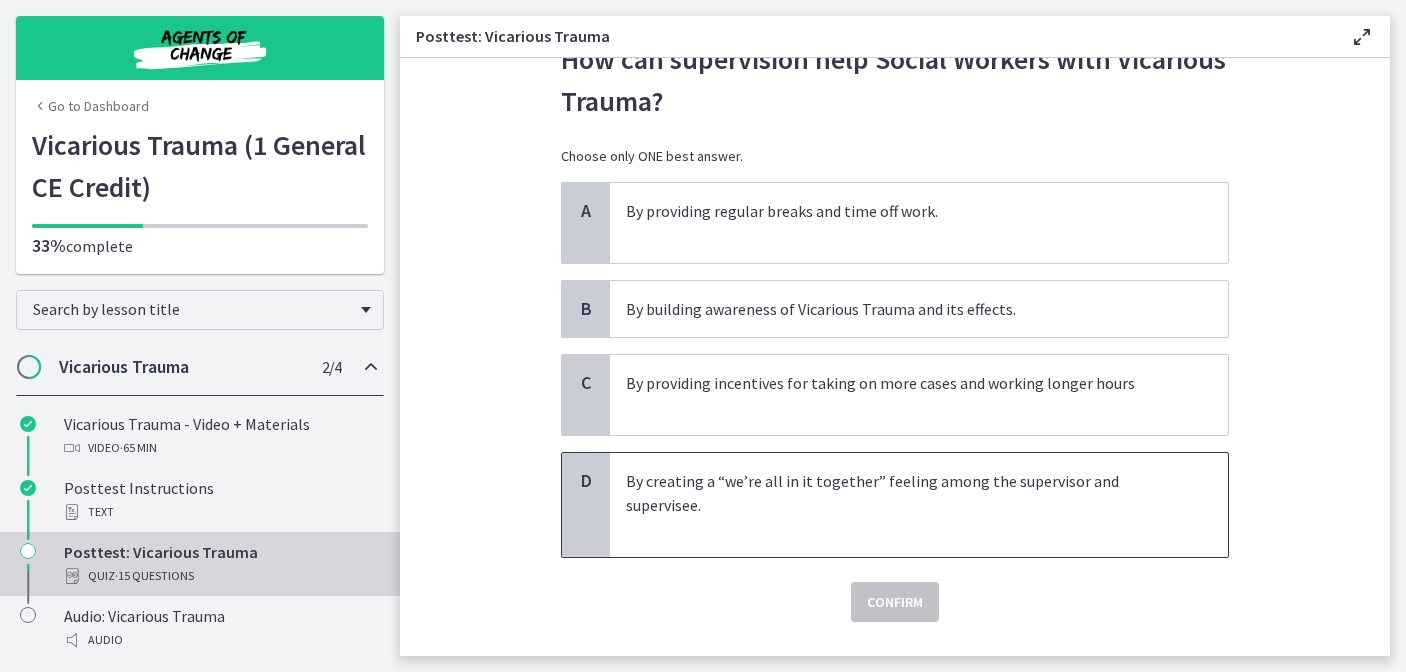 click on "By creating a “we’re all in it together” feeling among the supervisor and supervisee." at bounding box center [899, 505] 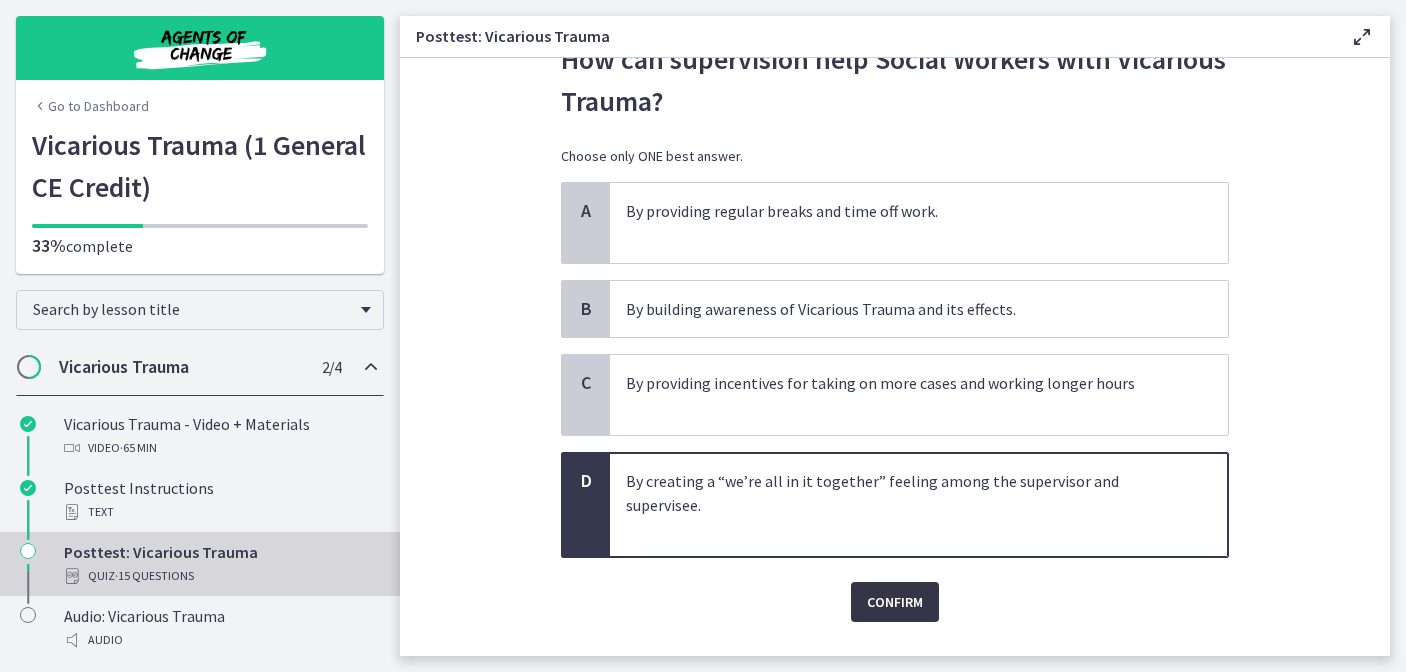 click on "Confirm" at bounding box center (895, 602) 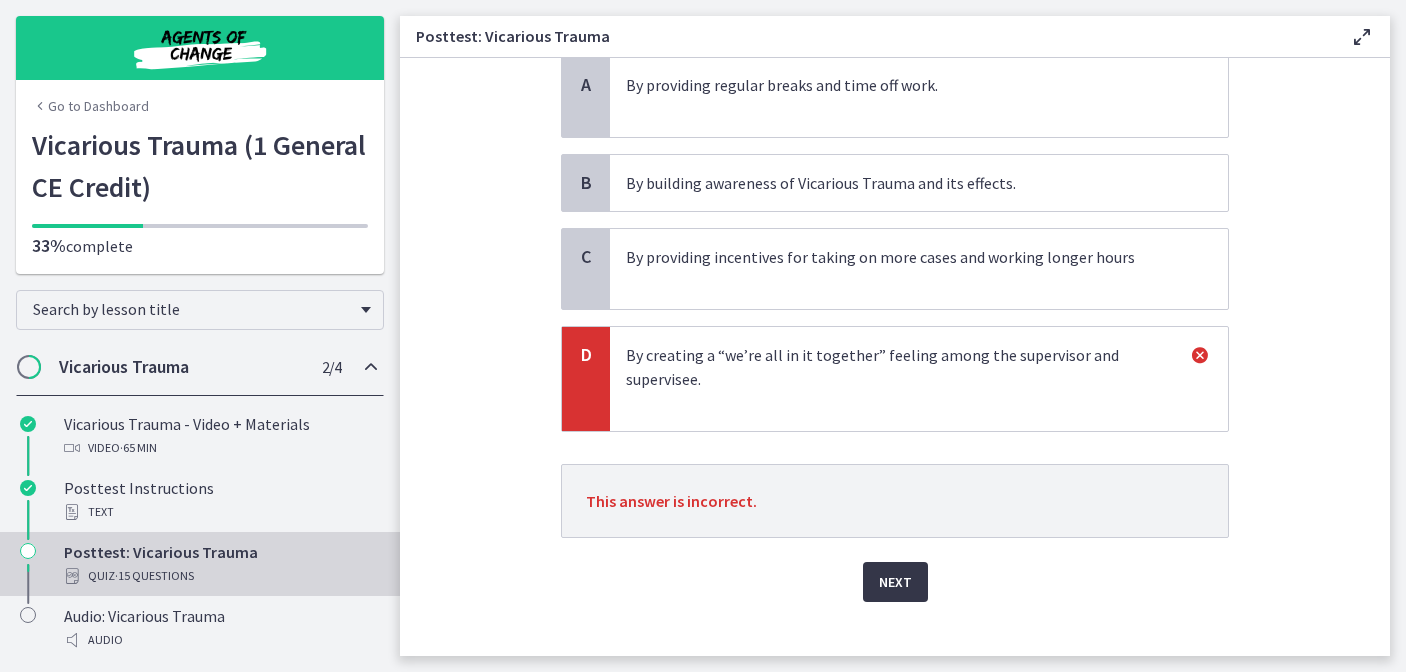 scroll, scrollTop: 214, scrollLeft: 0, axis: vertical 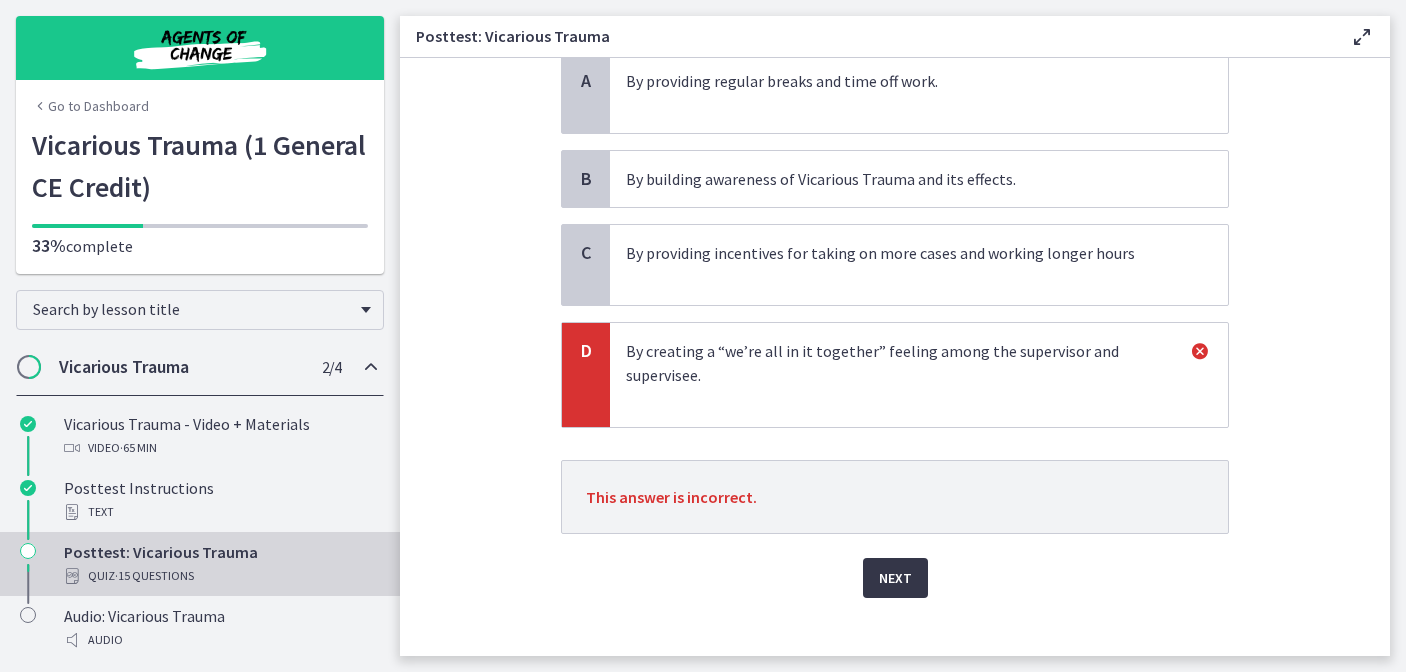 click on "Next" at bounding box center [895, 578] 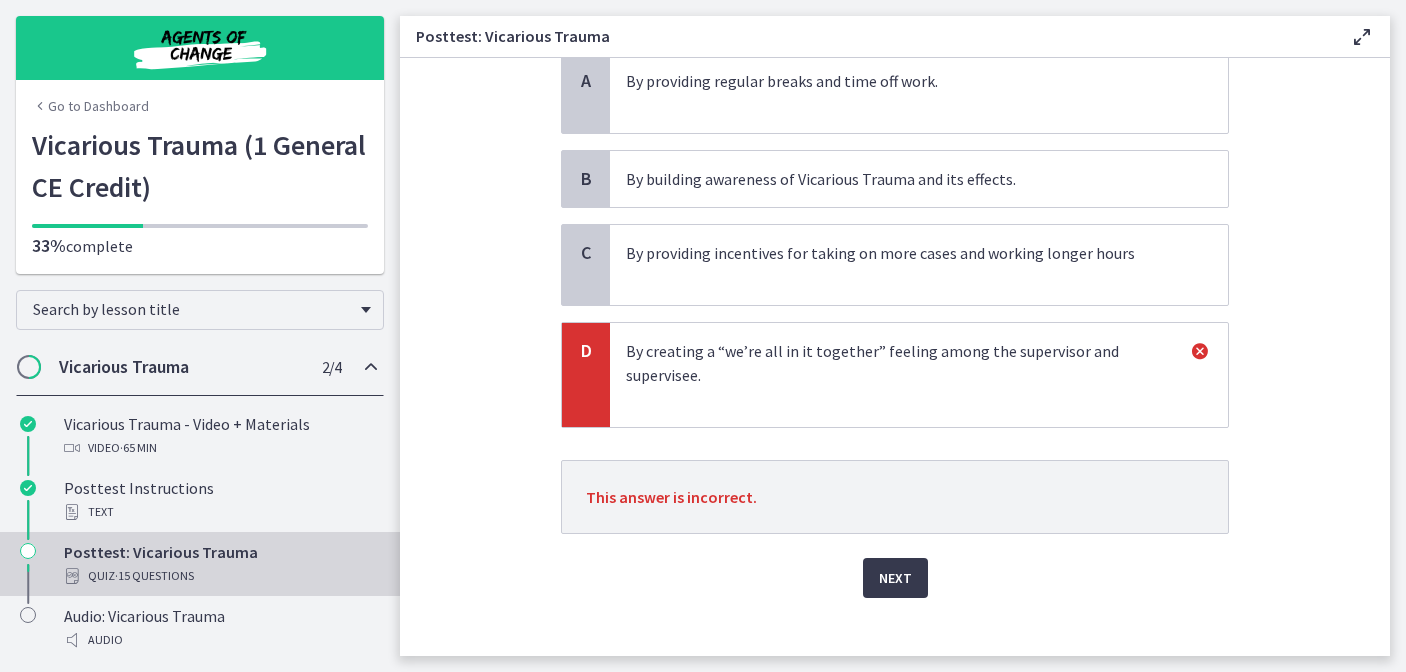 scroll, scrollTop: 0, scrollLeft: 0, axis: both 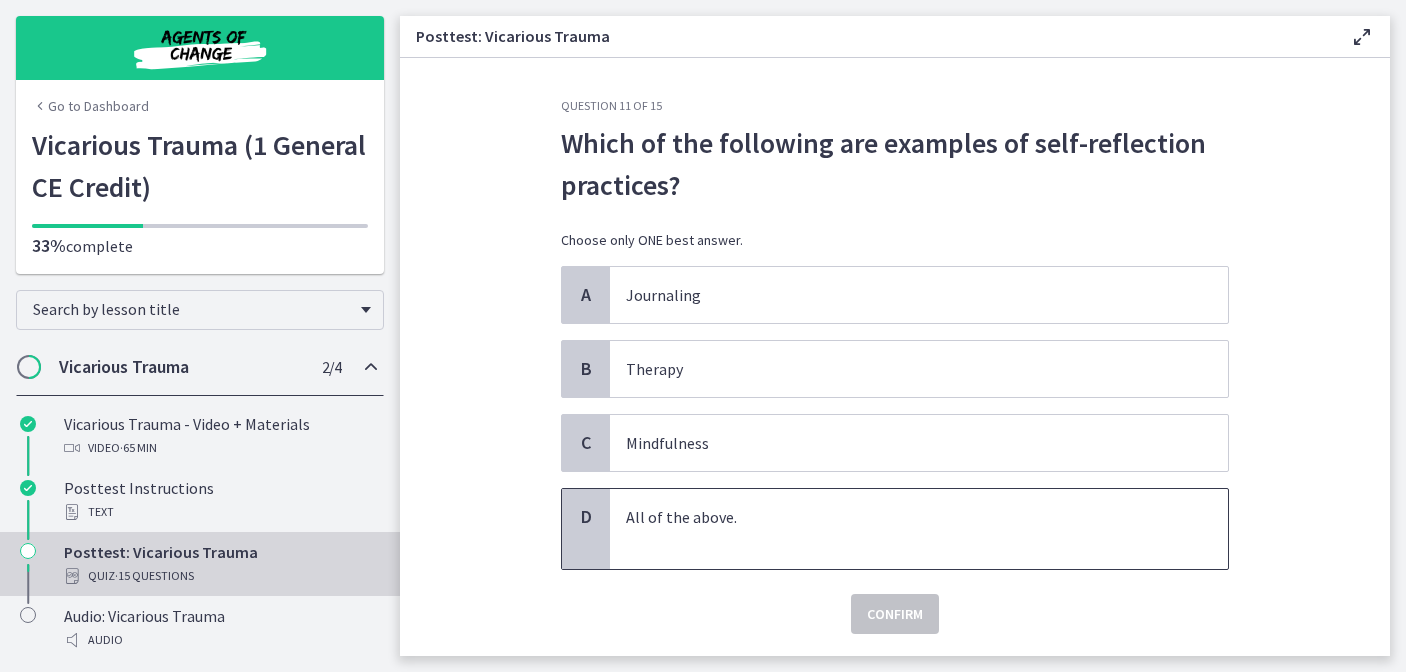 click on "All of the above." at bounding box center [899, 529] 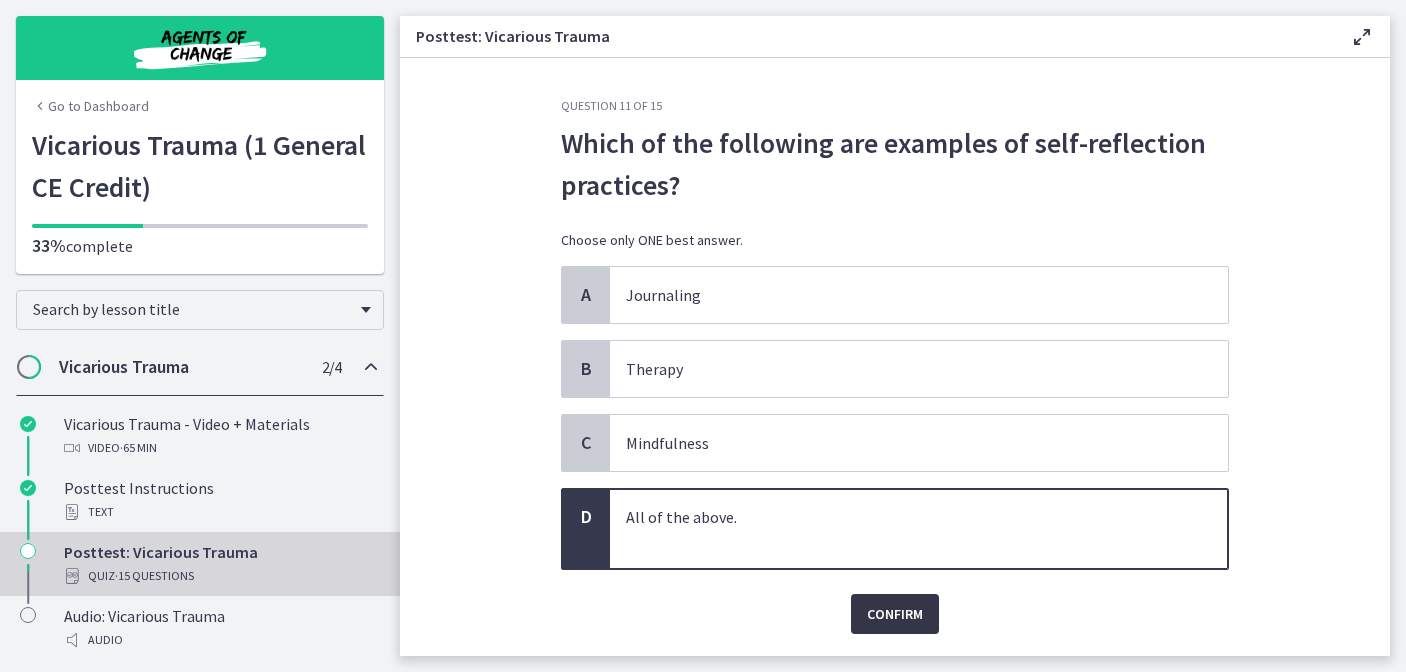 click on "Confirm" at bounding box center (895, 614) 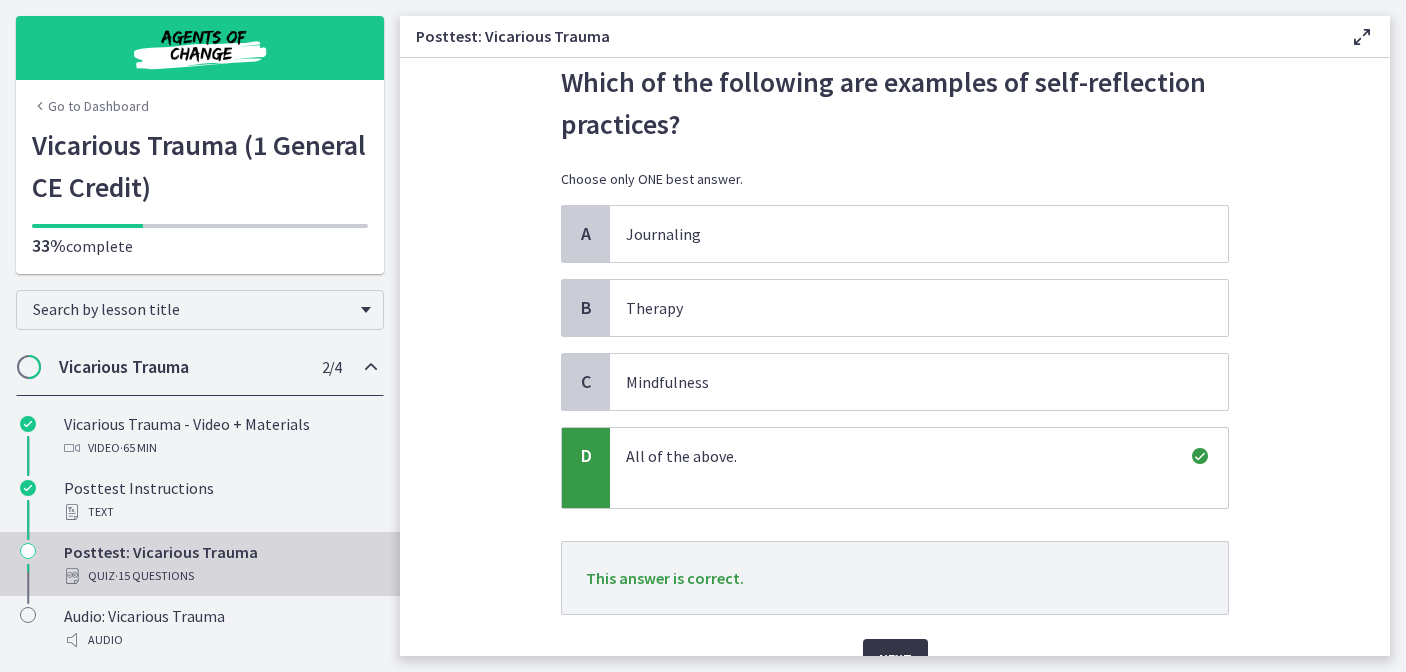 scroll, scrollTop: 68, scrollLeft: 0, axis: vertical 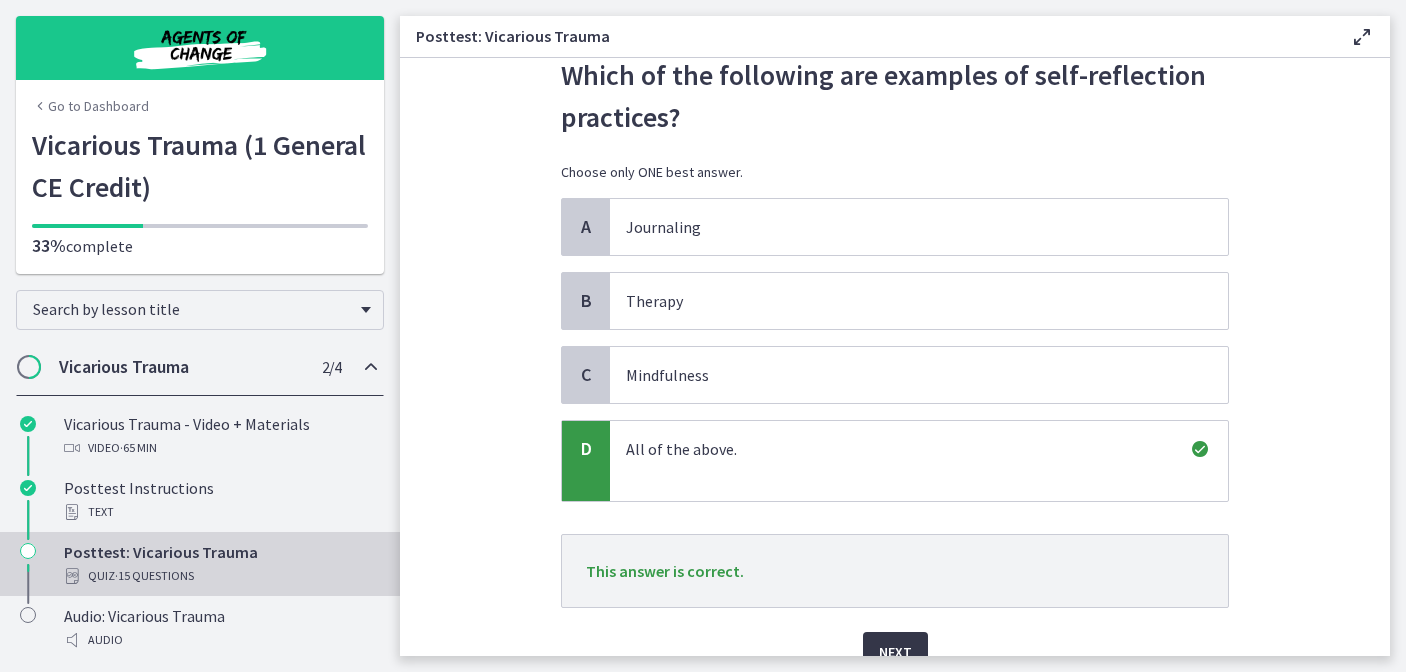 click on "Next" at bounding box center [895, 652] 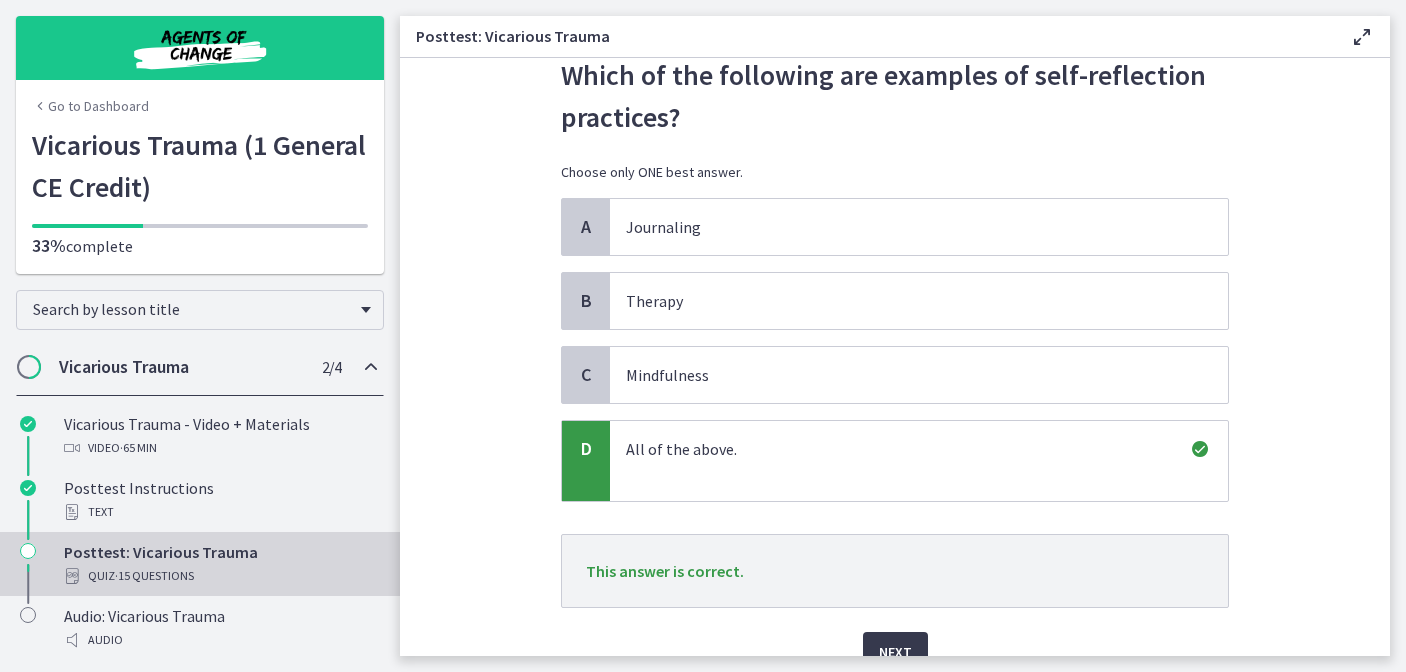 scroll, scrollTop: 0, scrollLeft: 0, axis: both 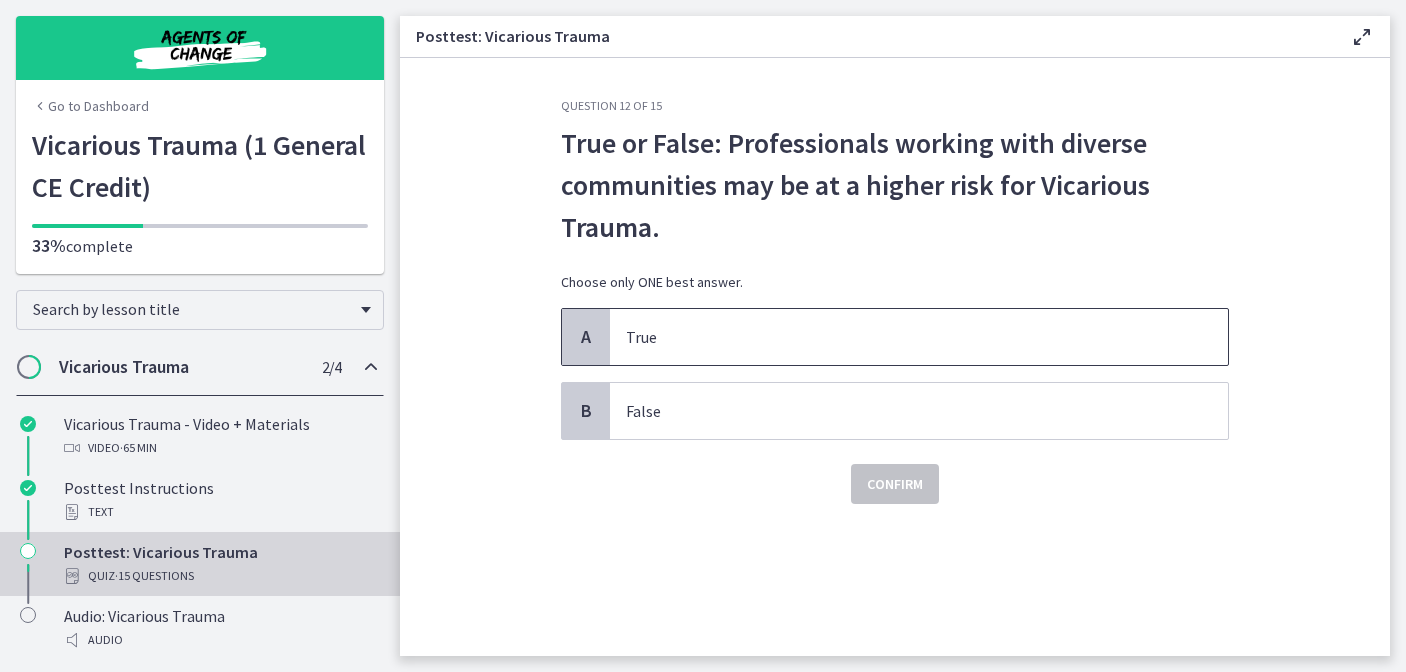 click on "True" at bounding box center (919, 337) 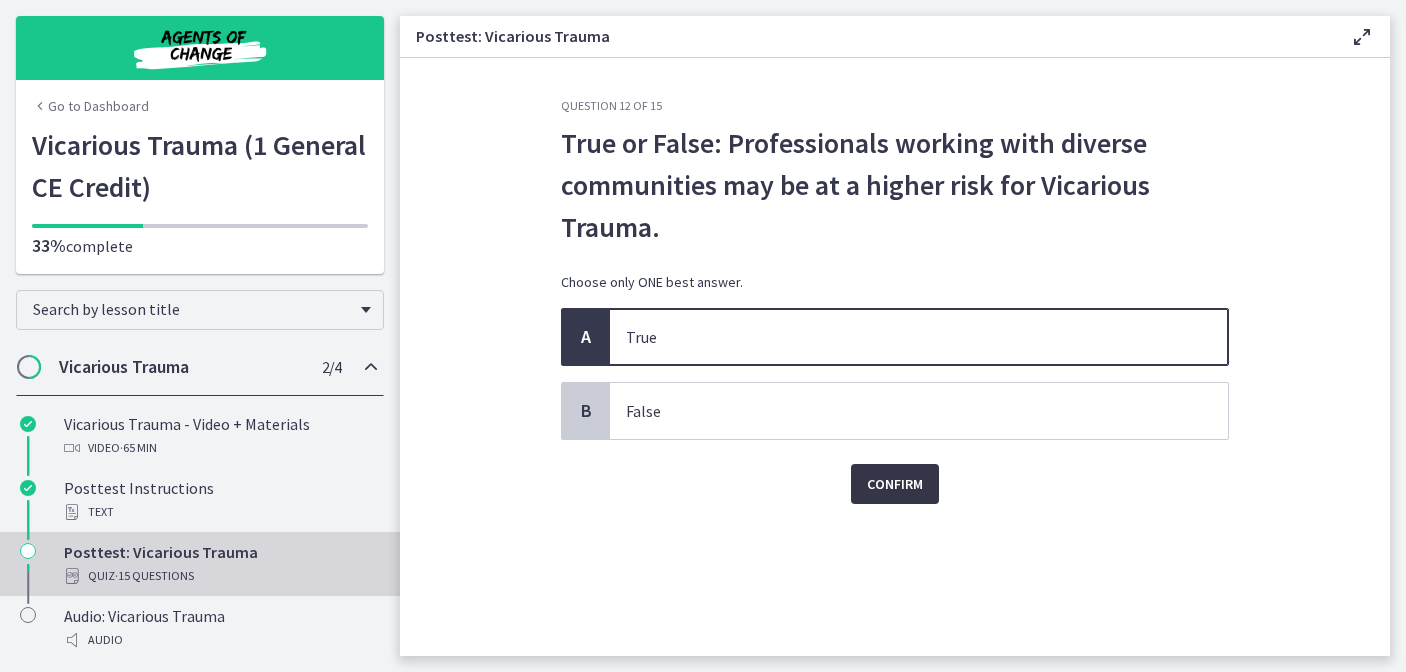 click on "Confirm" at bounding box center [895, 484] 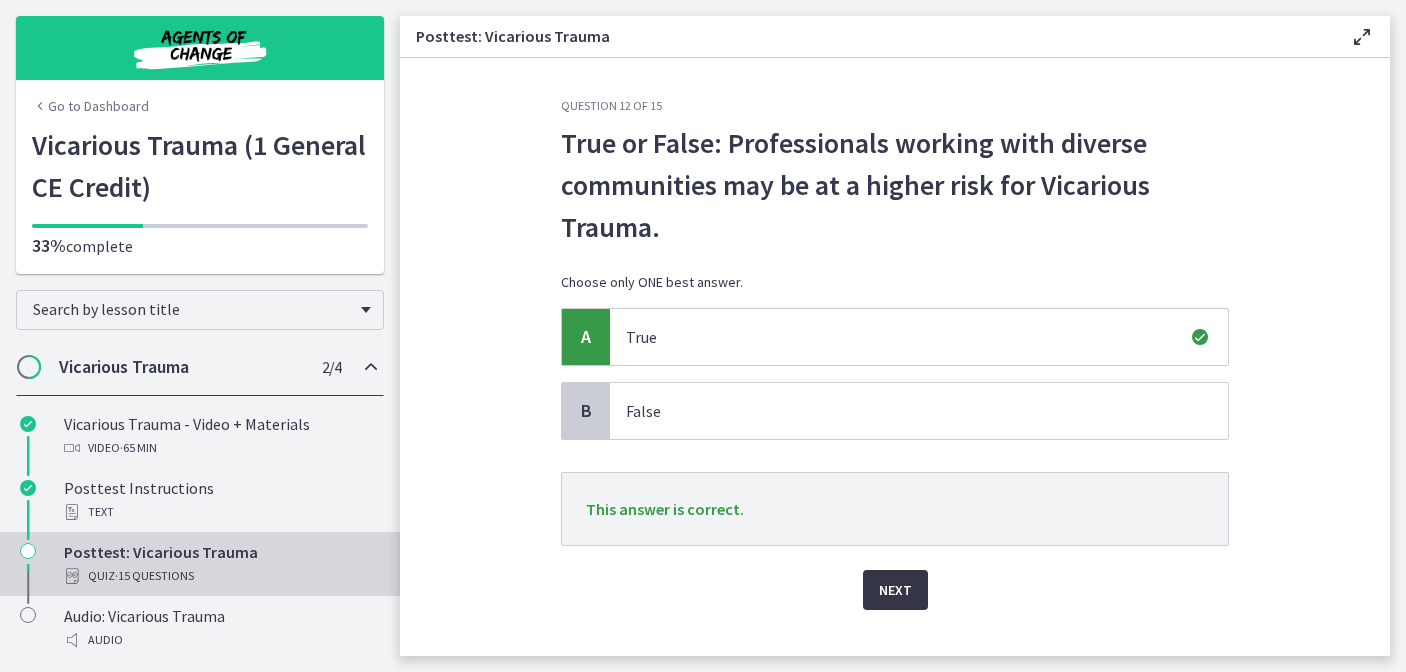 click on "Next" at bounding box center [895, 590] 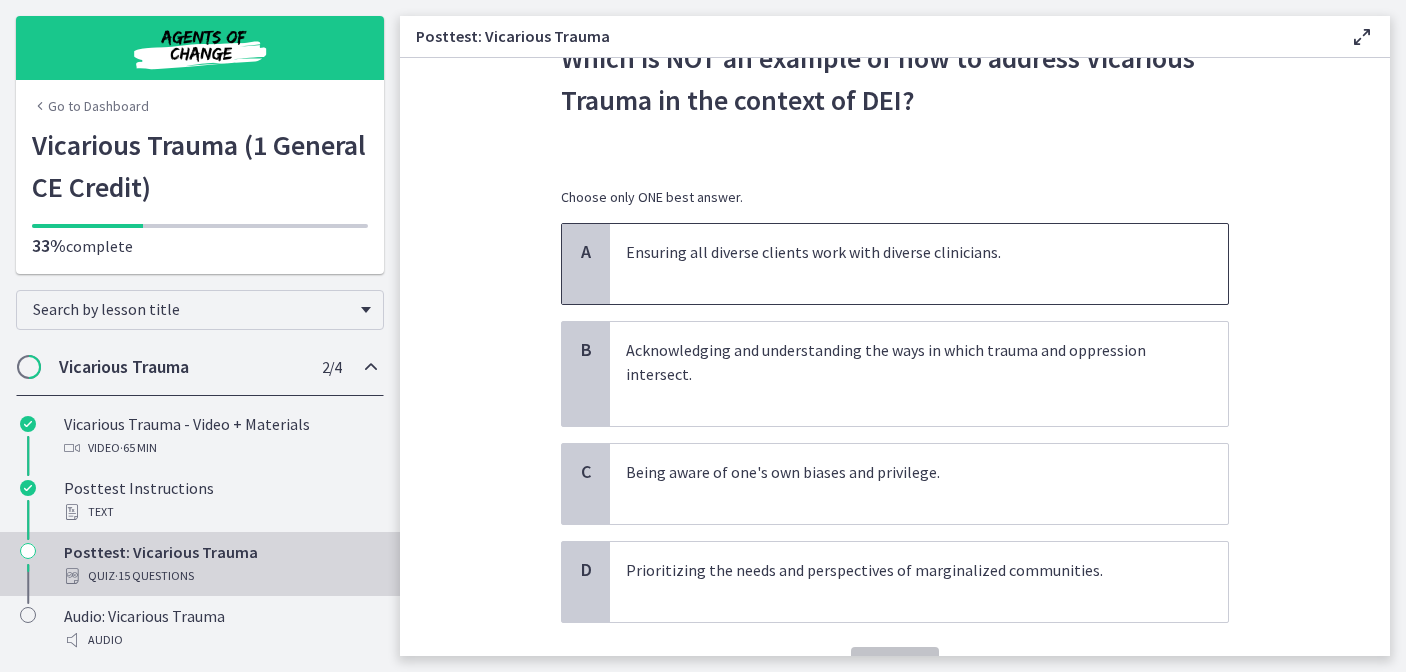 scroll, scrollTop: 90, scrollLeft: 0, axis: vertical 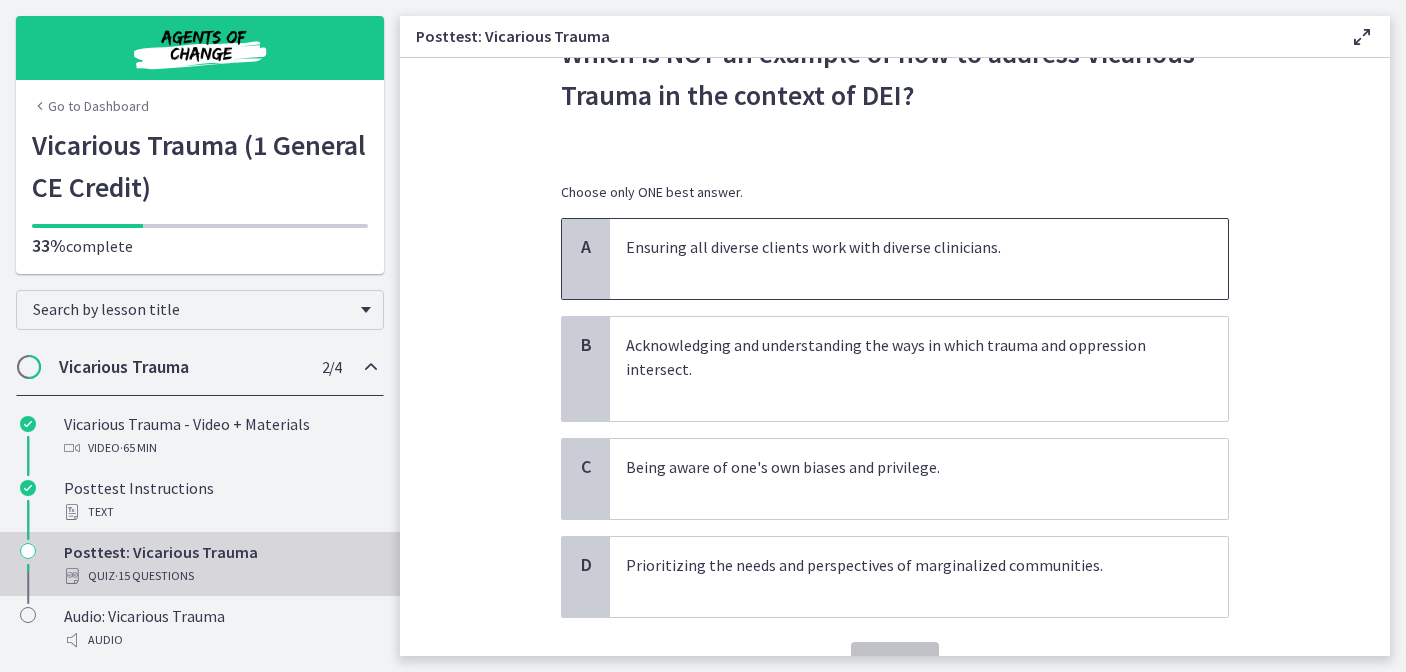 click on "Ensuring all diverse clients work with diverse clinicians." at bounding box center (899, 259) 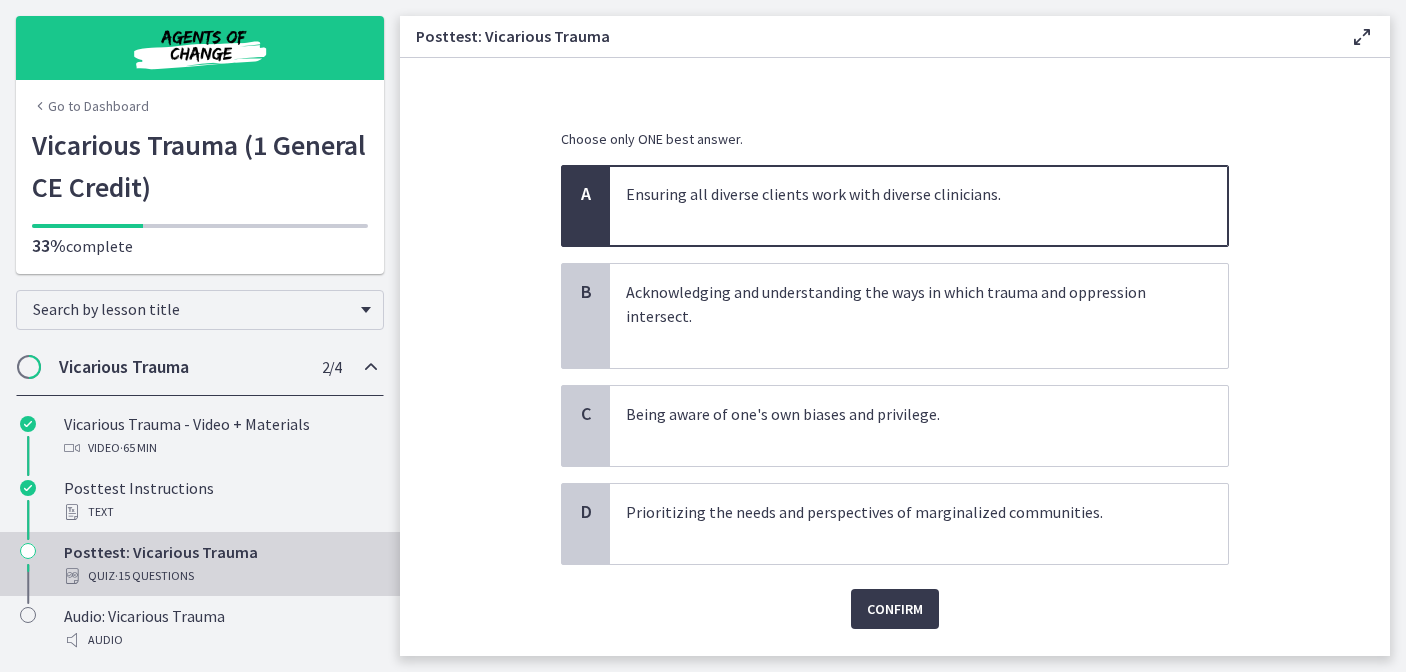 scroll, scrollTop: 196, scrollLeft: 0, axis: vertical 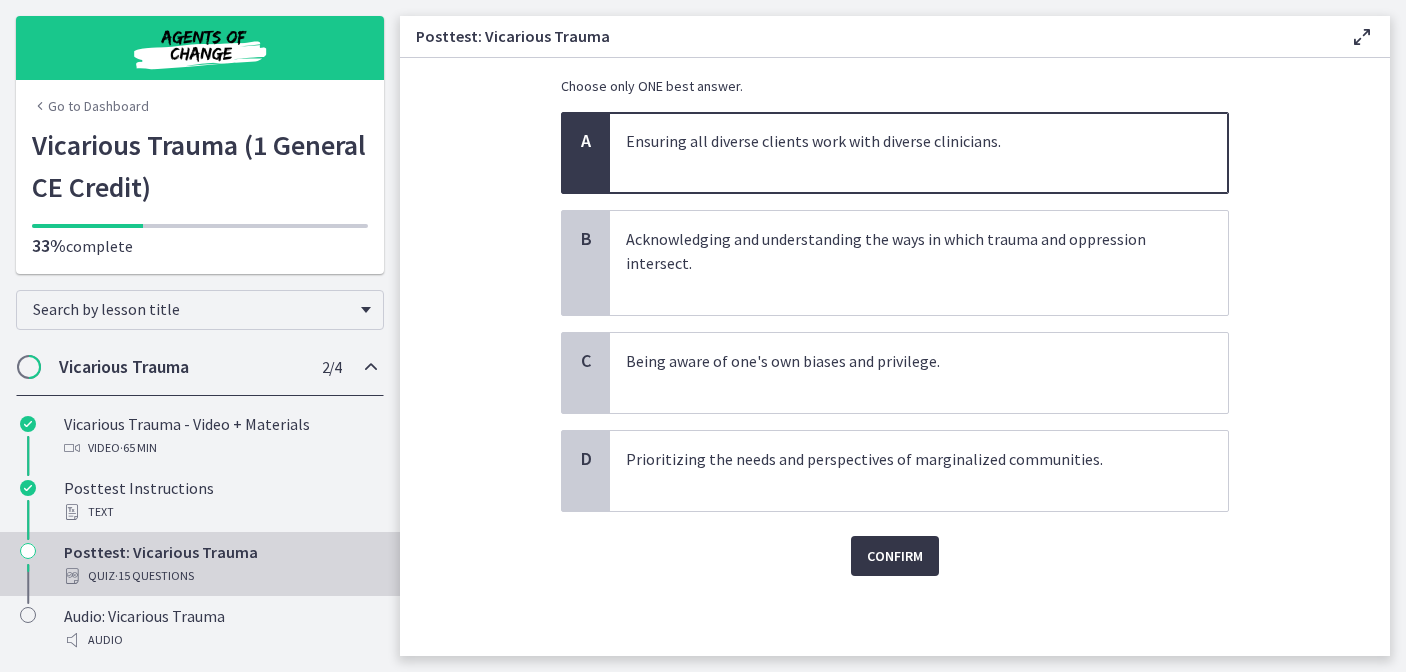 click on "Confirm" at bounding box center (895, 556) 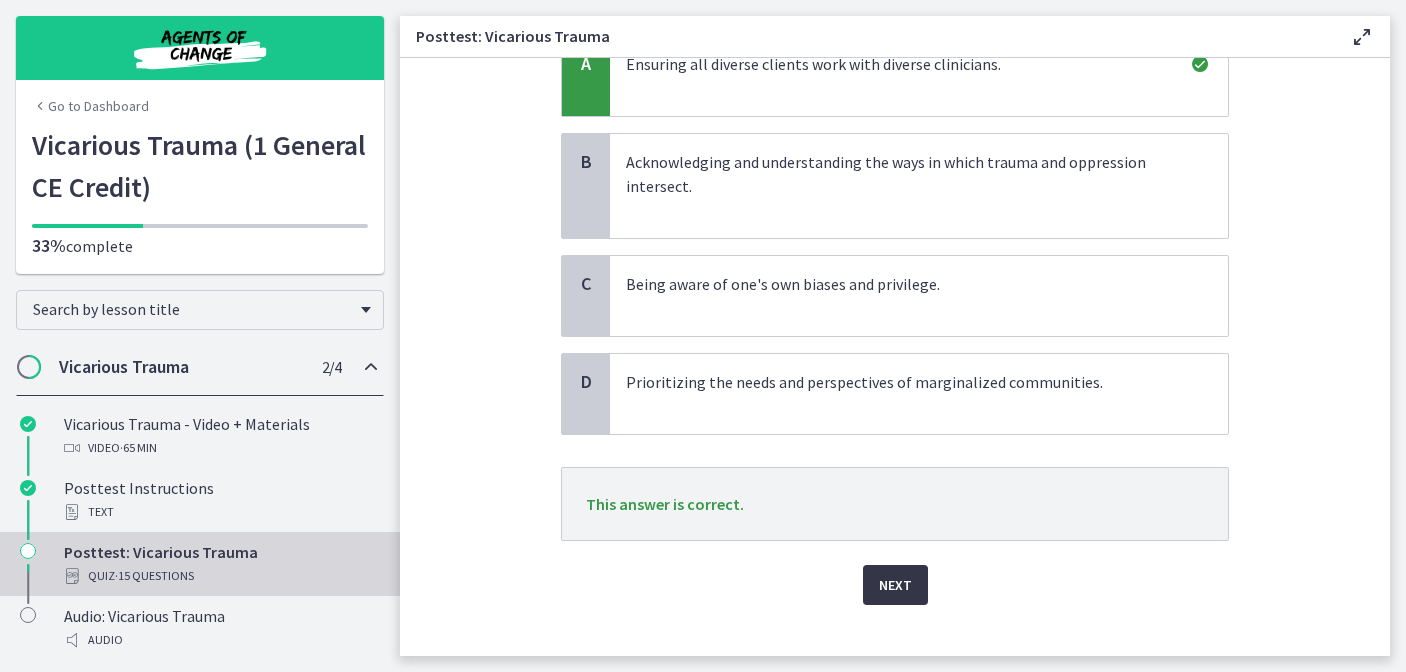 scroll, scrollTop: 274, scrollLeft: 0, axis: vertical 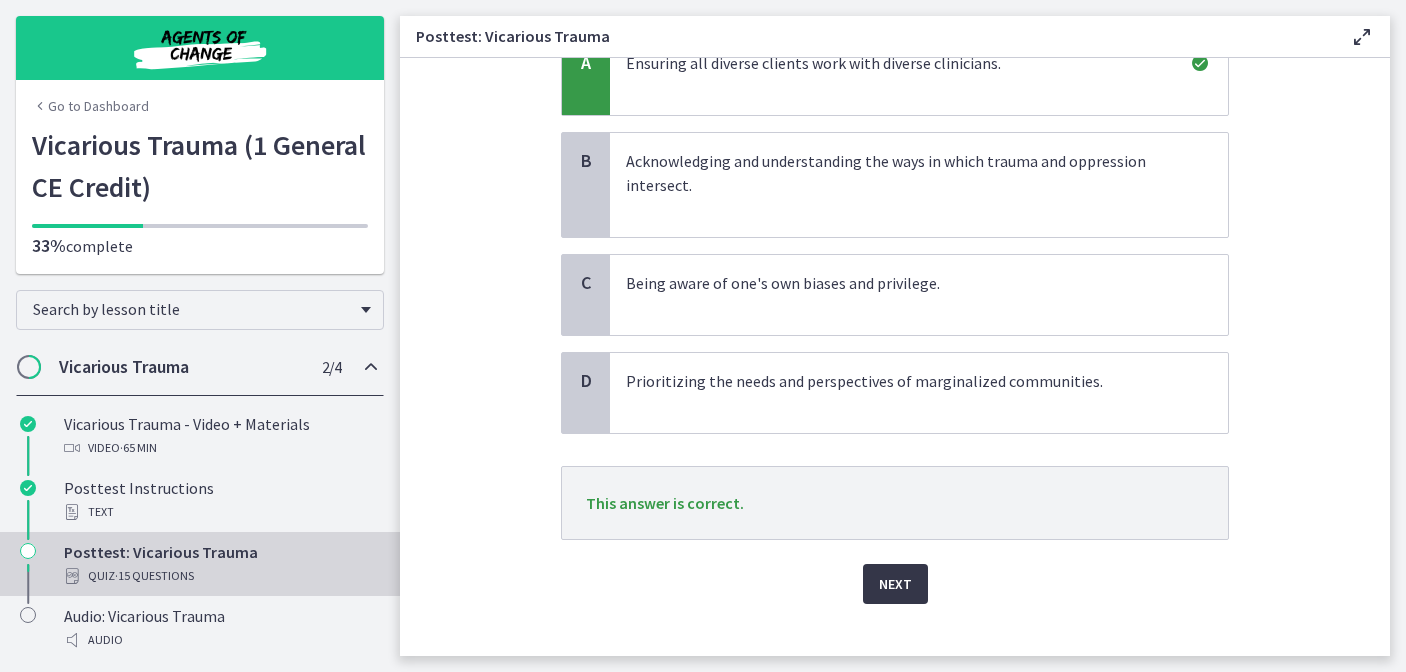 click on "Next" at bounding box center (895, 584) 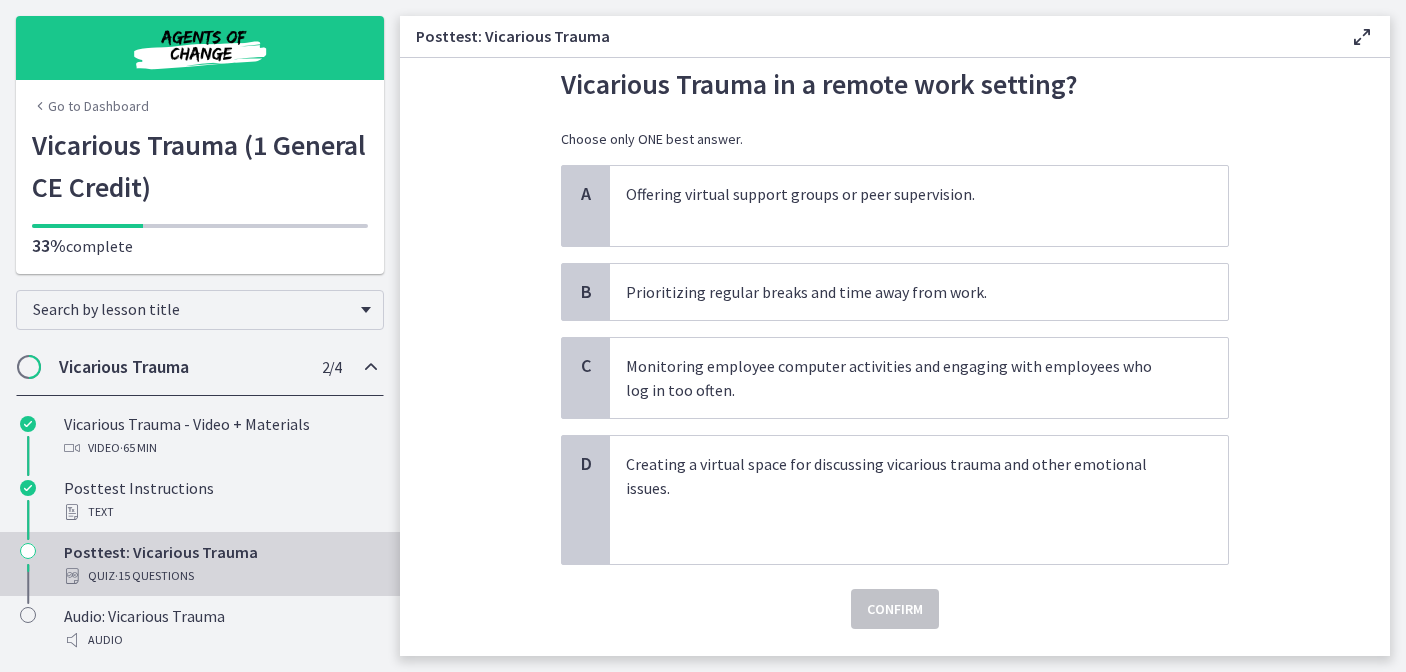 scroll, scrollTop: 103, scrollLeft: 0, axis: vertical 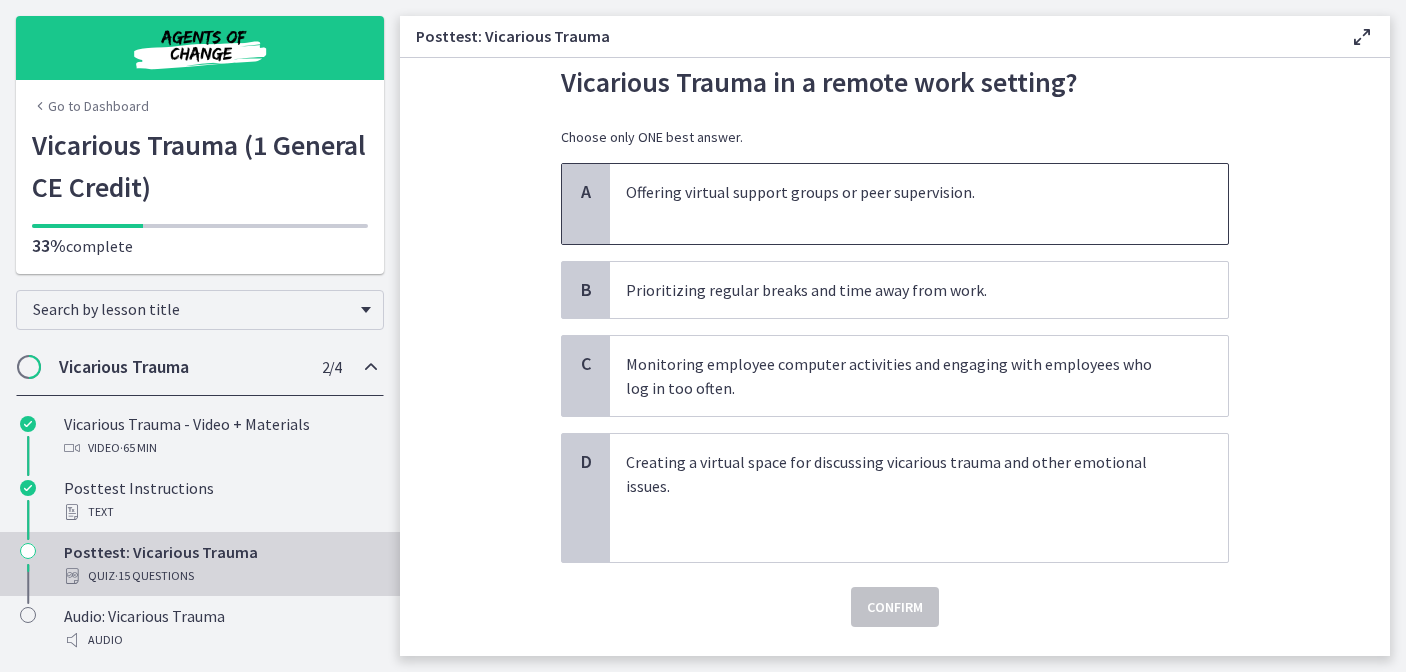click on "Offering virtual support groups or peer supervision." at bounding box center (899, 204) 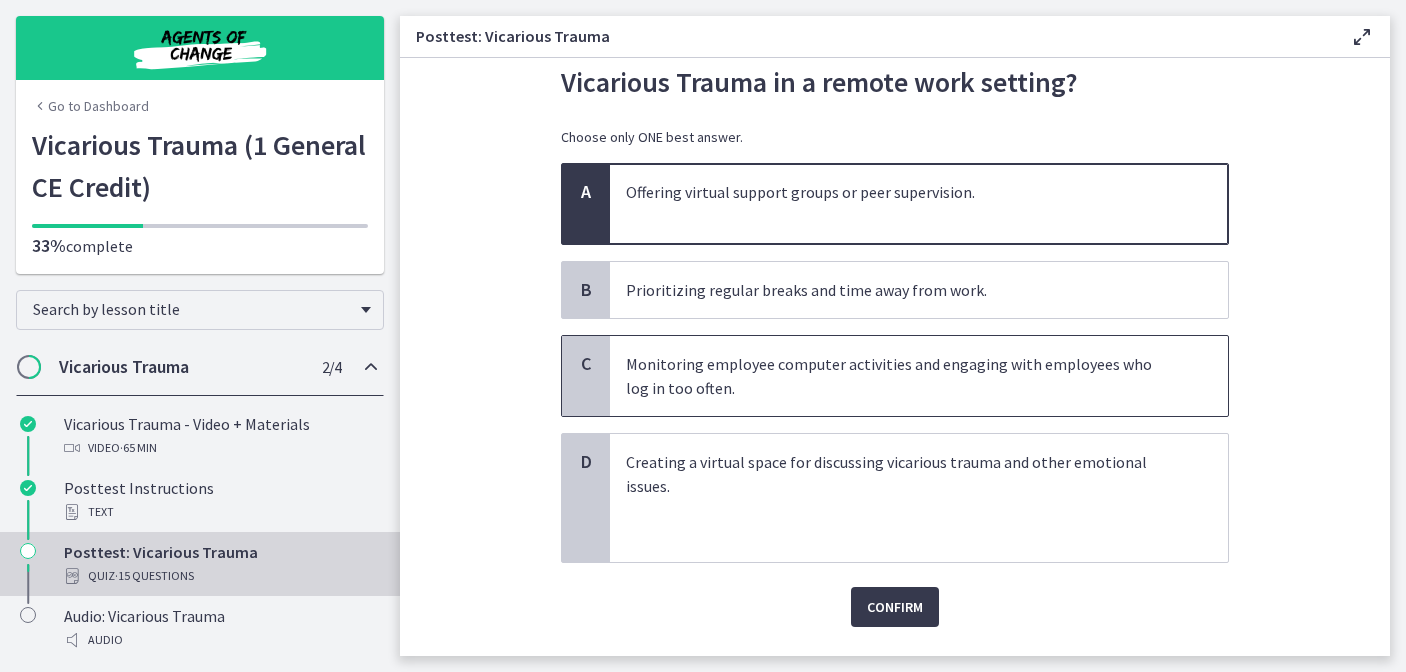 click on "Monitoring employee computer activities and engaging with employees who log in too often." at bounding box center (899, 376) 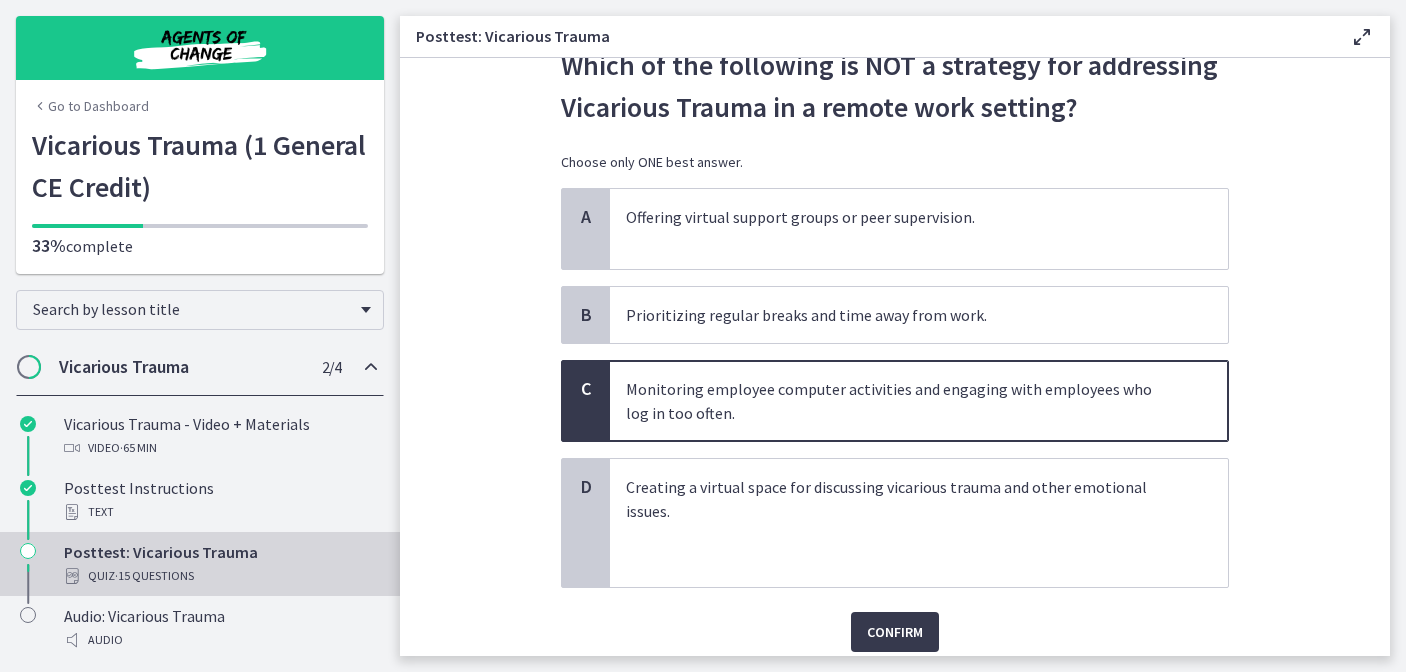 scroll, scrollTop: 99, scrollLeft: 0, axis: vertical 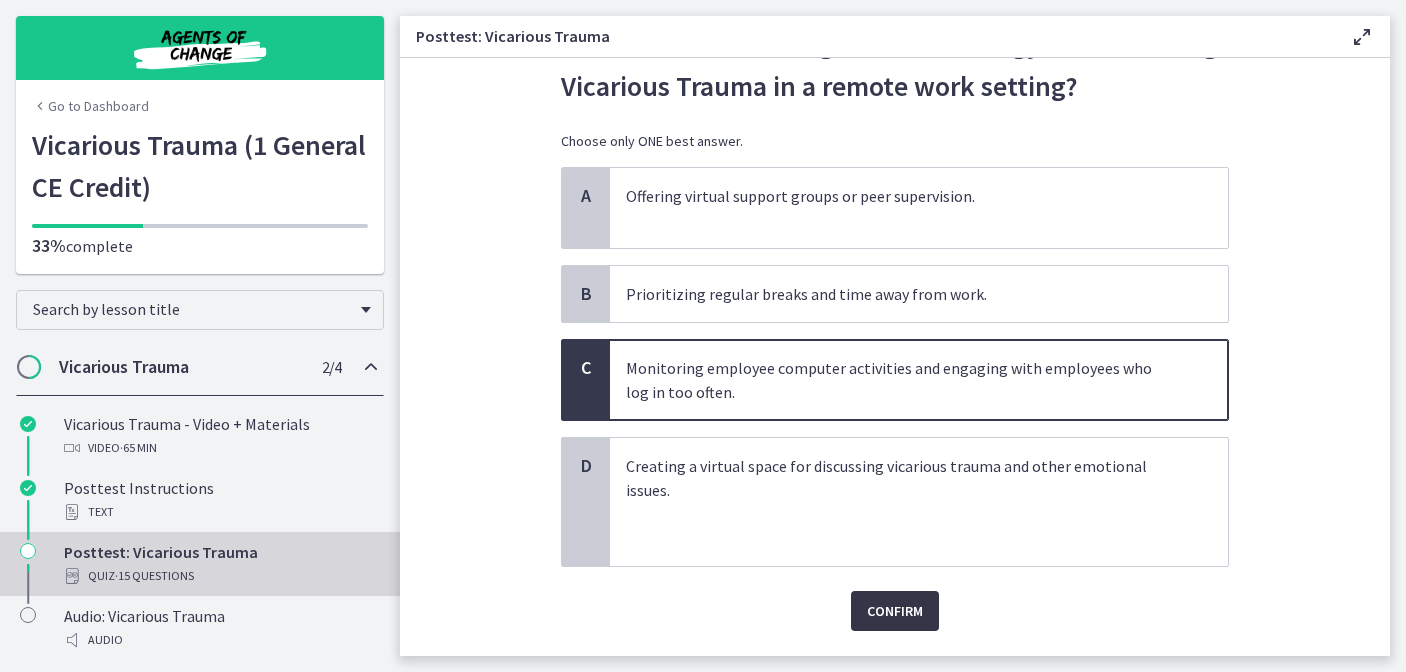 click on "Confirm" at bounding box center (895, 611) 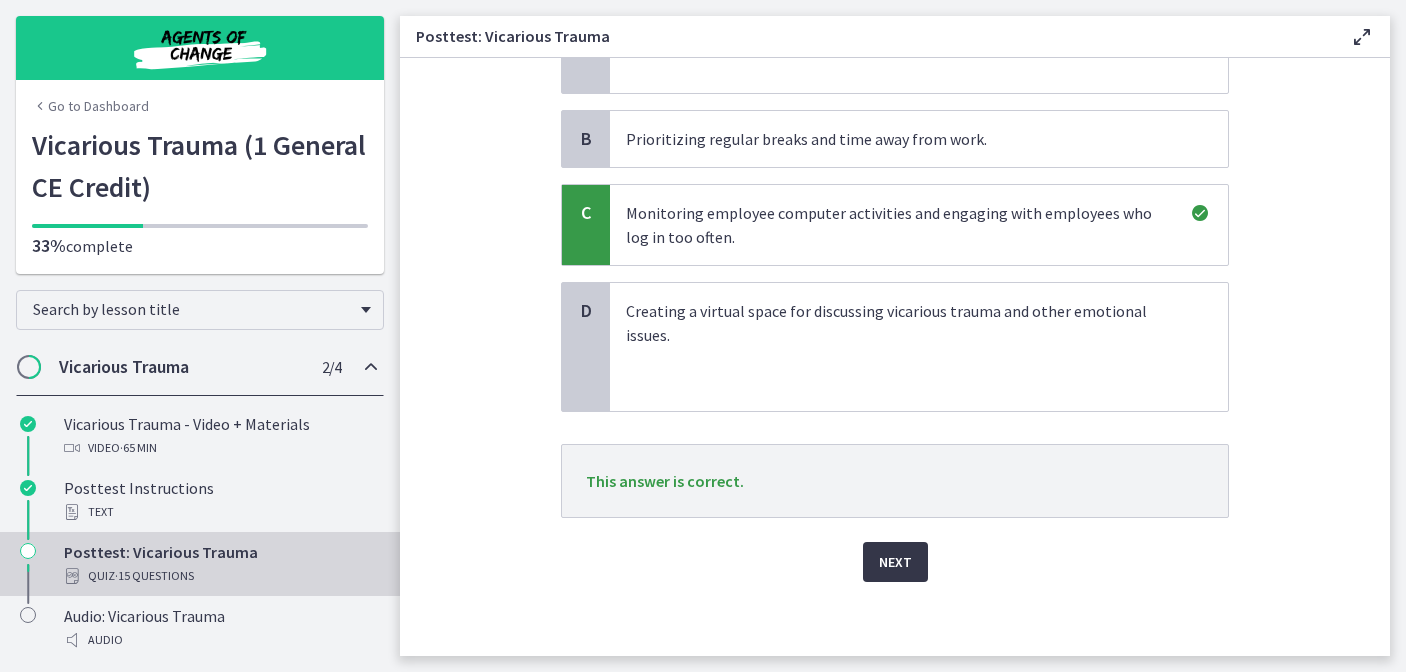 scroll, scrollTop: 260, scrollLeft: 0, axis: vertical 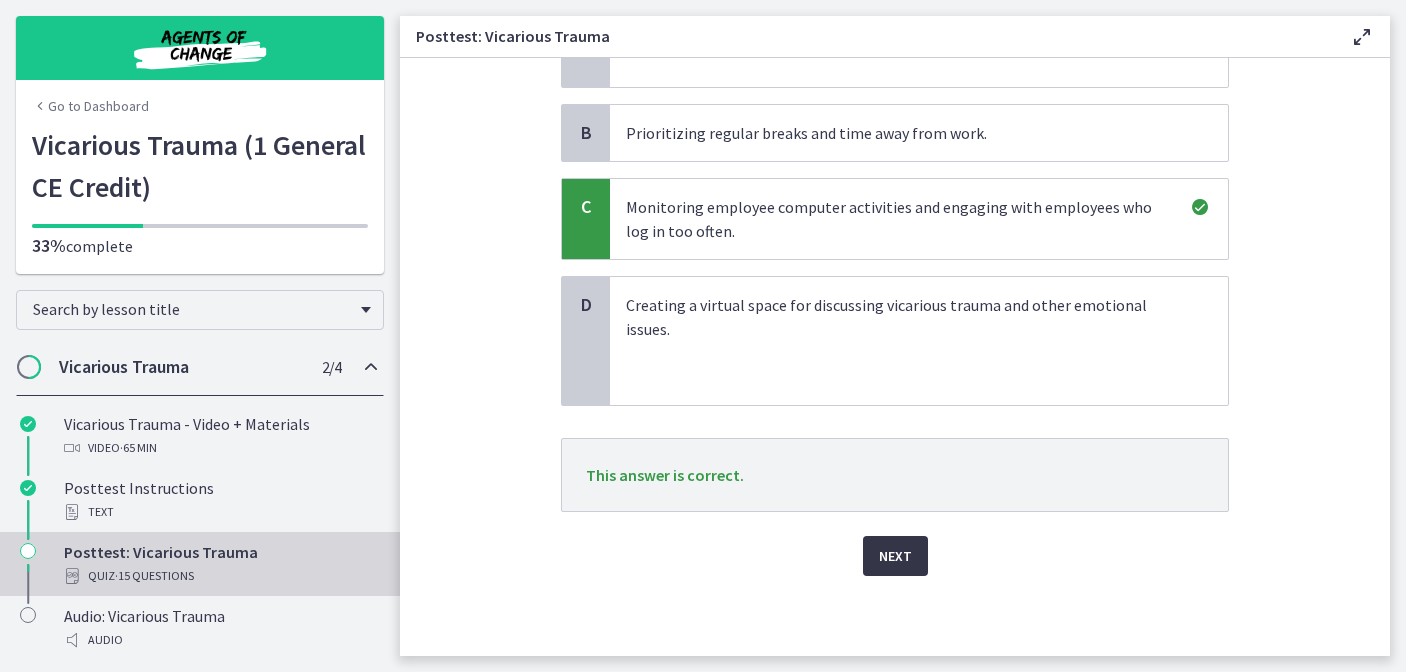 click on "Next" at bounding box center (895, 556) 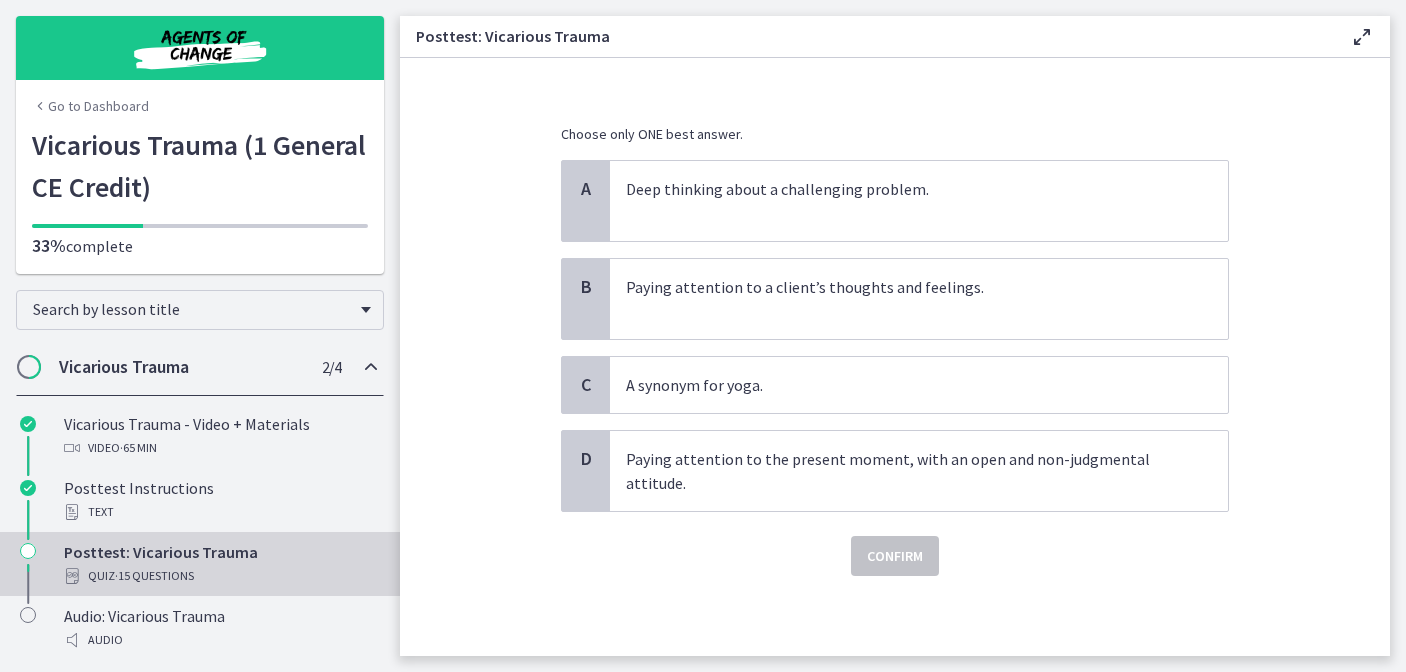 scroll, scrollTop: 0, scrollLeft: 0, axis: both 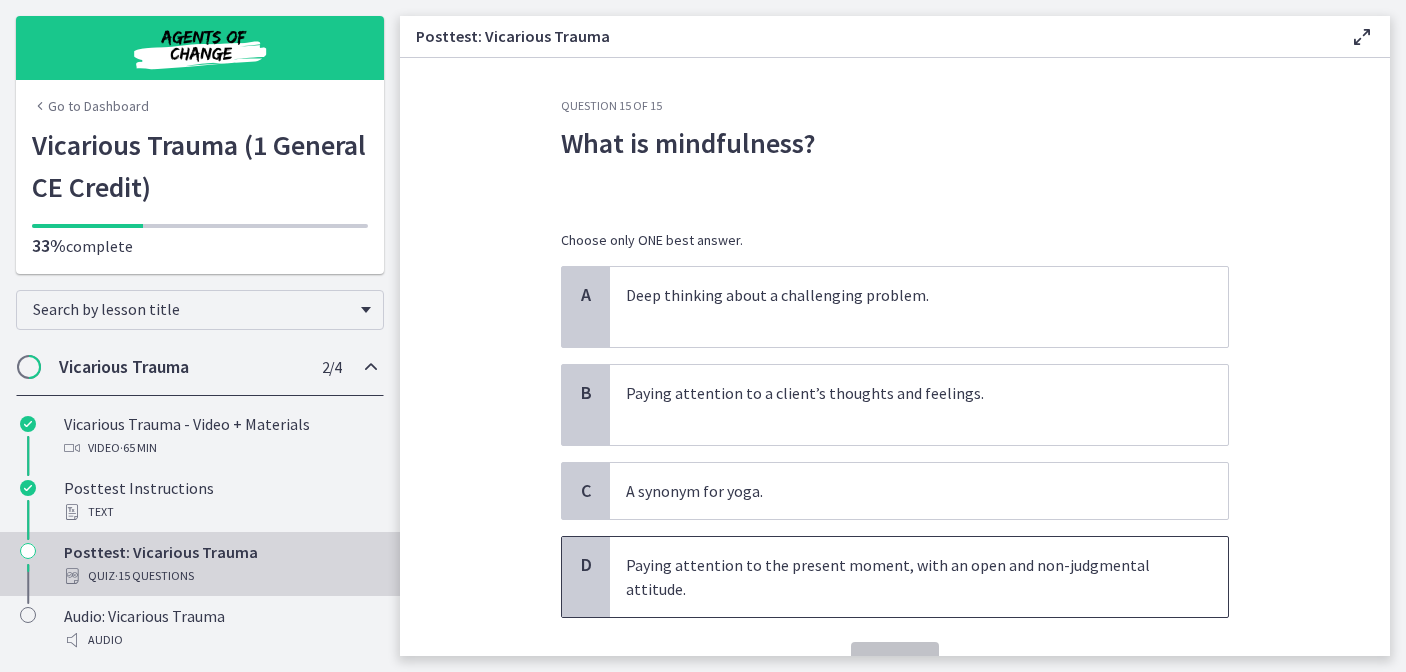 click on "Paying attention to the present moment, with an open and non-judgmental attitude." at bounding box center (899, 577) 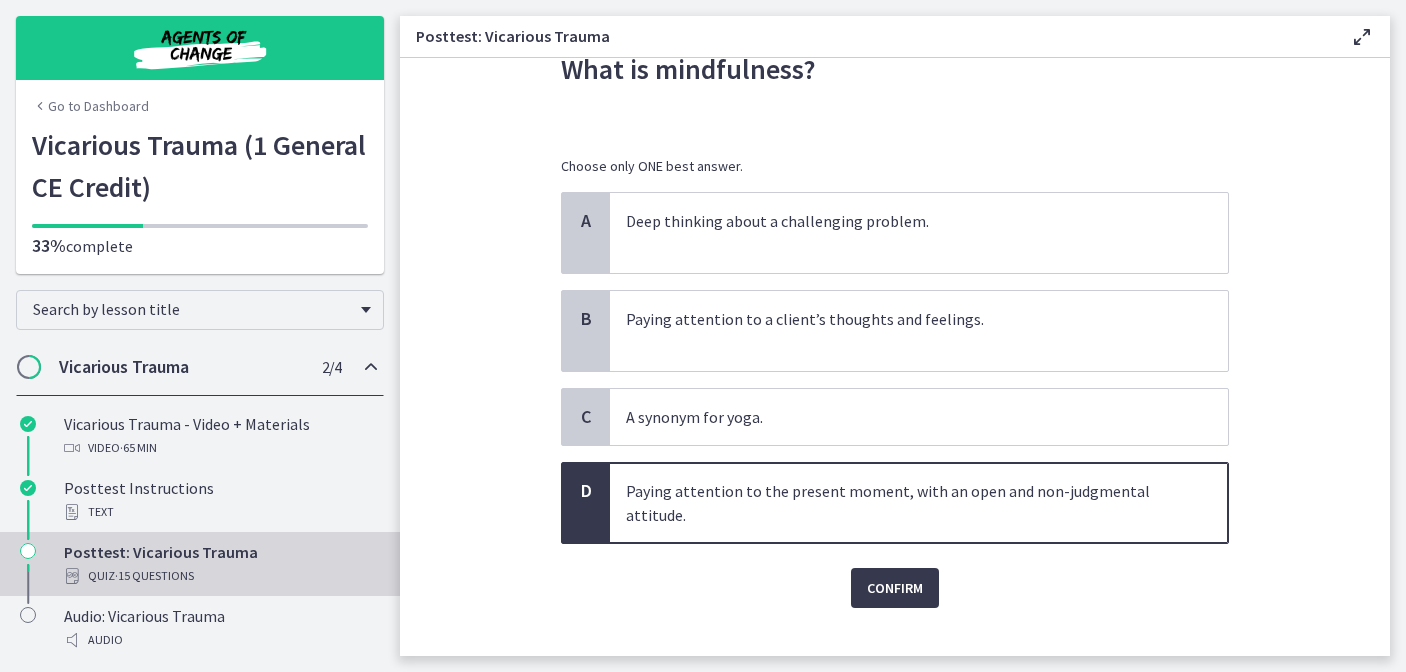 scroll, scrollTop: 83, scrollLeft: 0, axis: vertical 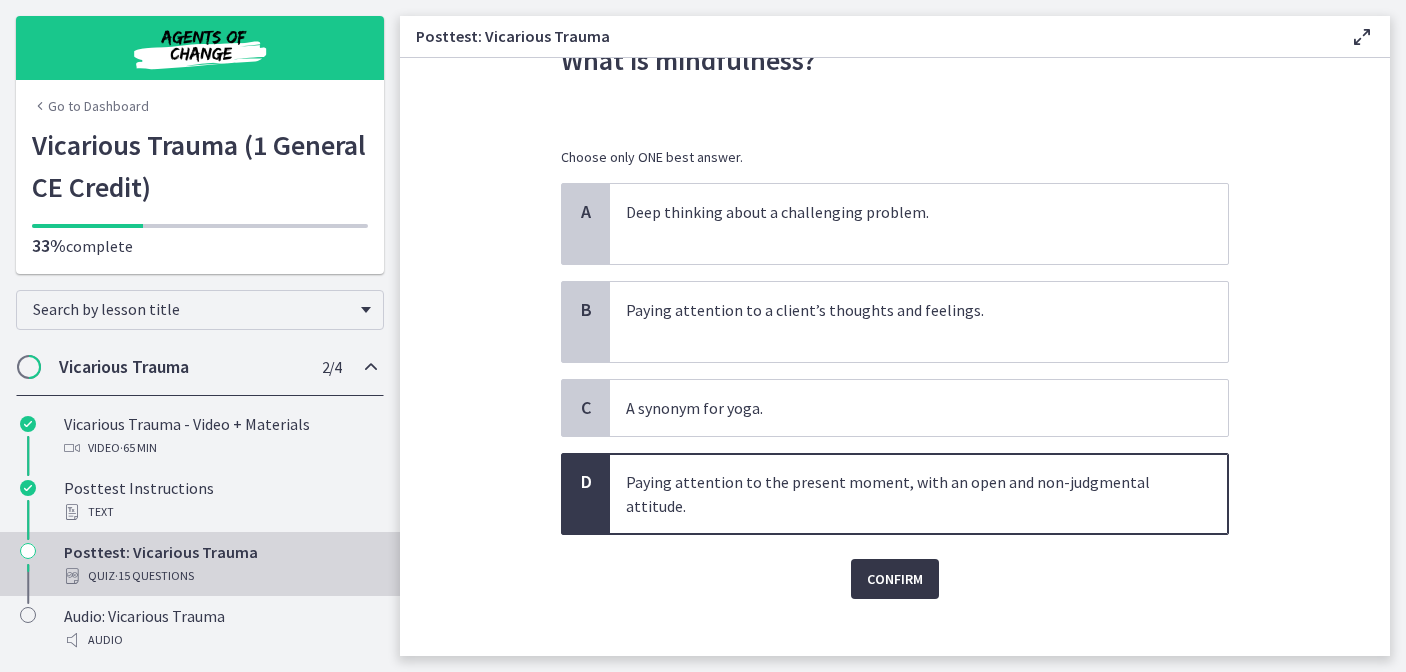 click on "Confirm" at bounding box center (895, 579) 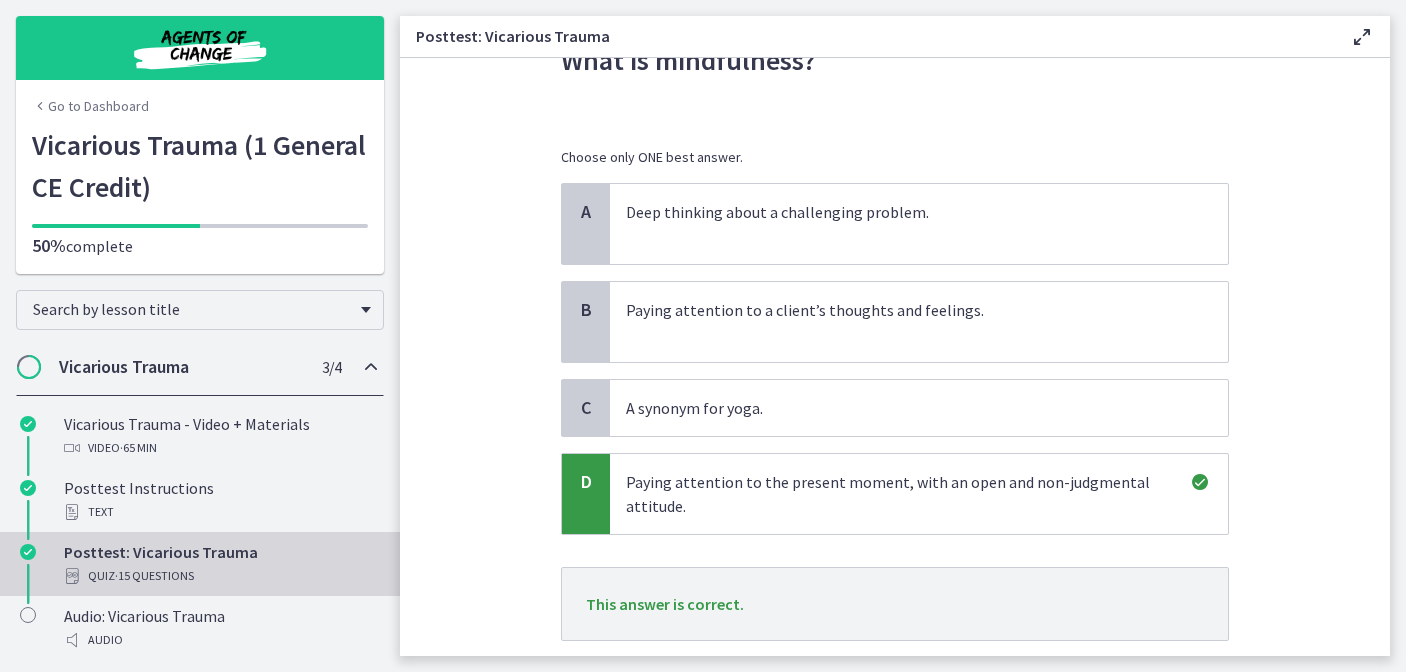 scroll, scrollTop: 212, scrollLeft: 0, axis: vertical 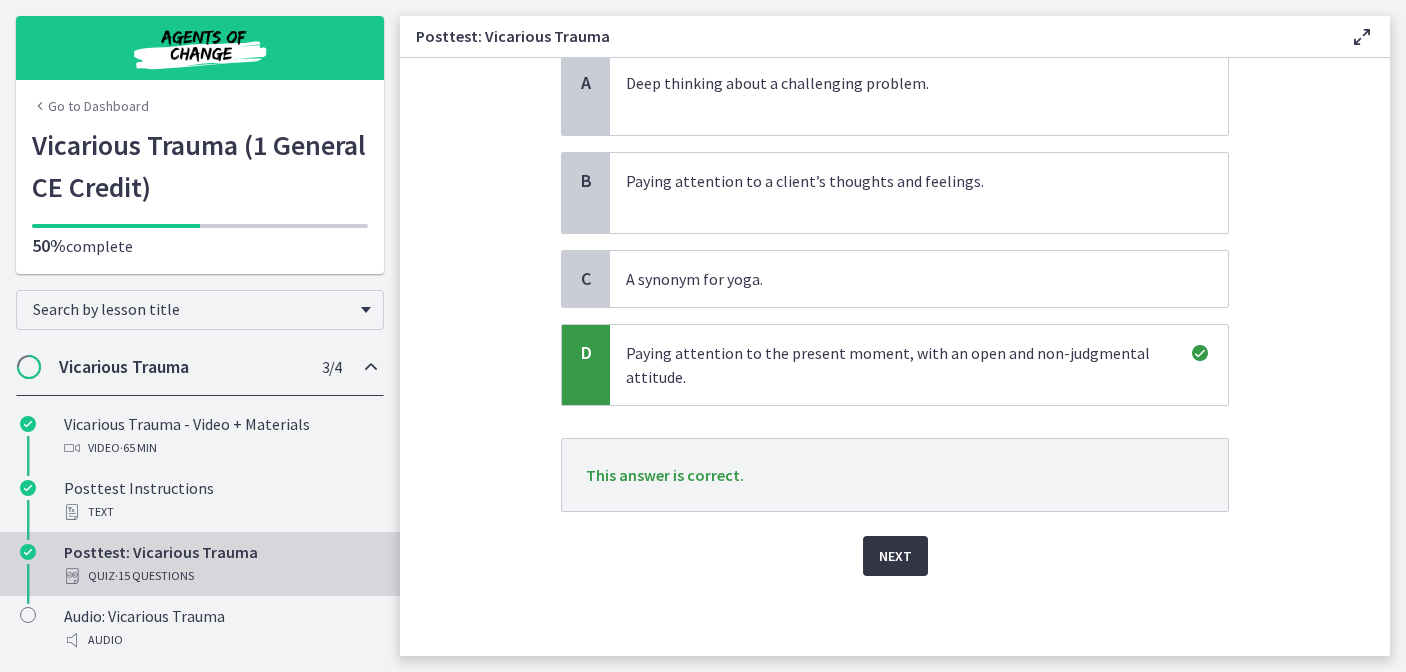 click on "Next" at bounding box center [895, 556] 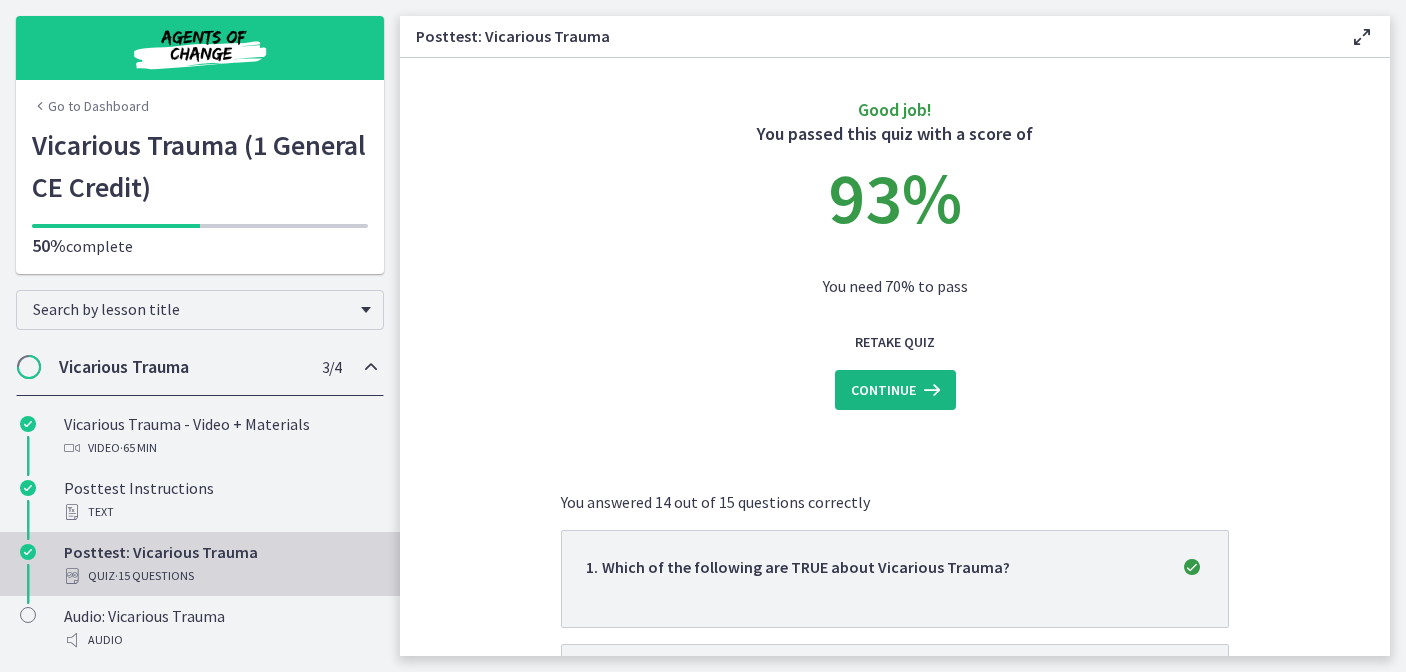 click on "Continue" at bounding box center [883, 390] 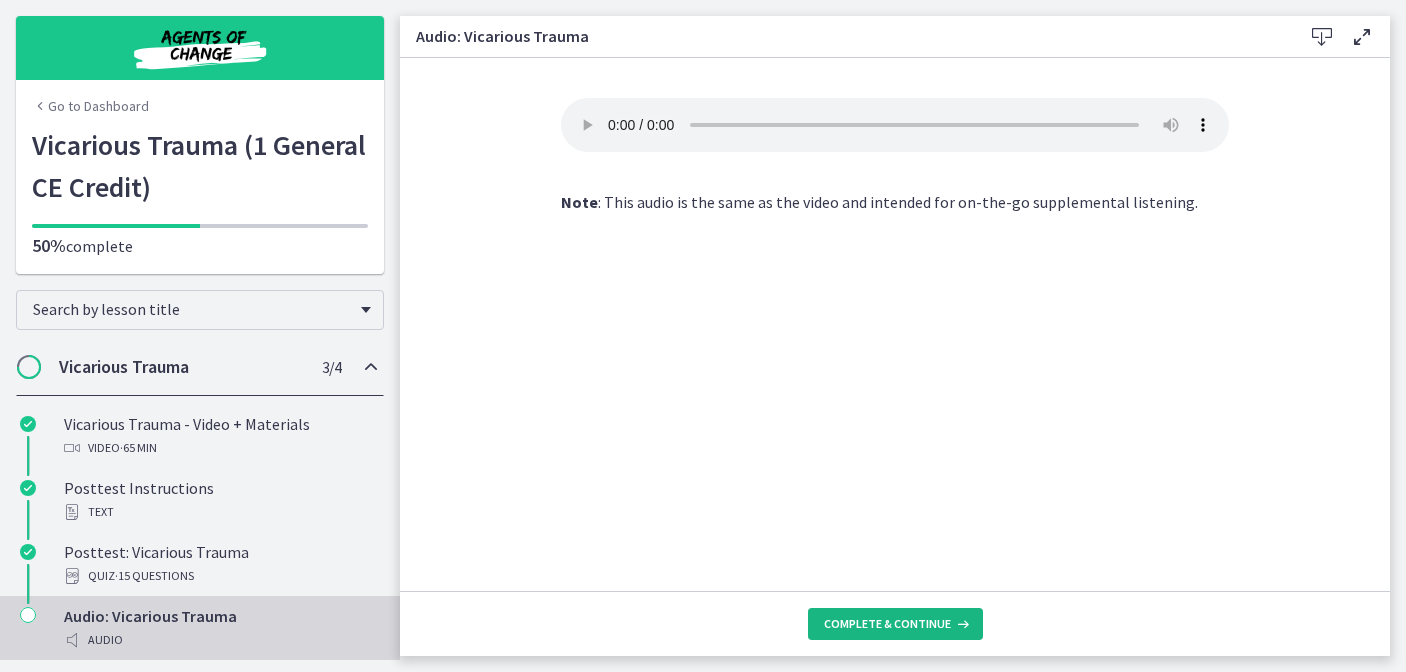 click on "Complete & continue" at bounding box center (895, 624) 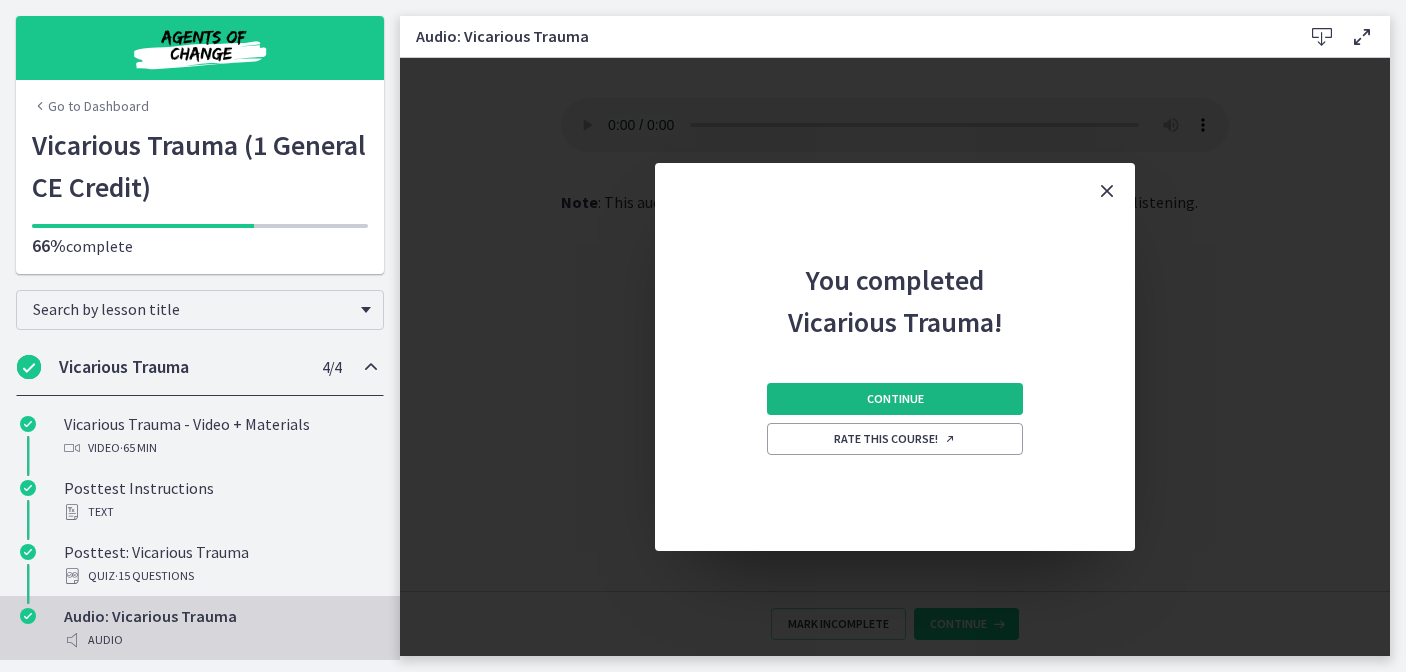 click on "Continue" at bounding box center (895, 399) 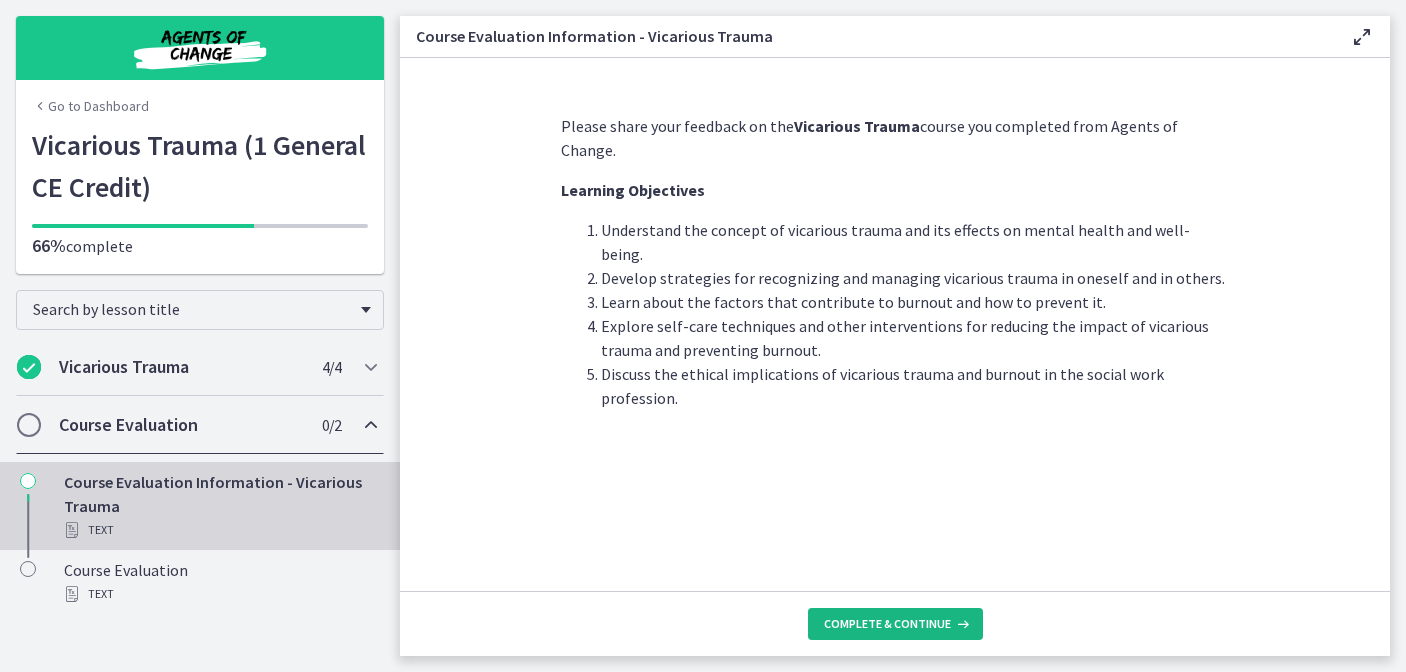 click on "Complete & continue" at bounding box center [887, 624] 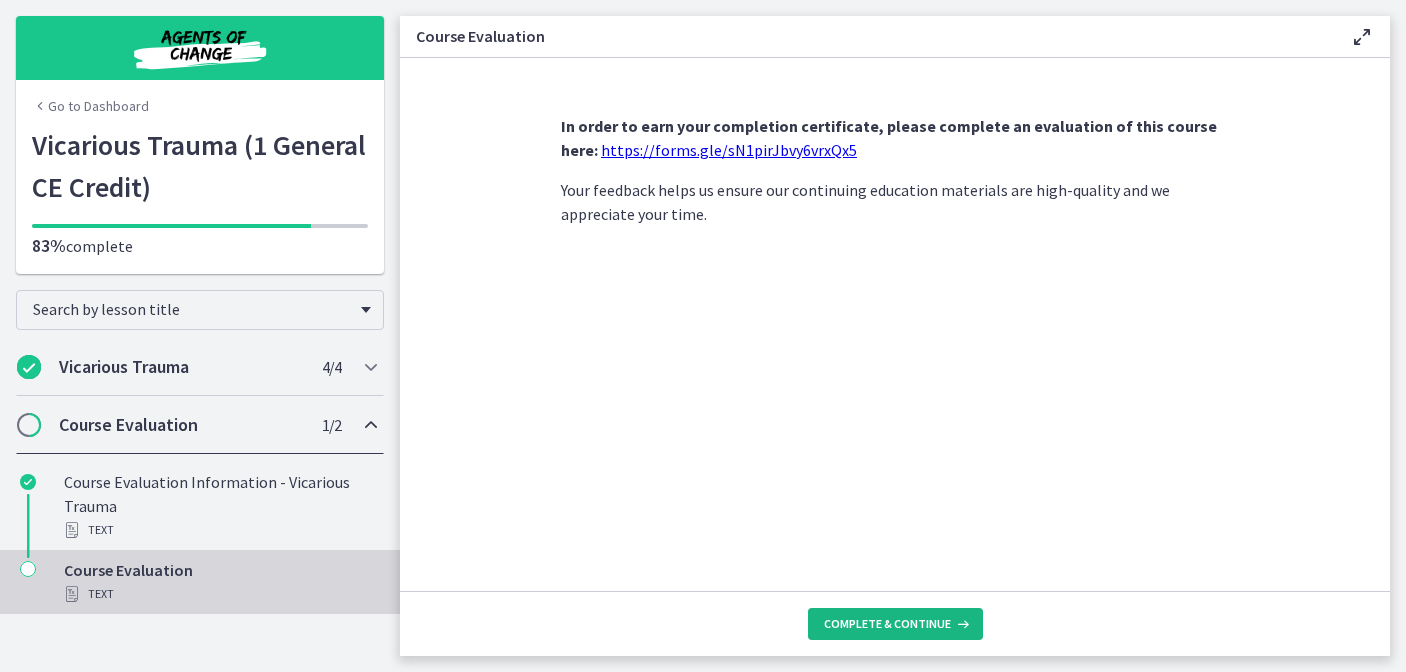 click on "Complete & continue" at bounding box center [887, 624] 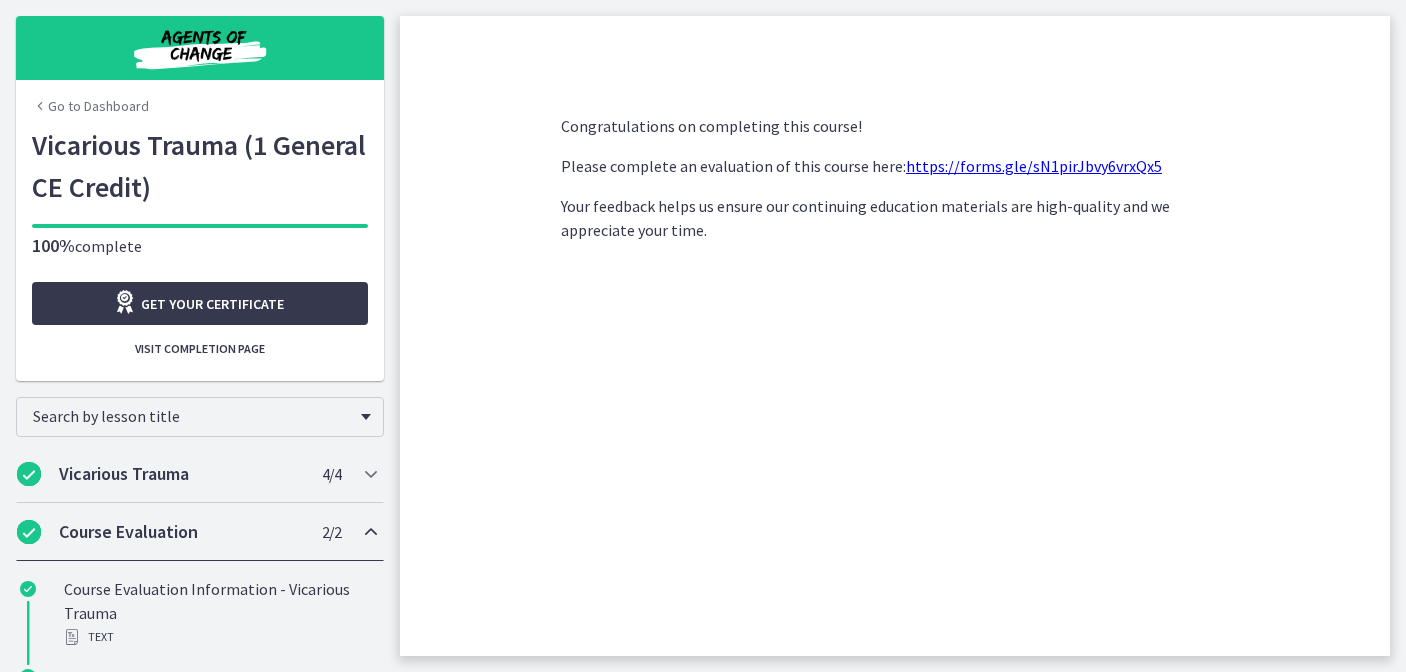 click on "Go to Dashboard" at bounding box center [90, 106] 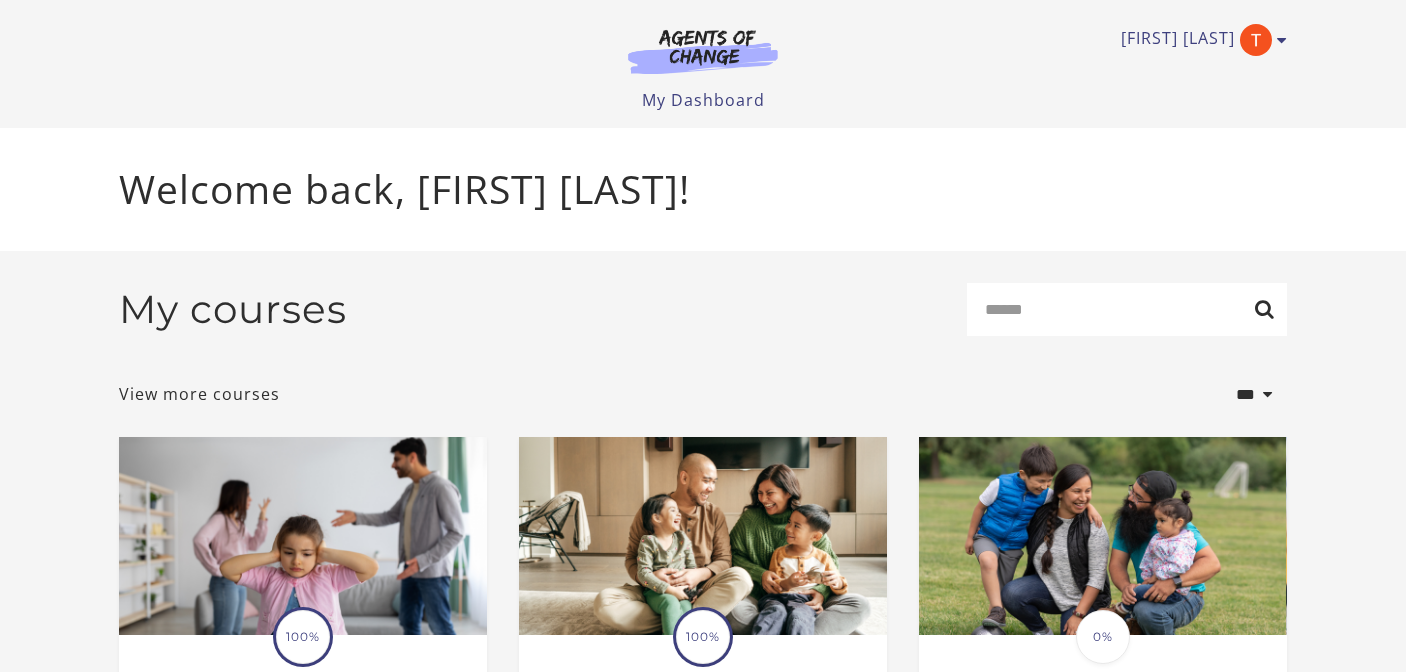 scroll, scrollTop: 0, scrollLeft: 0, axis: both 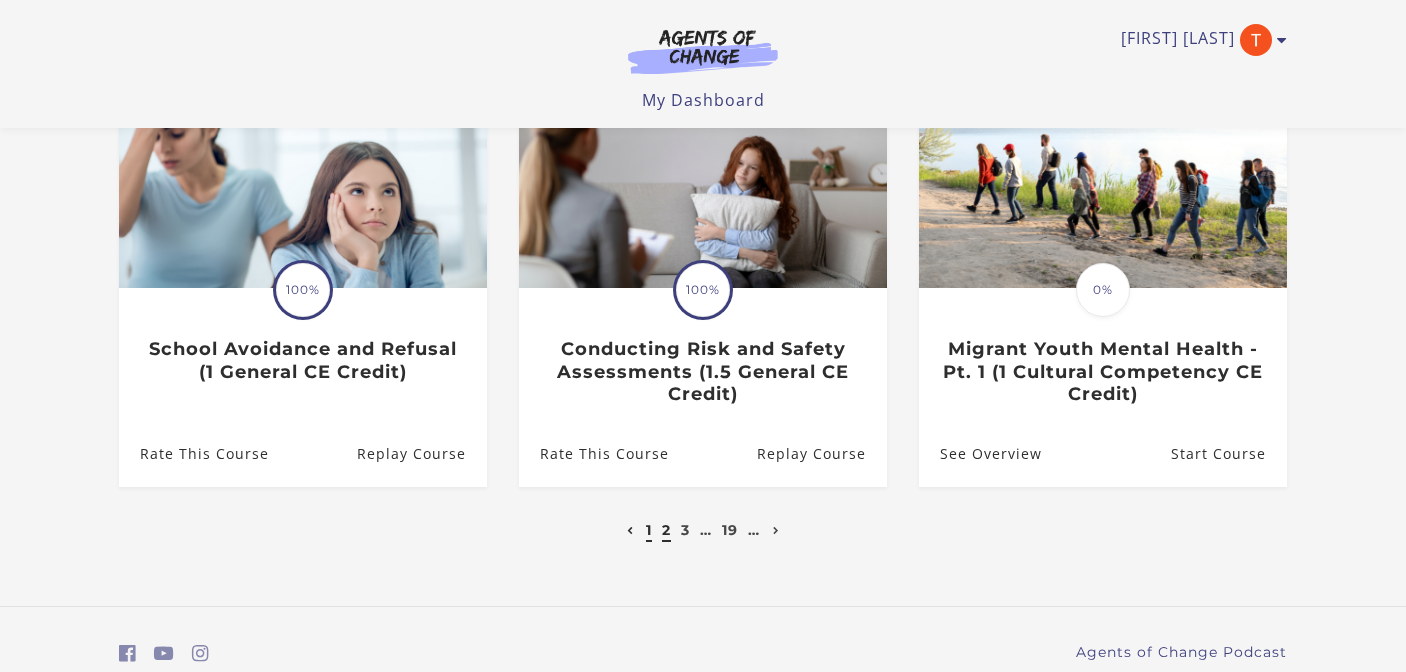 click on "2" at bounding box center (666, 530) 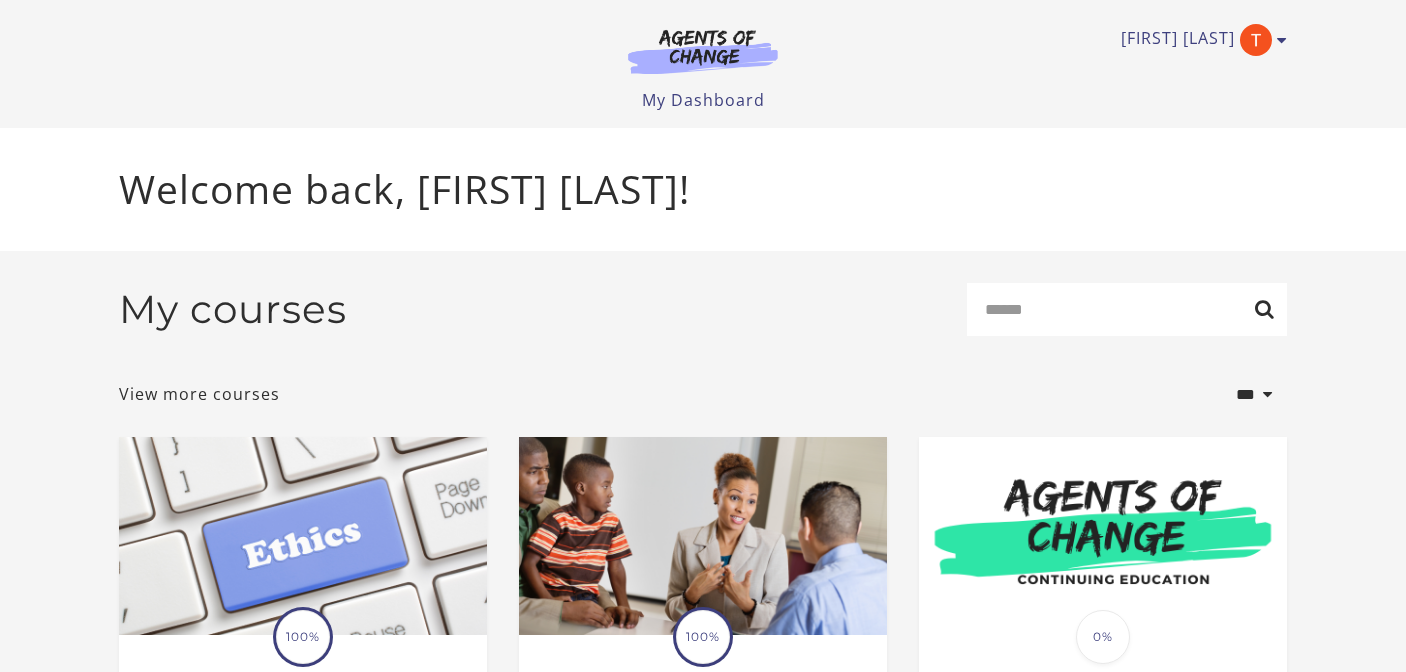 scroll, scrollTop: 0, scrollLeft: 0, axis: both 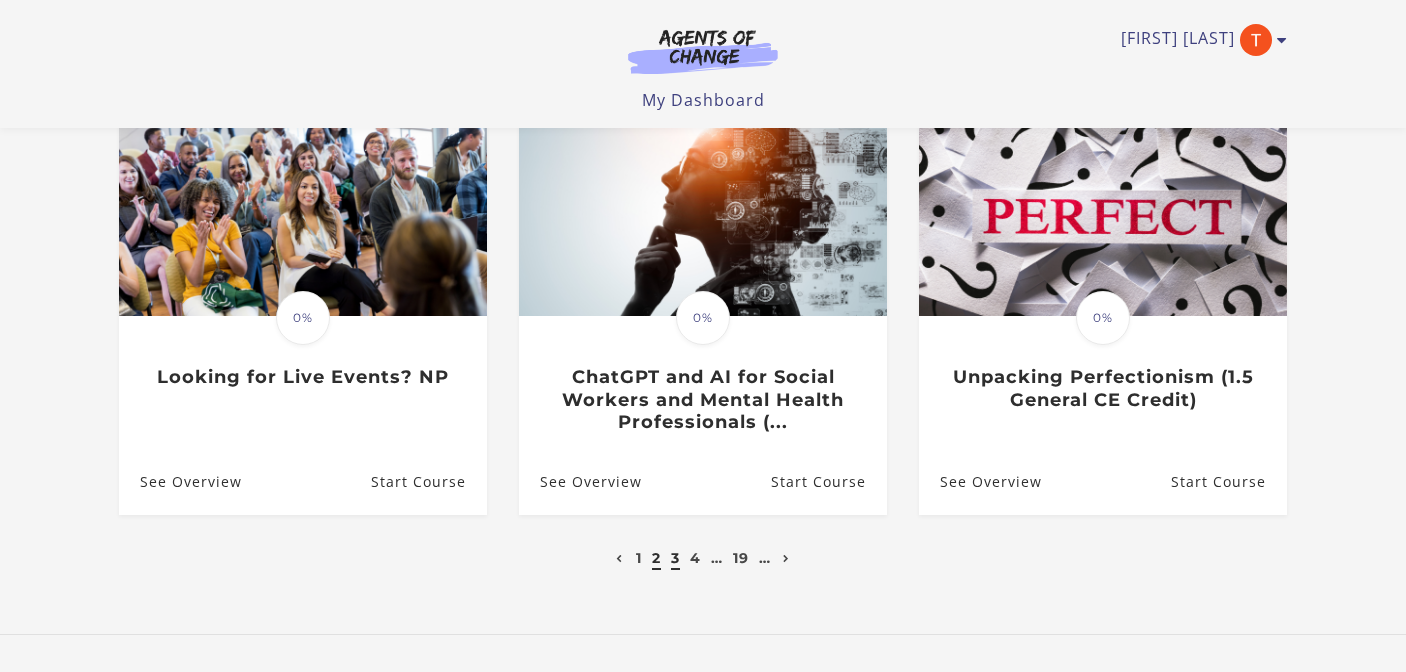 click on "3" at bounding box center [675, 558] 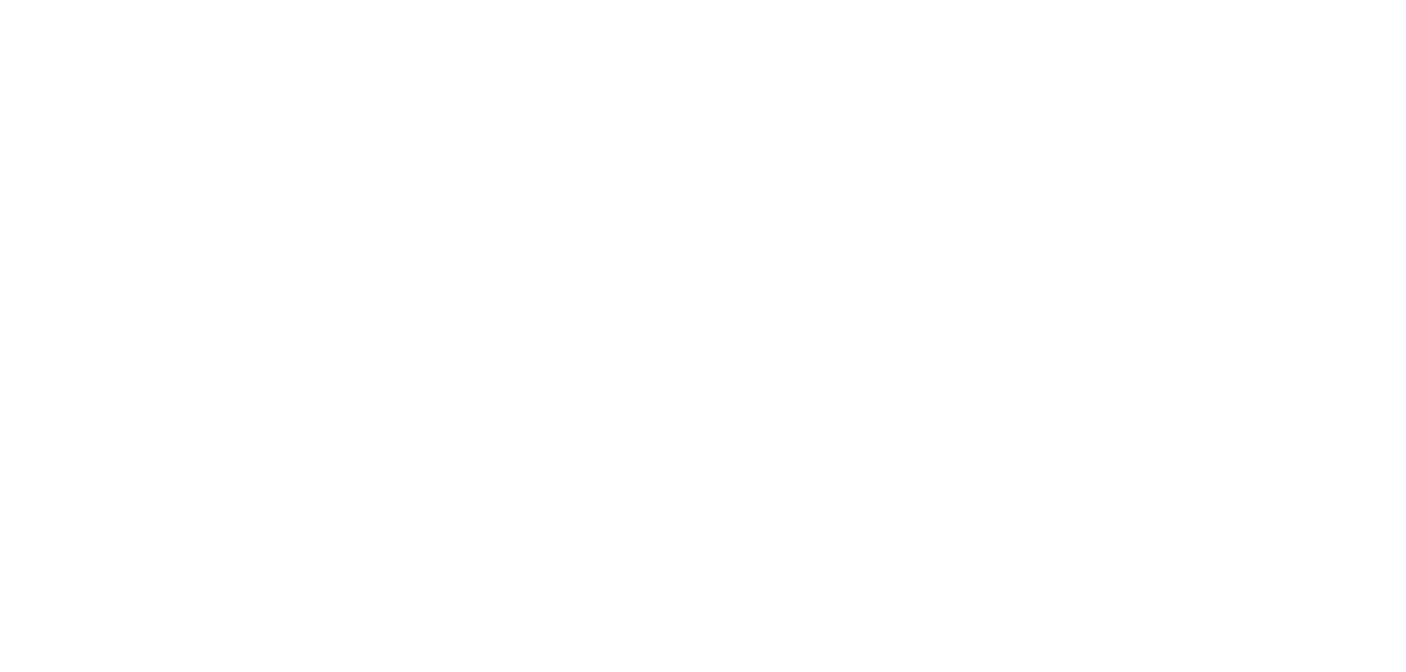 scroll, scrollTop: 0, scrollLeft: 0, axis: both 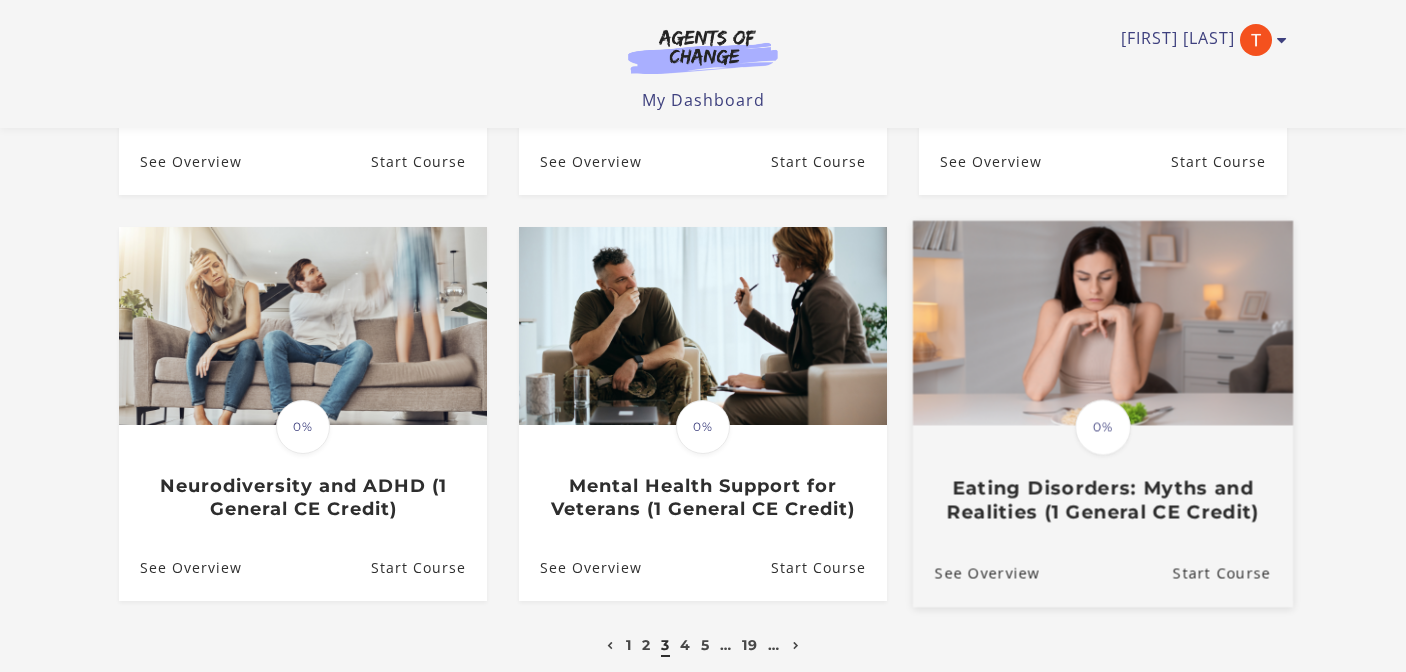 click on "Eating Disorders: Myths and Realities (1 General CE Credit)" at bounding box center [1103, 500] 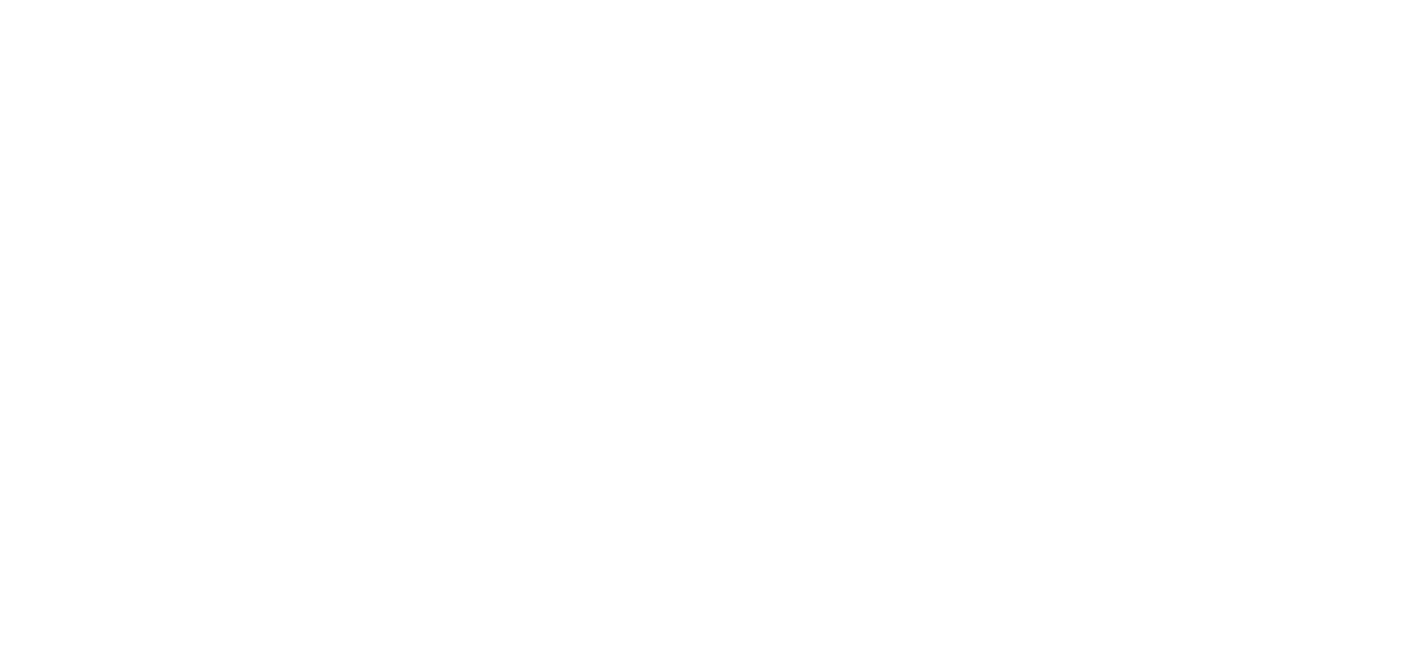 scroll, scrollTop: 0, scrollLeft: 0, axis: both 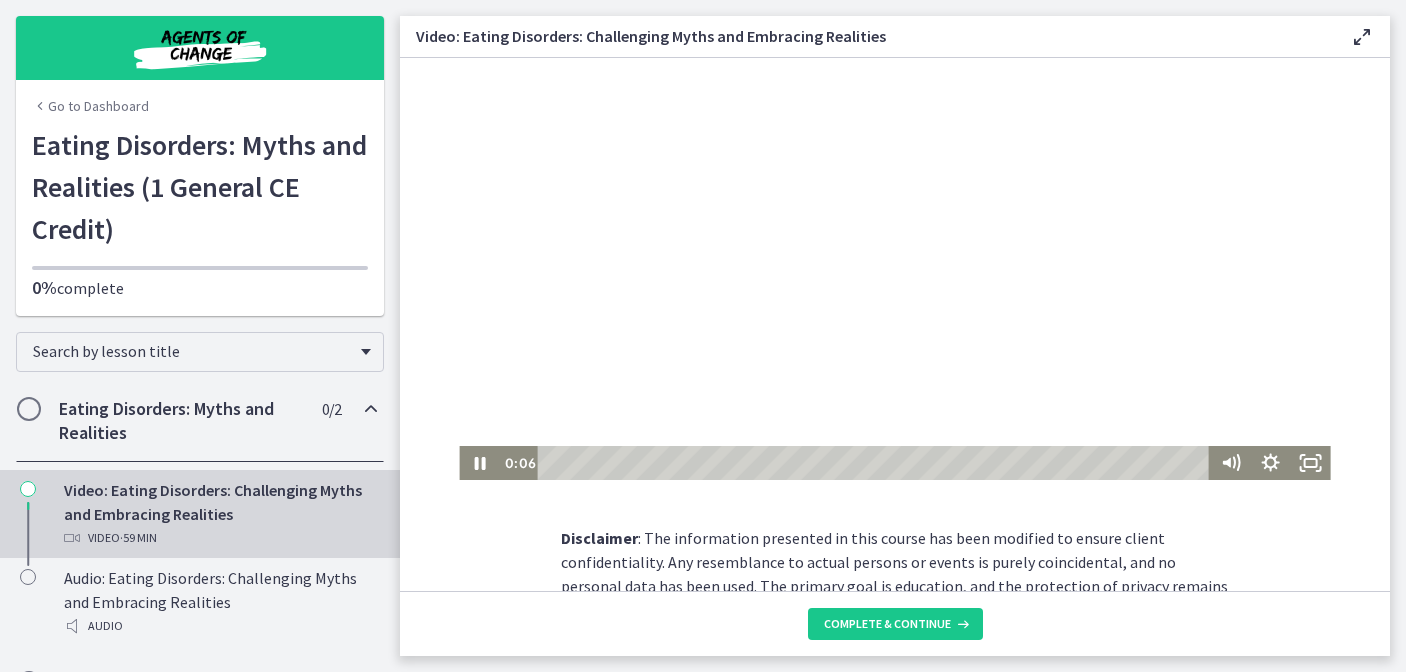 click at bounding box center (894, 269) 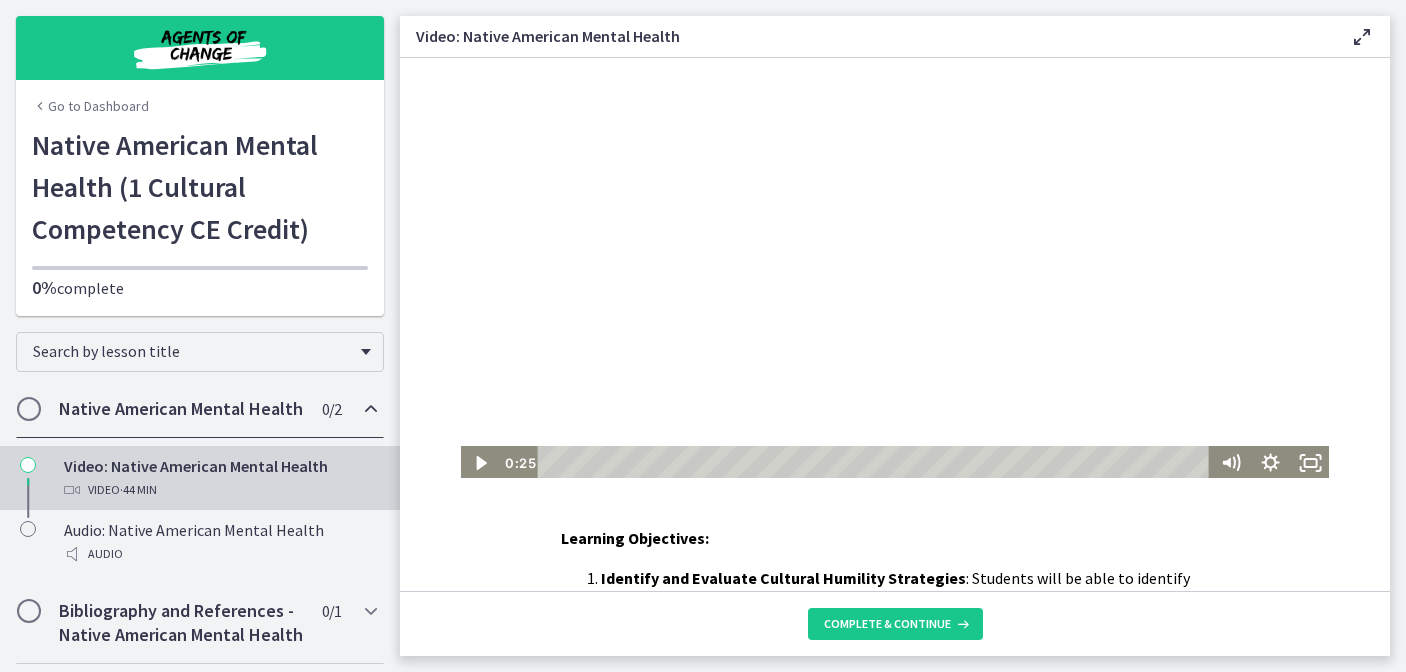 scroll, scrollTop: 0, scrollLeft: 0, axis: both 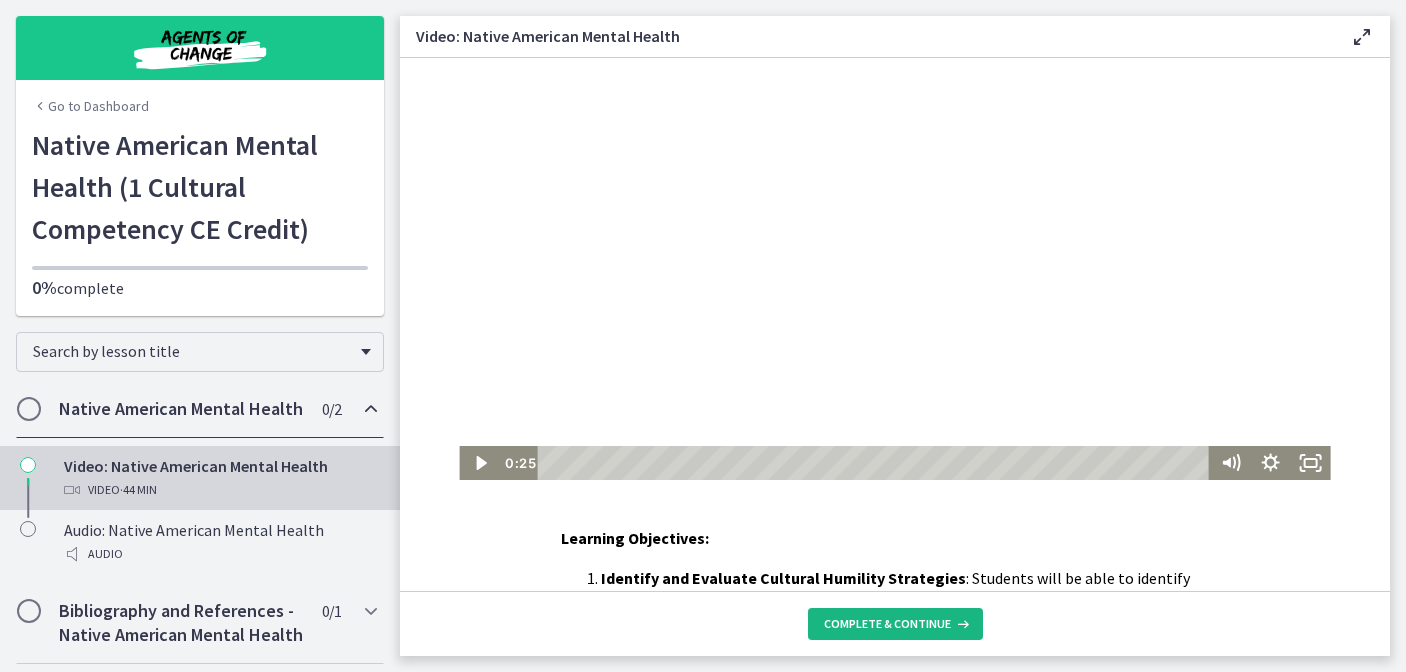 click on "Complete & continue" at bounding box center [887, 624] 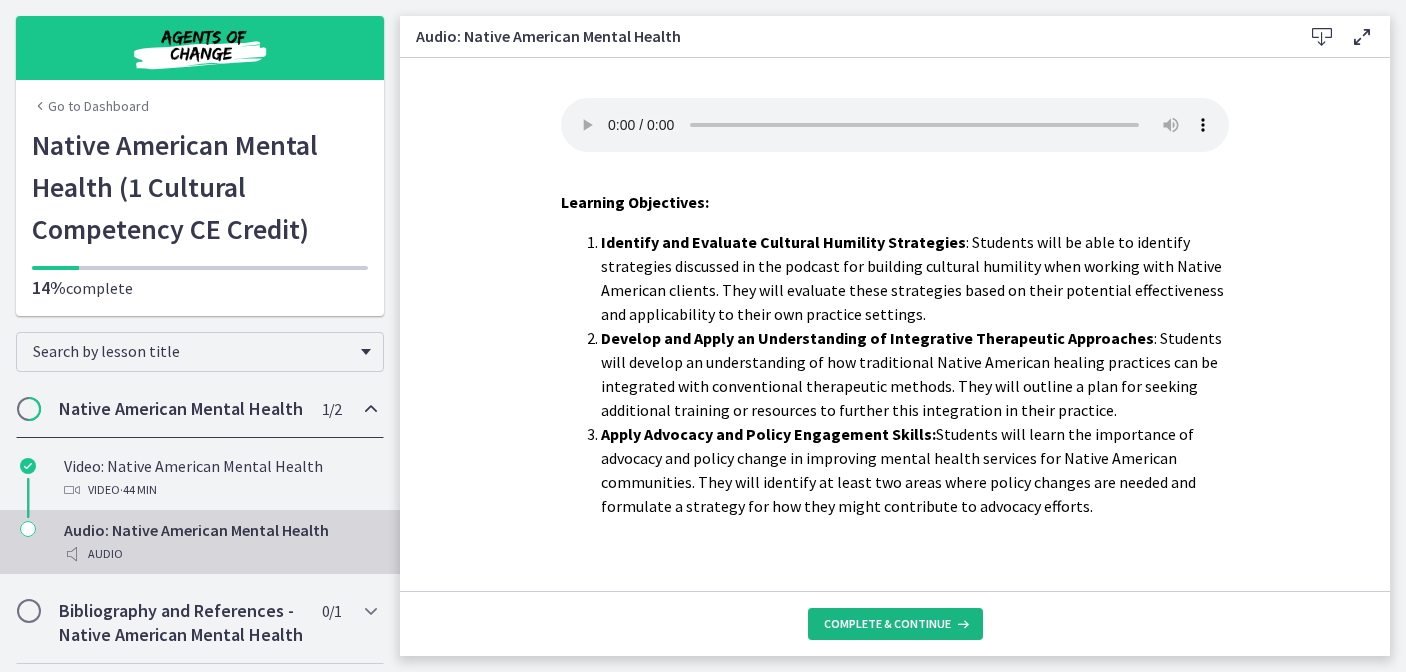 click on "Complete & continue" at bounding box center (887, 624) 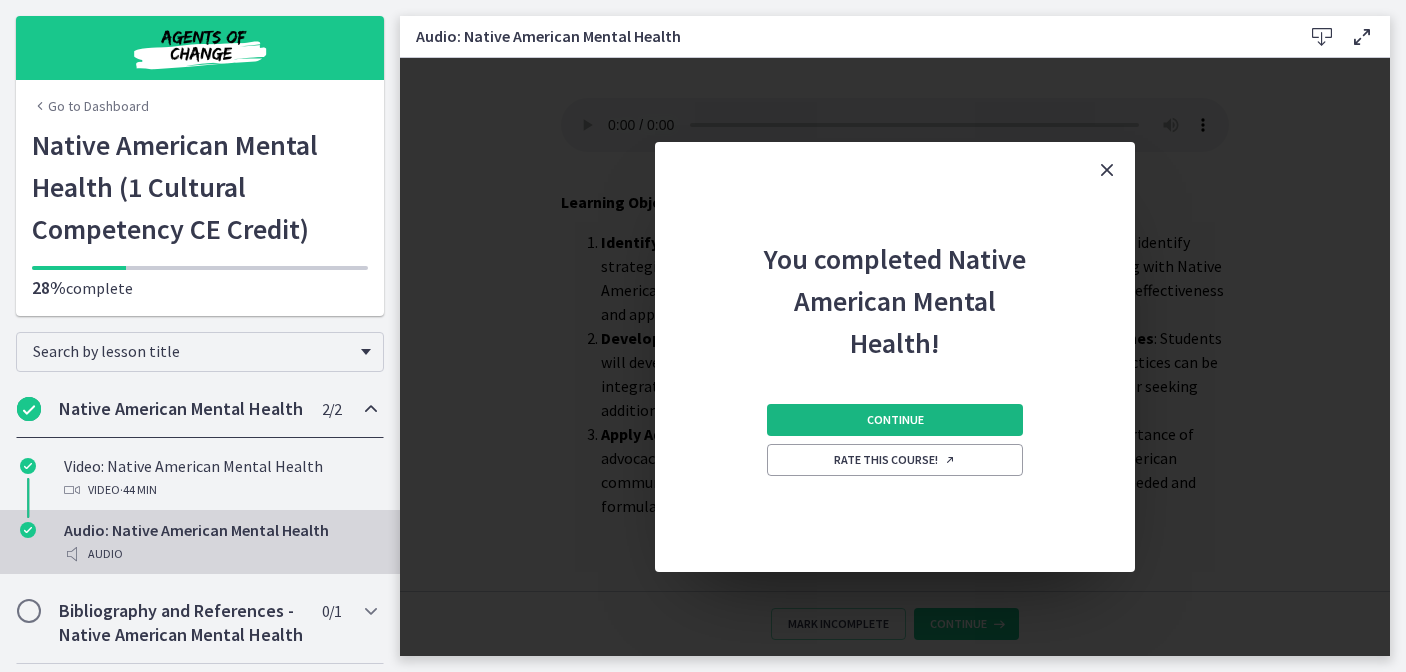 click on "Continue" at bounding box center [895, 420] 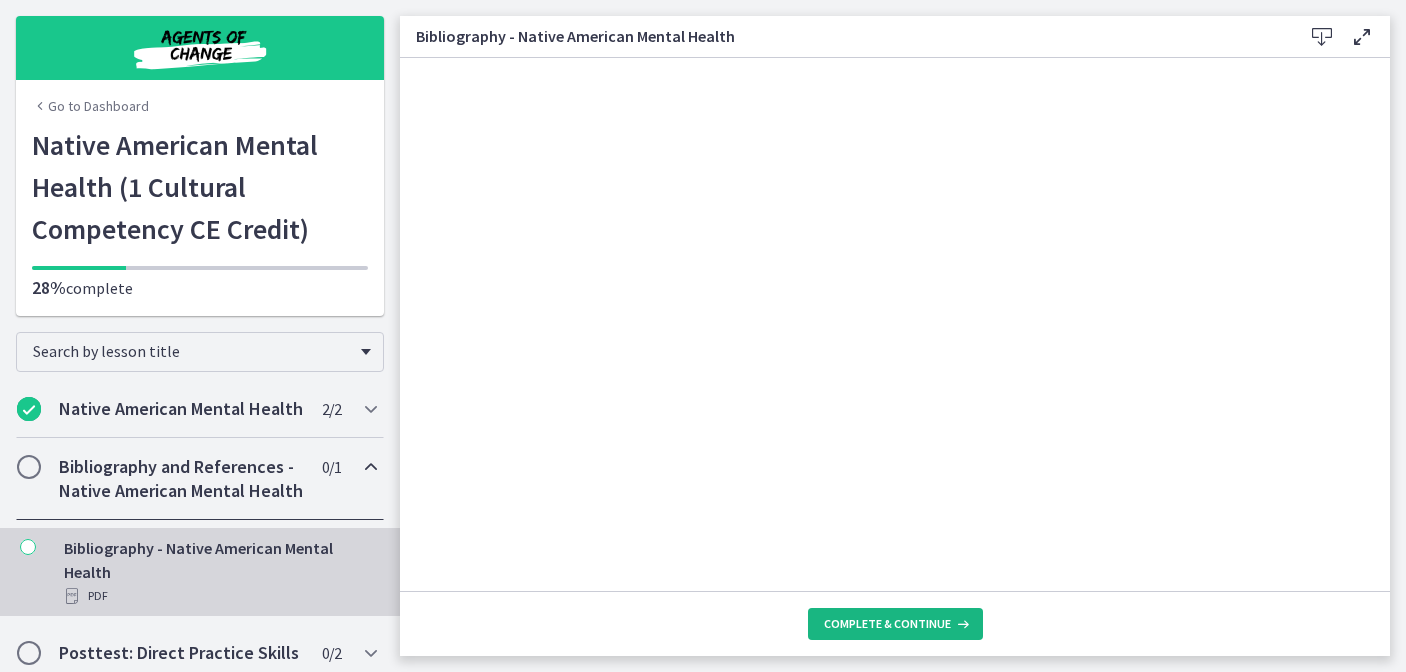 click on "Complete & continue" at bounding box center [887, 624] 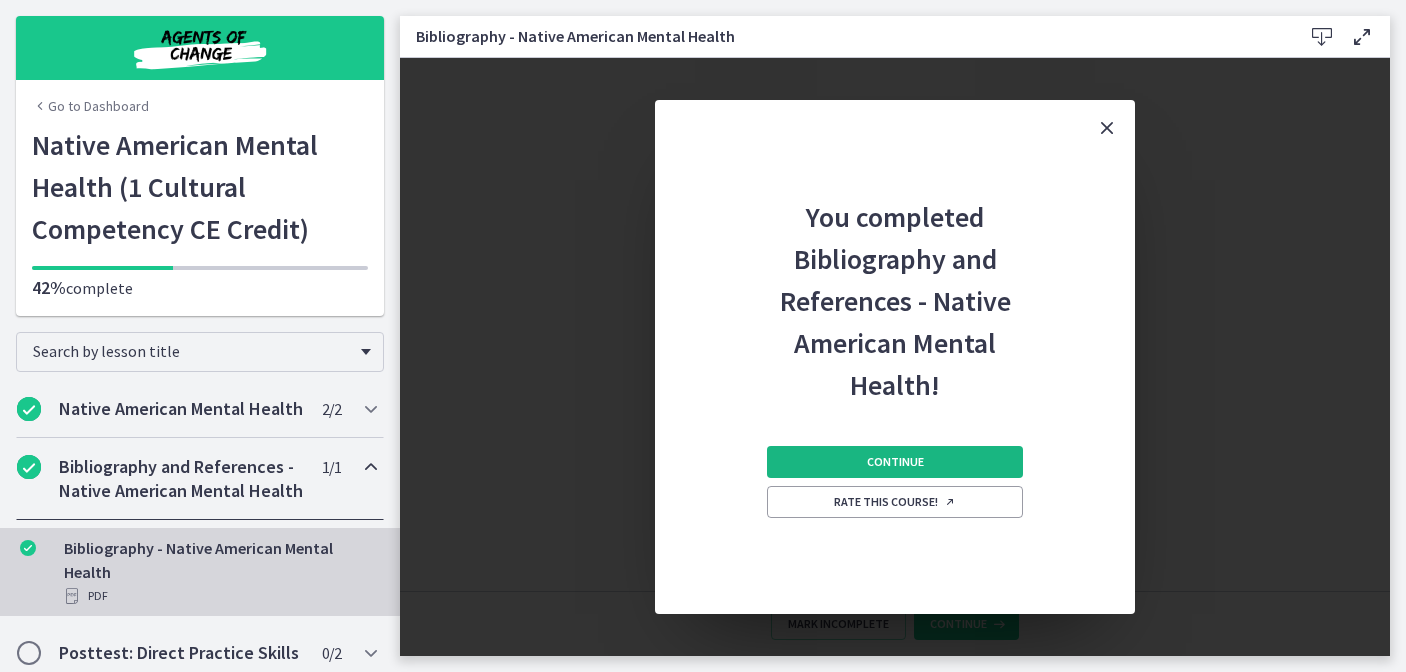 click on "Continue" at bounding box center (895, 462) 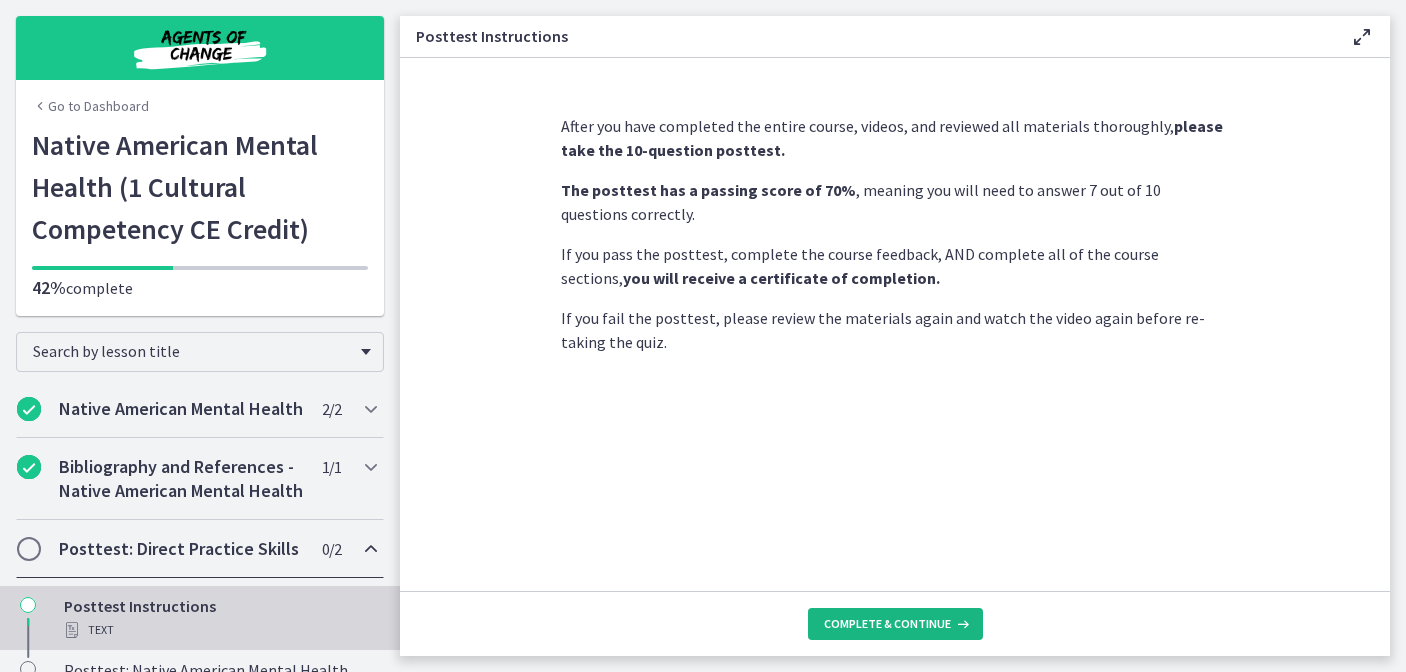 click on "Complete & continue" at bounding box center (887, 624) 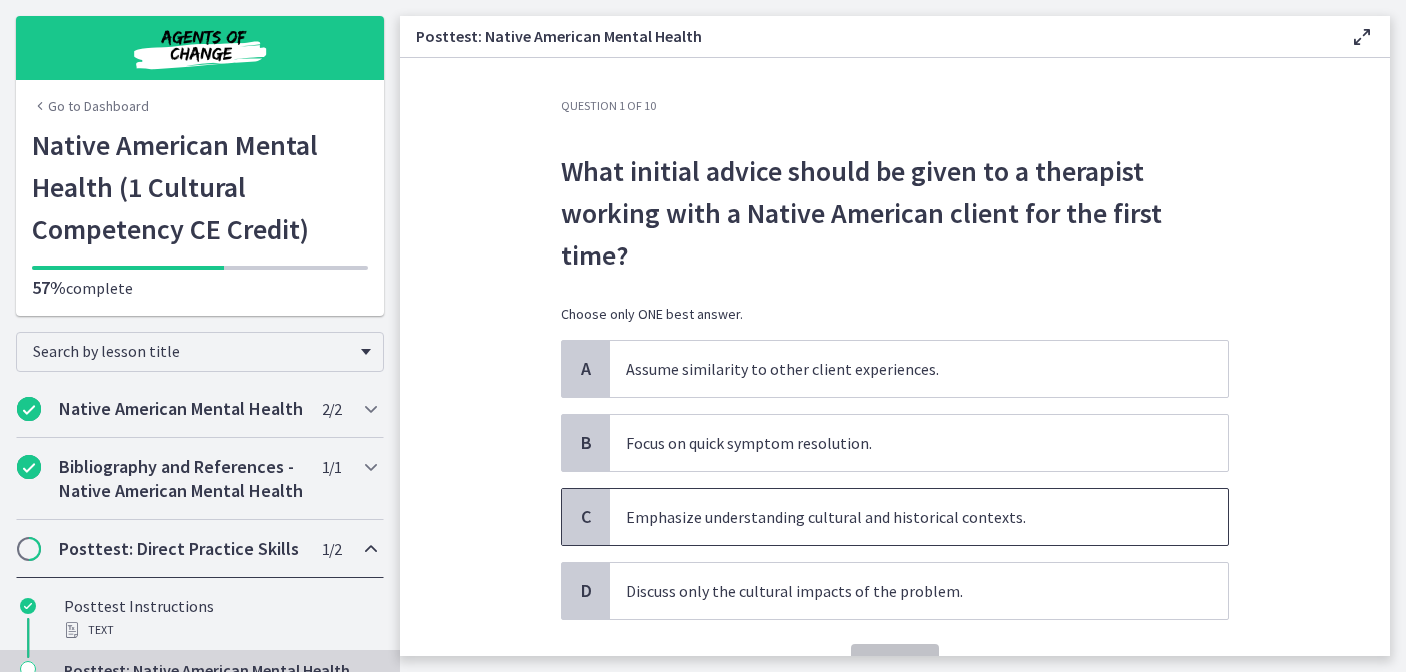 click on "Emphasize understanding cultural and historical contexts." at bounding box center [899, 517] 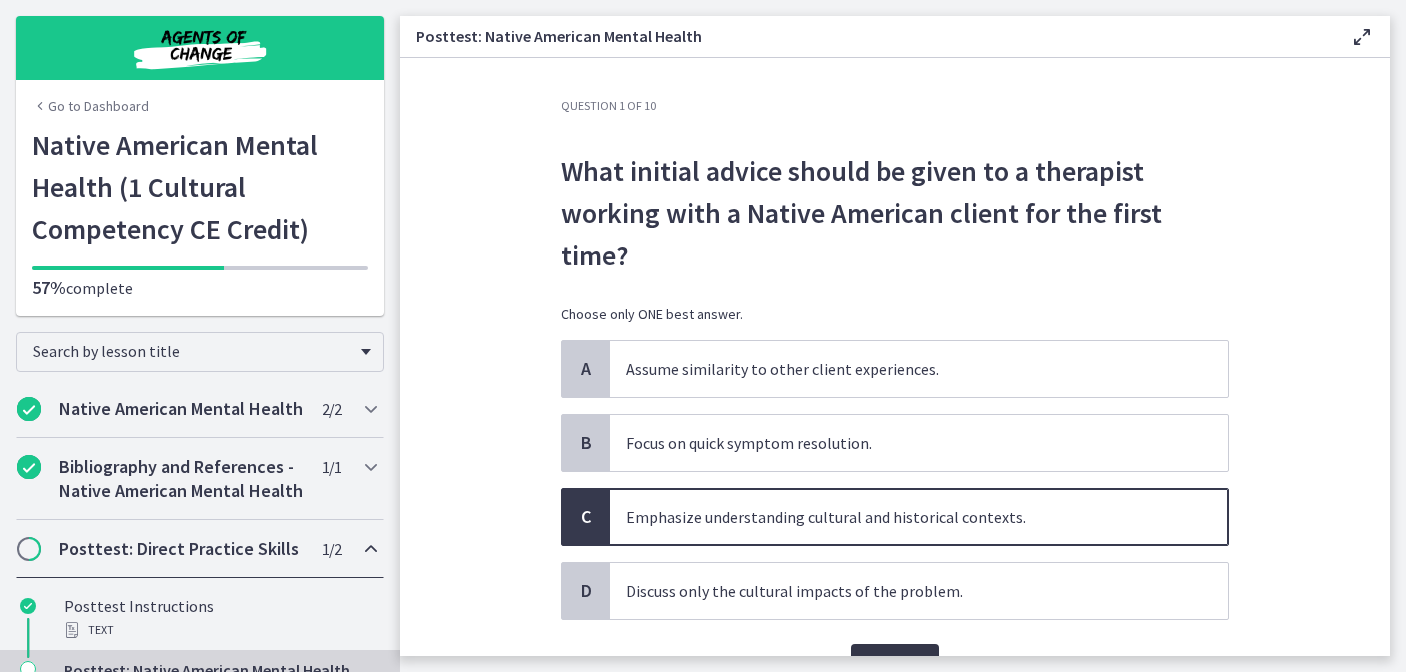 click on "Confirm" at bounding box center (895, 664) 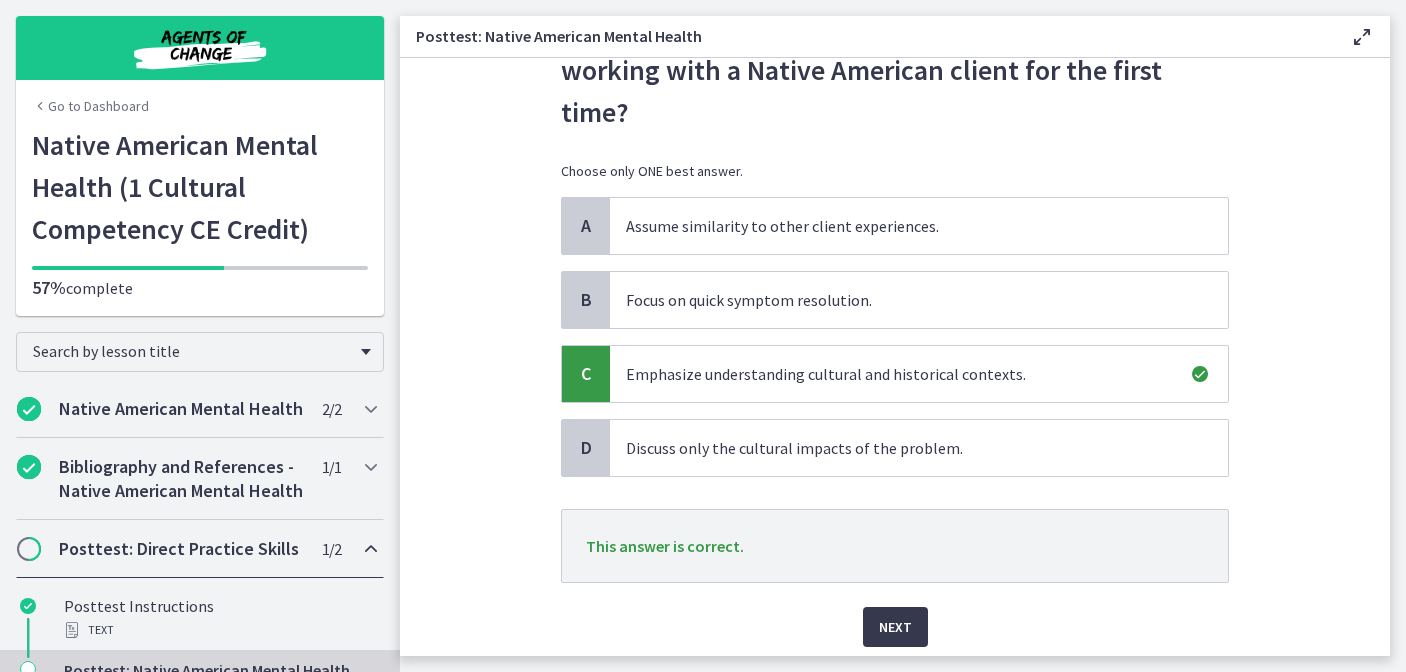 scroll, scrollTop: 166, scrollLeft: 0, axis: vertical 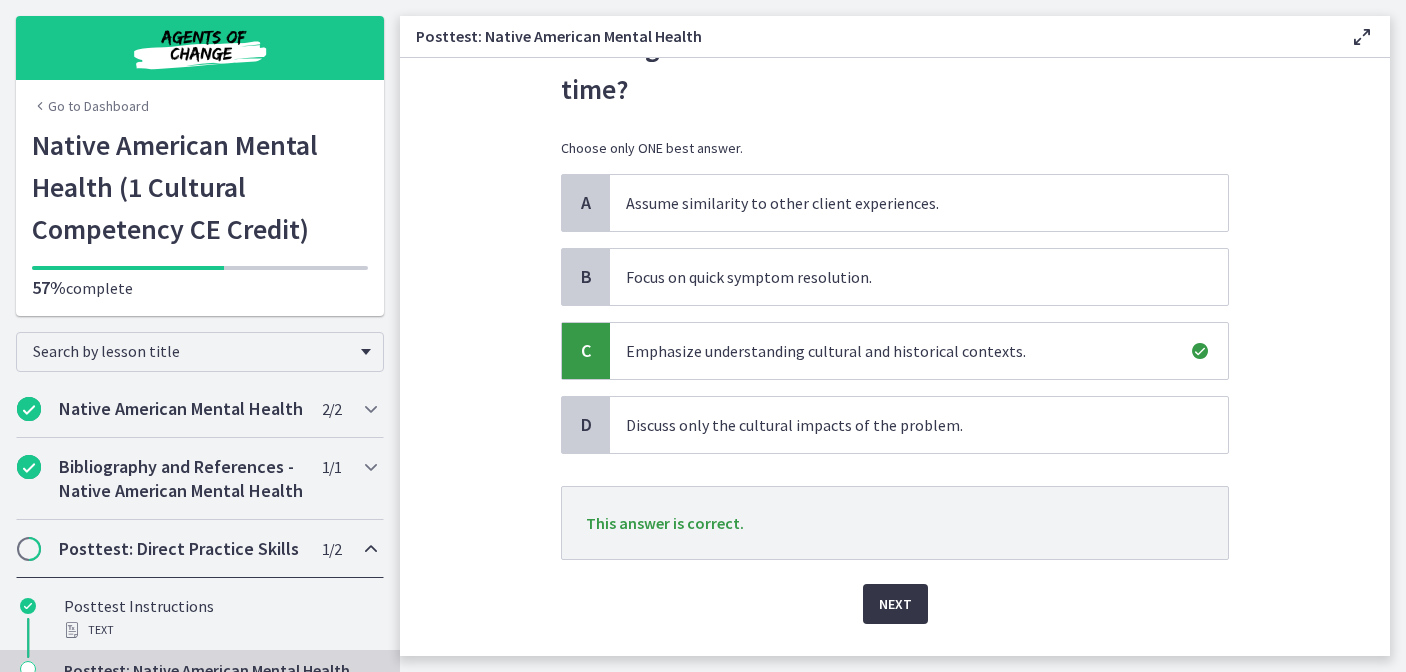 click on "Next" at bounding box center (895, 604) 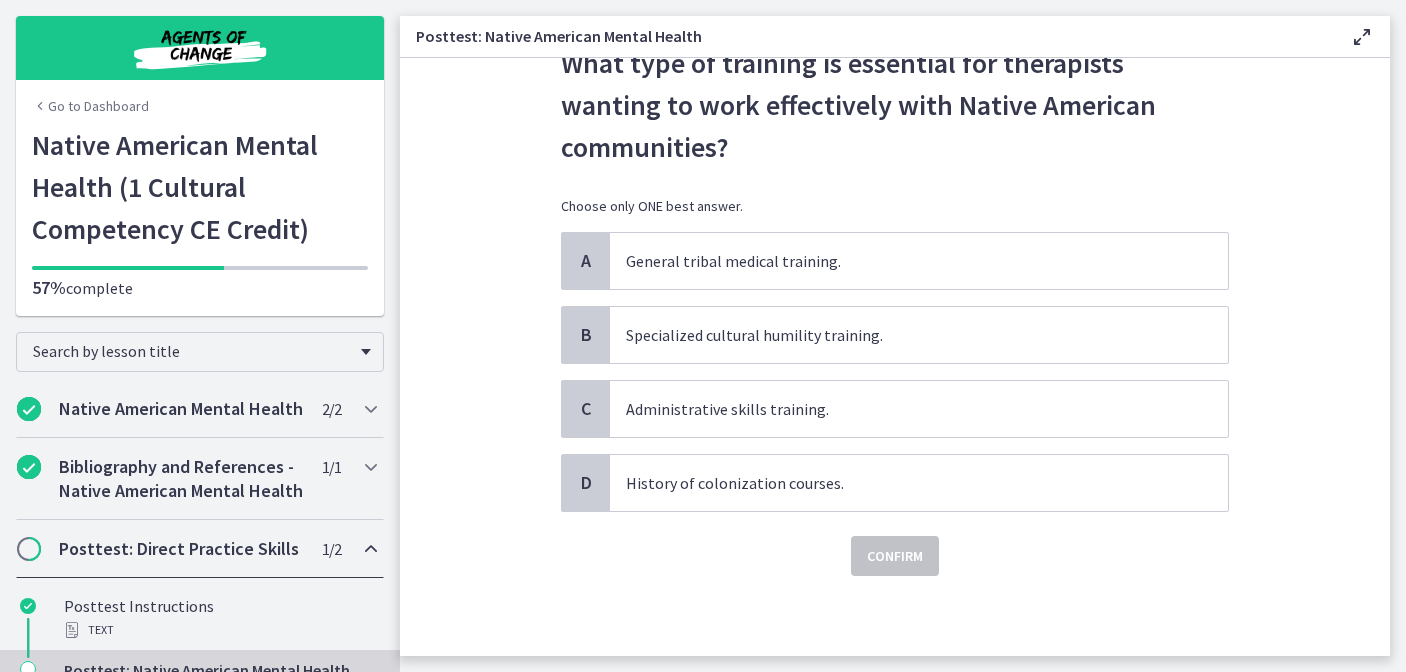 scroll, scrollTop: 0, scrollLeft: 0, axis: both 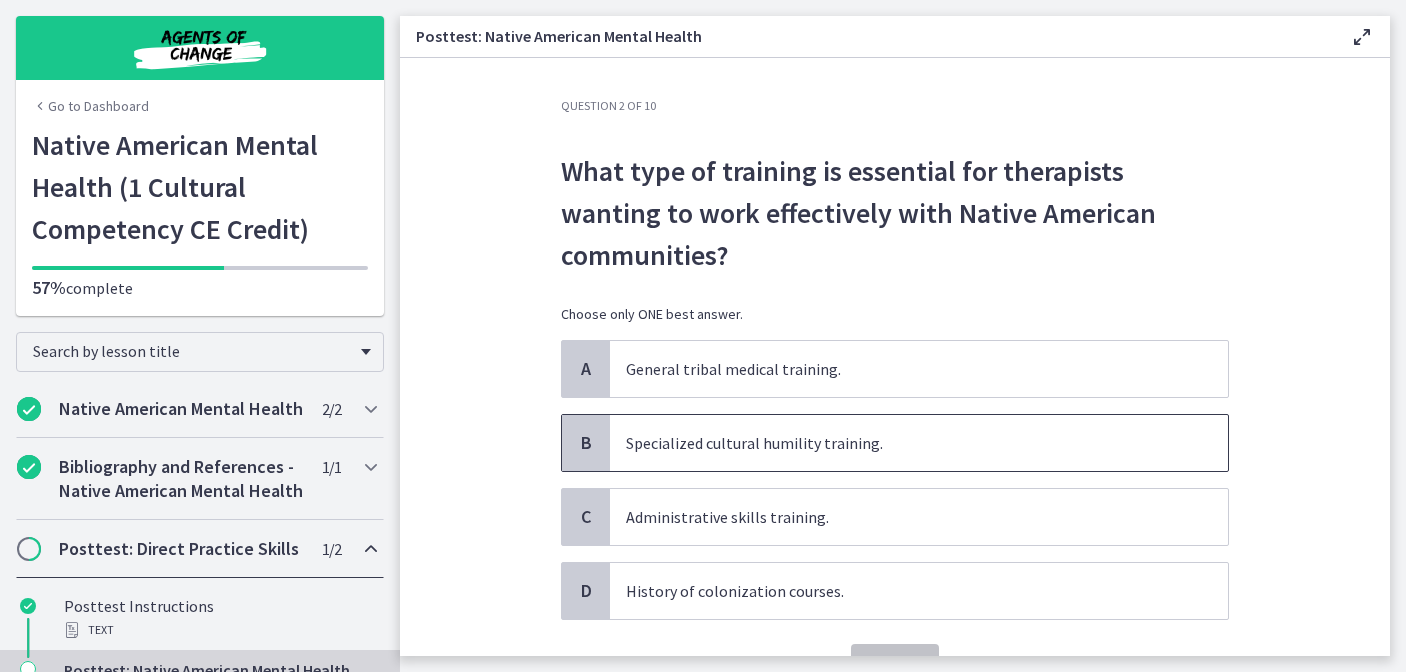 click on "Specialized cultural humility training." at bounding box center [919, 443] 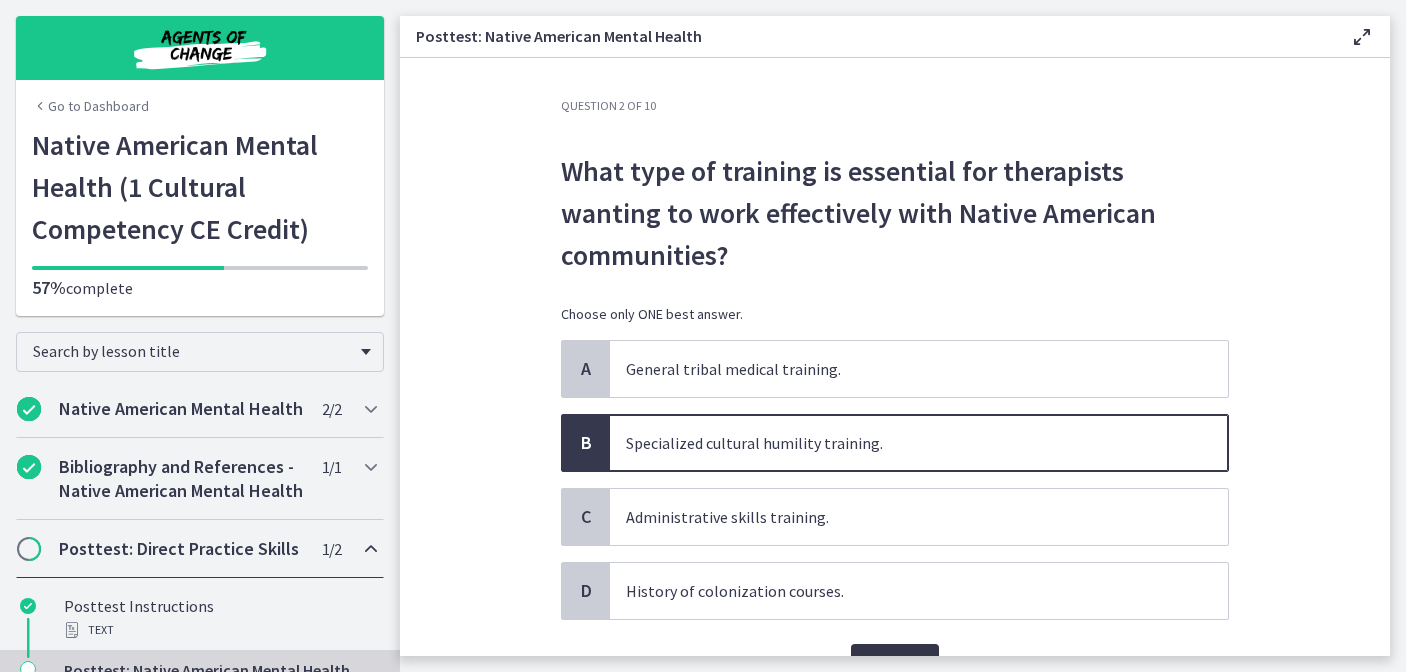 click on "Confirm" at bounding box center (895, 664) 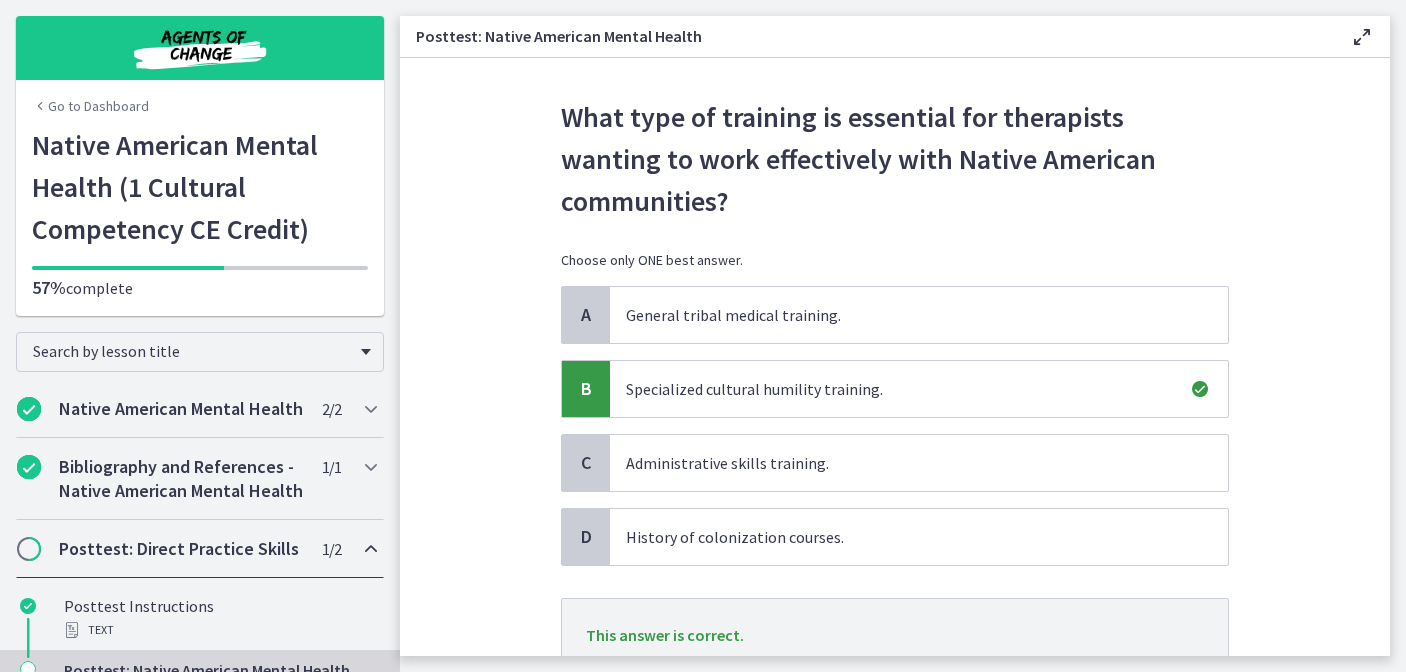 scroll, scrollTop: 99, scrollLeft: 0, axis: vertical 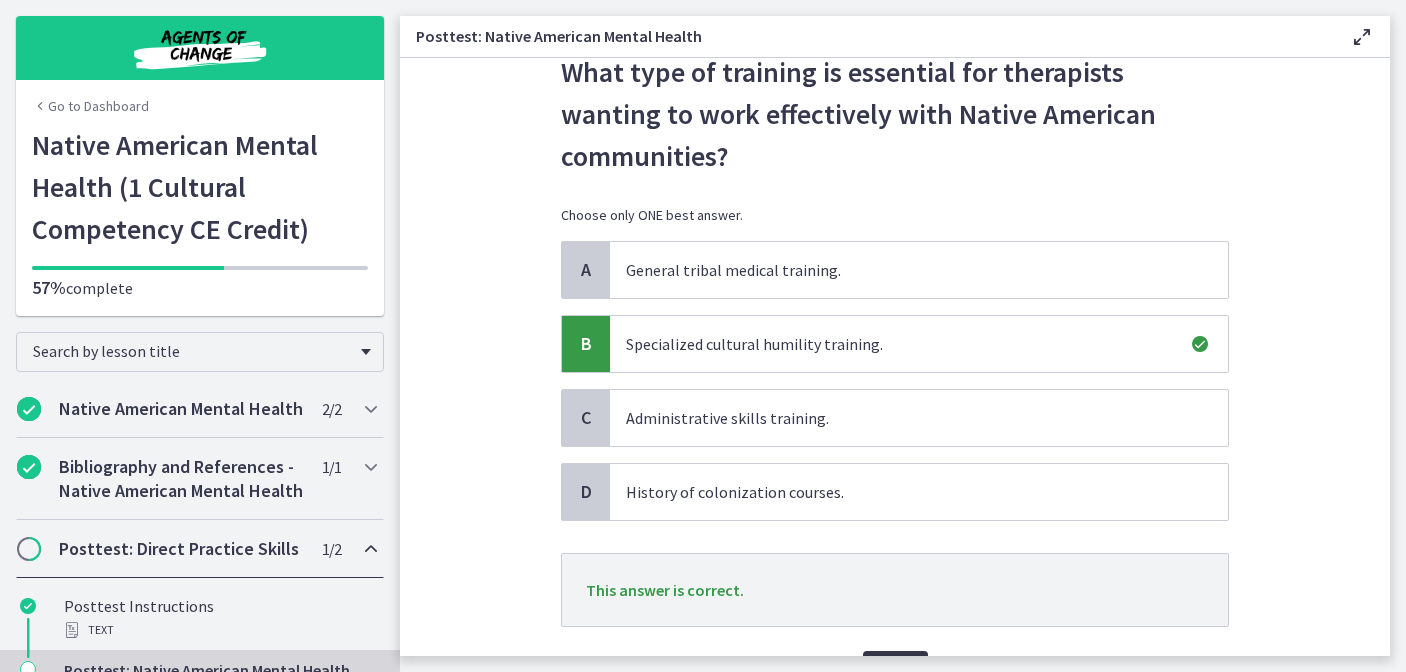 click on "Next" at bounding box center [895, 671] 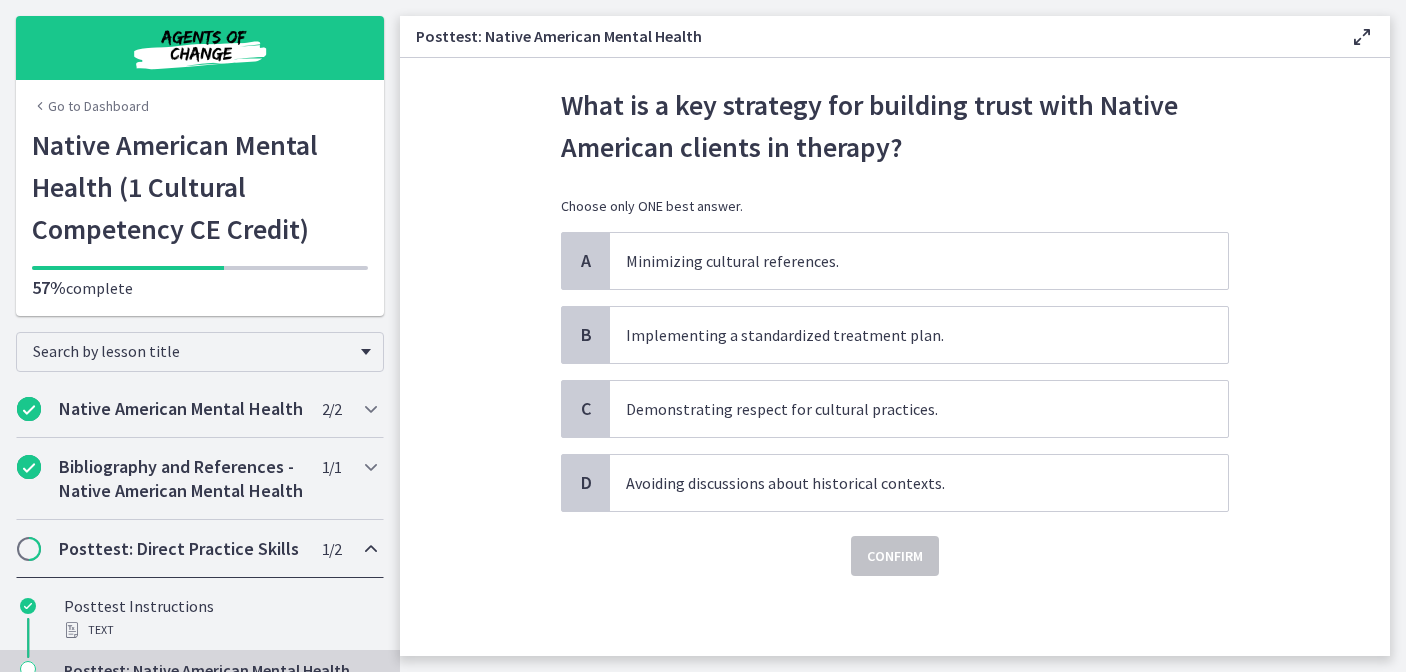 scroll, scrollTop: 0, scrollLeft: 0, axis: both 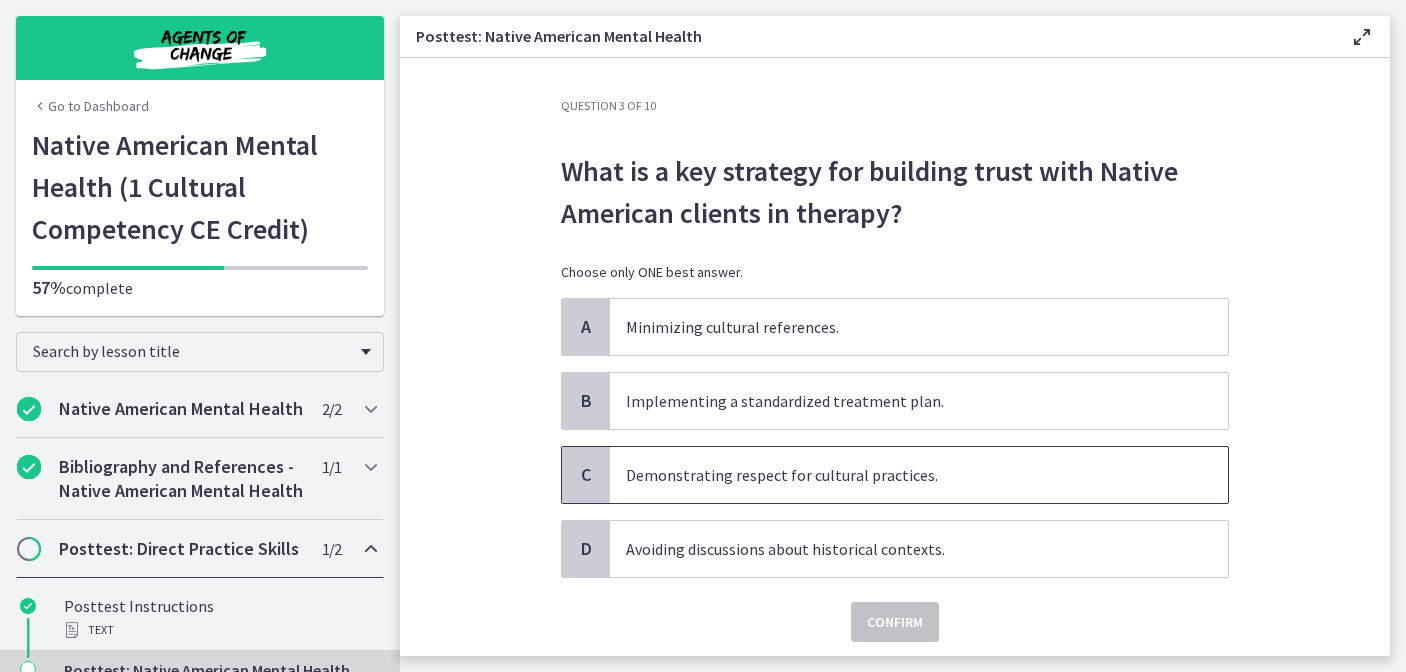 click on "Demonstrating respect for cultural practices." at bounding box center [899, 475] 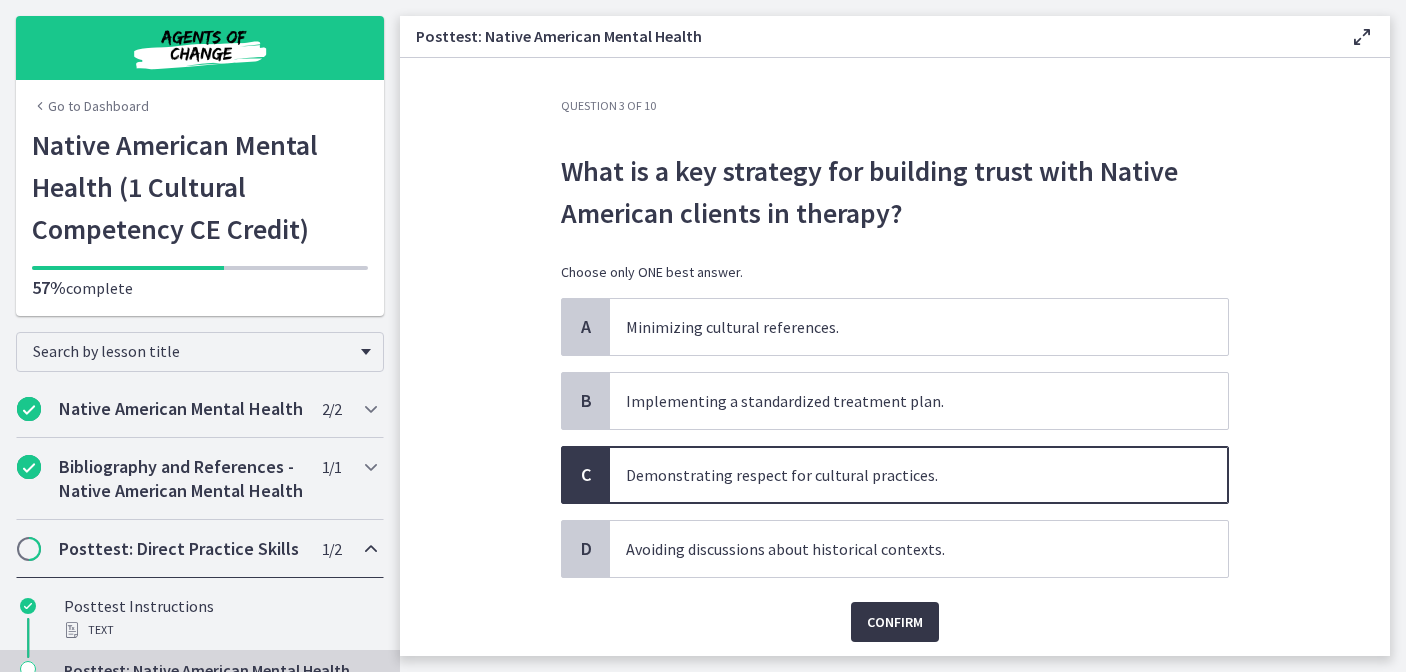 click on "Confirm" at bounding box center (895, 622) 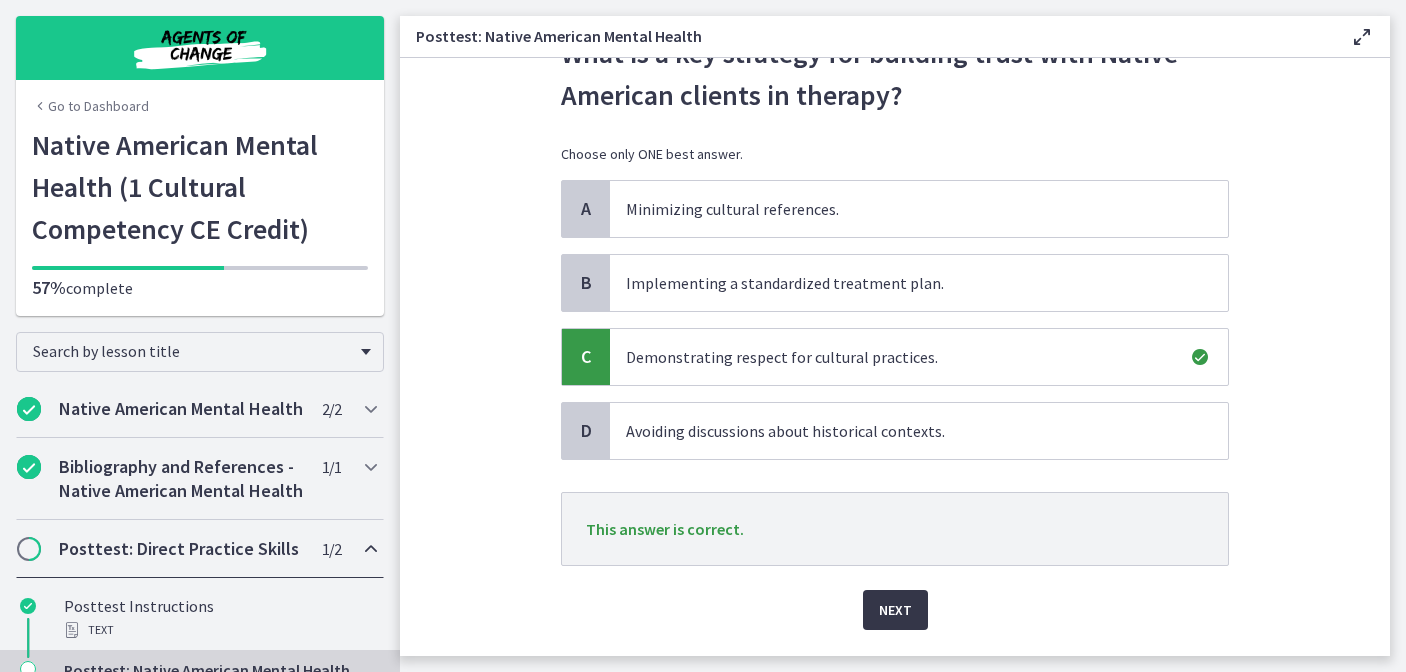 scroll, scrollTop: 119, scrollLeft: 0, axis: vertical 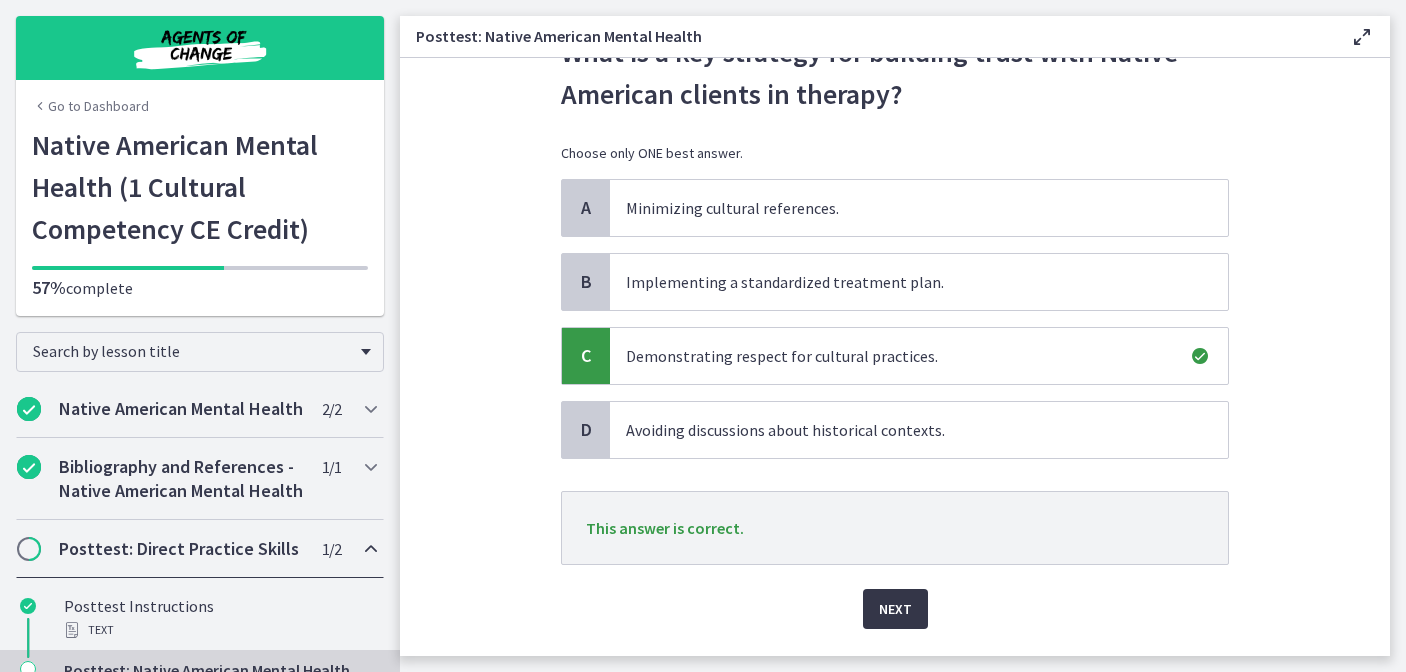 click on "Next" at bounding box center [895, 609] 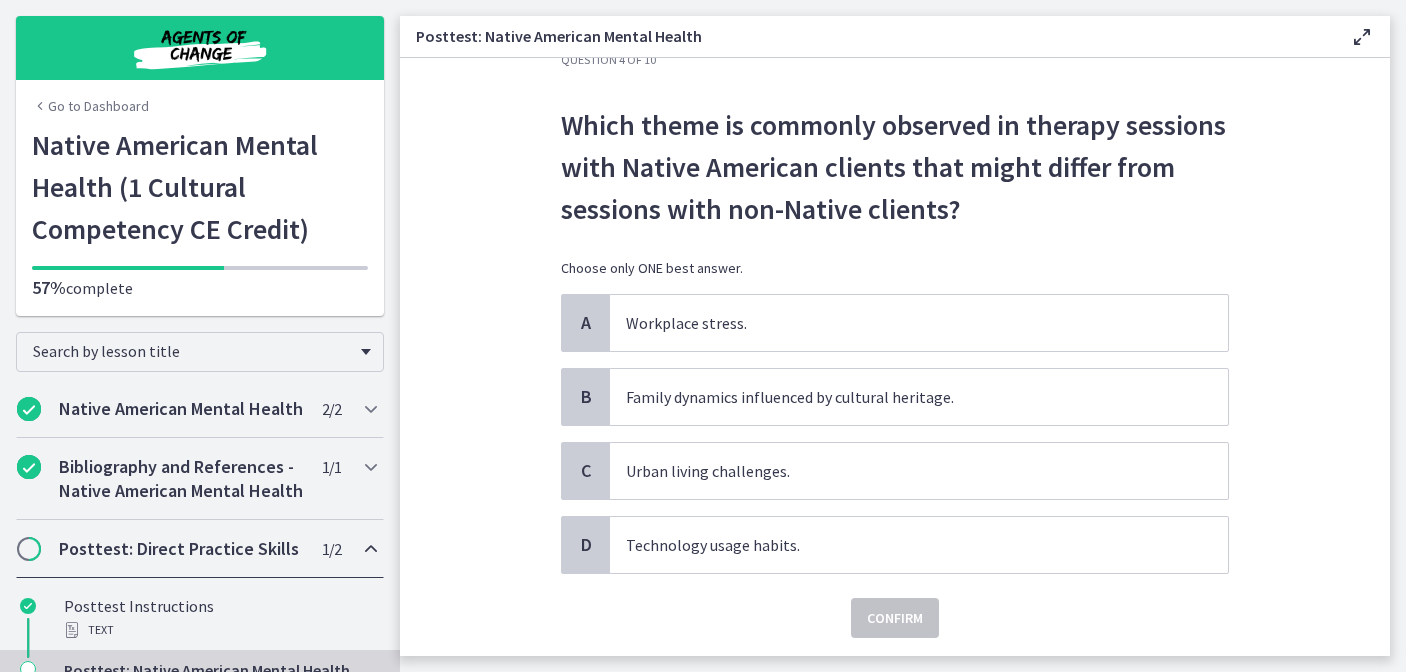 scroll, scrollTop: 53, scrollLeft: 0, axis: vertical 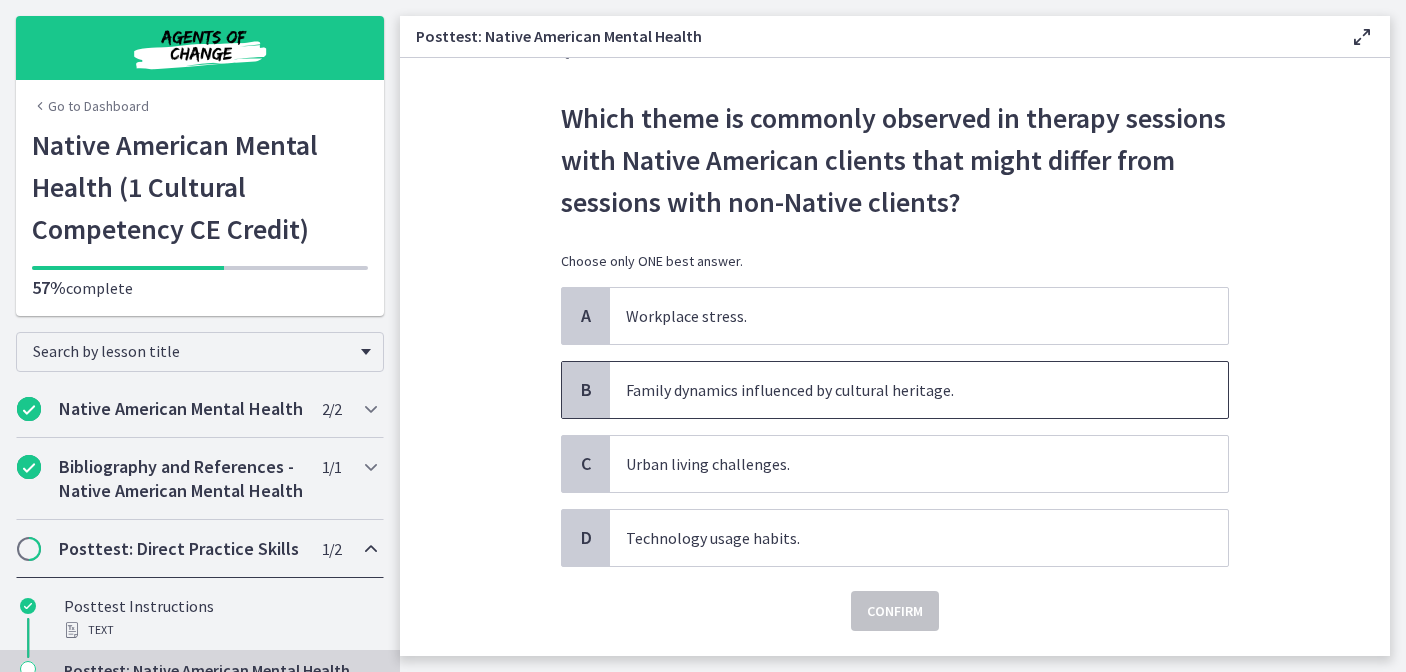 click on "Family dynamics influenced by cultural heritage." at bounding box center (919, 390) 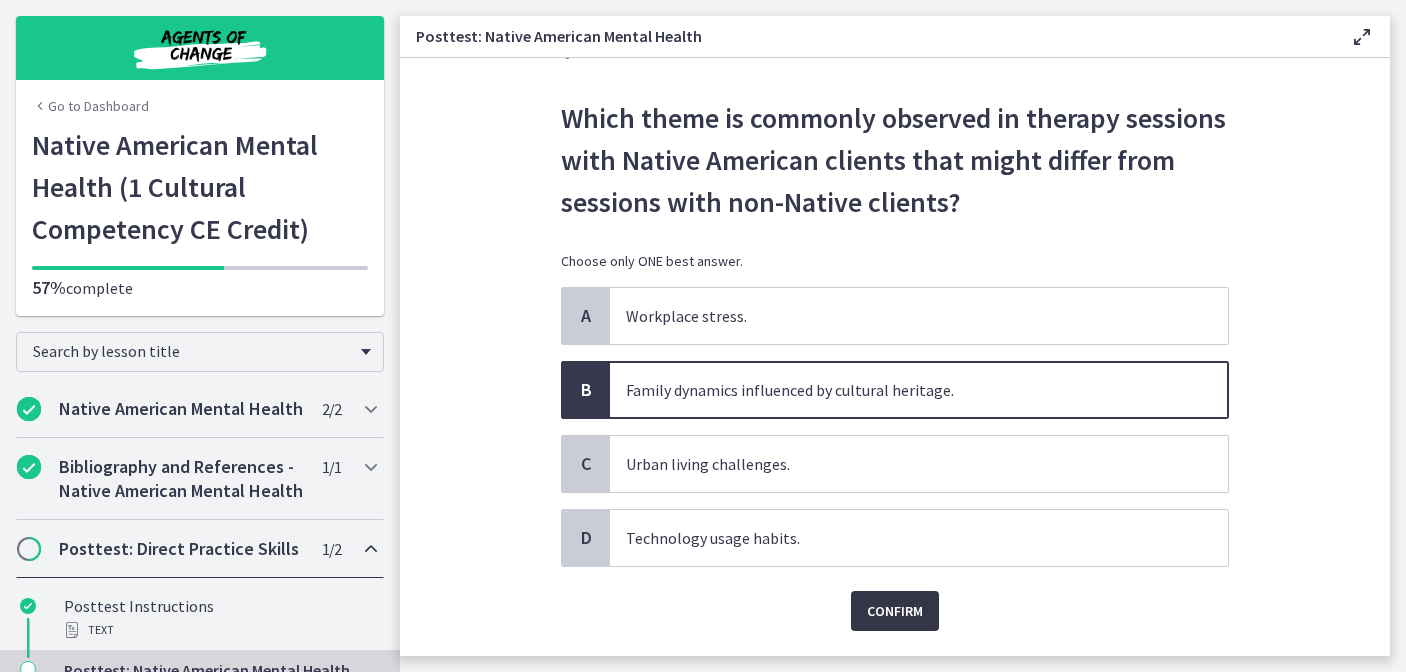 click on "Confirm" at bounding box center [895, 611] 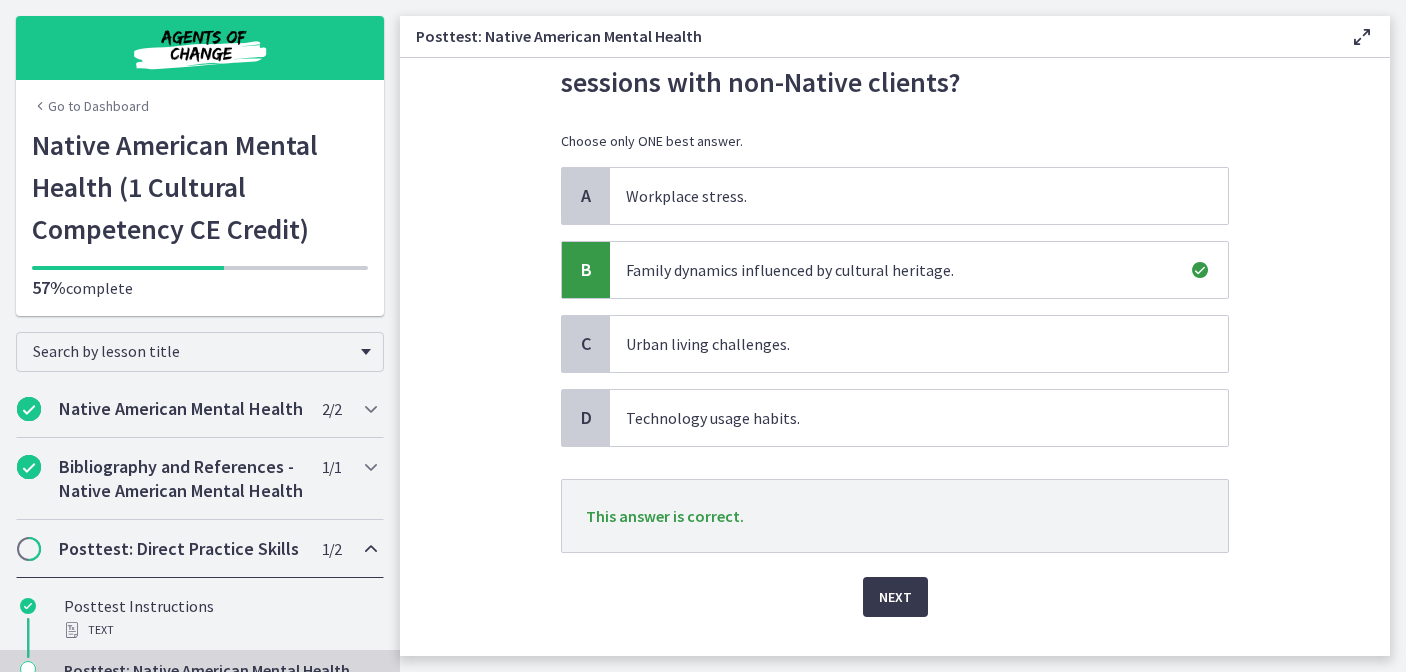 scroll, scrollTop: 175, scrollLeft: 0, axis: vertical 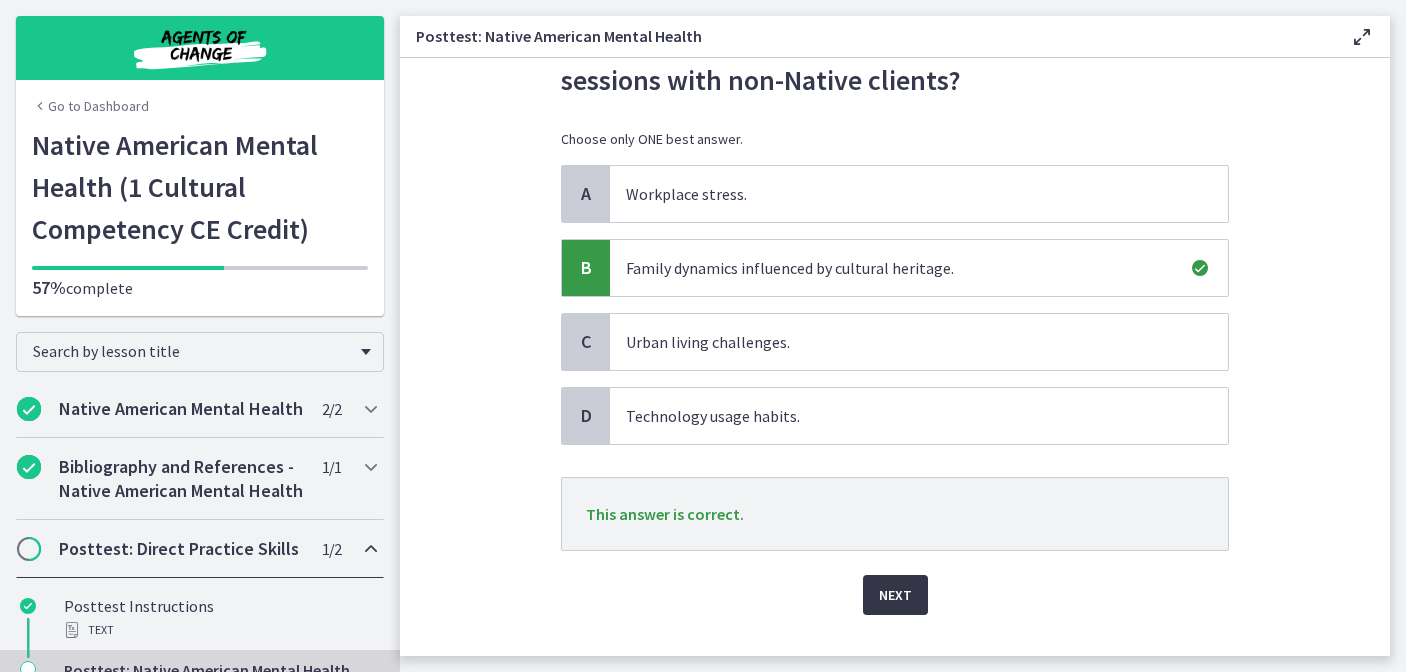 click on "Next" at bounding box center [895, 595] 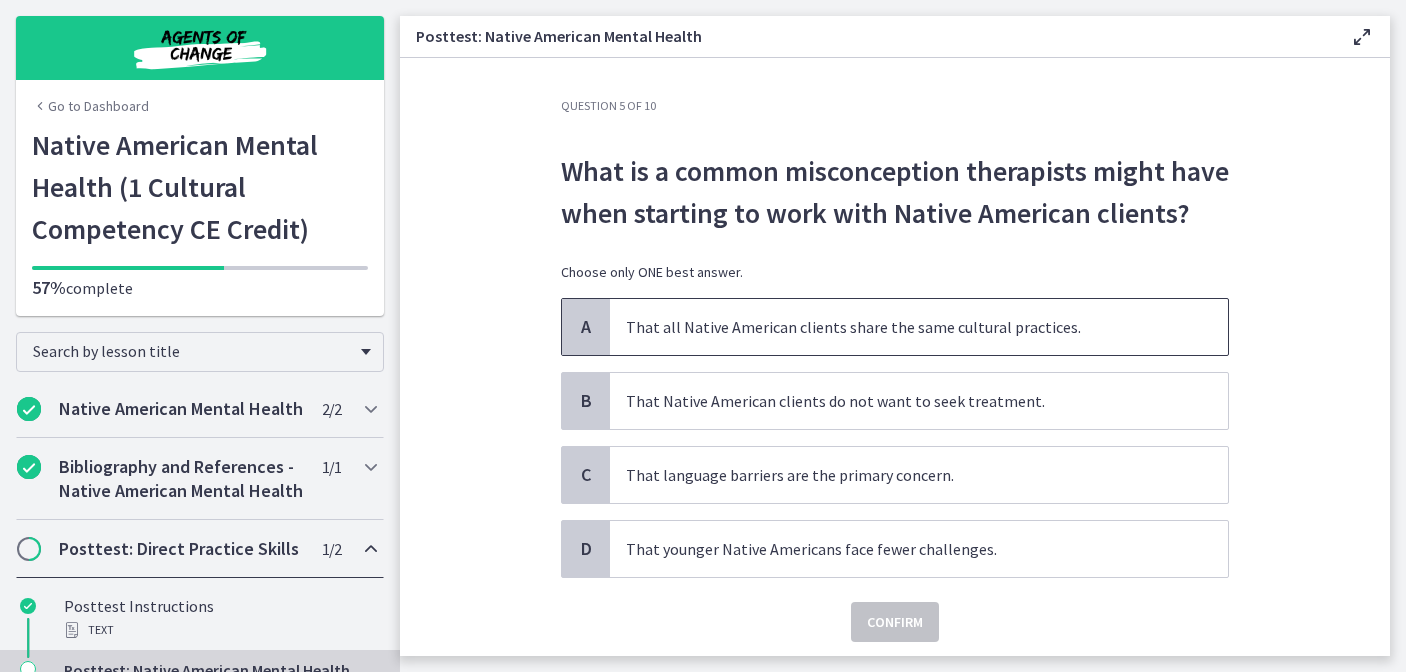 click on "That all Native American clients share the same cultural practices." at bounding box center [899, 327] 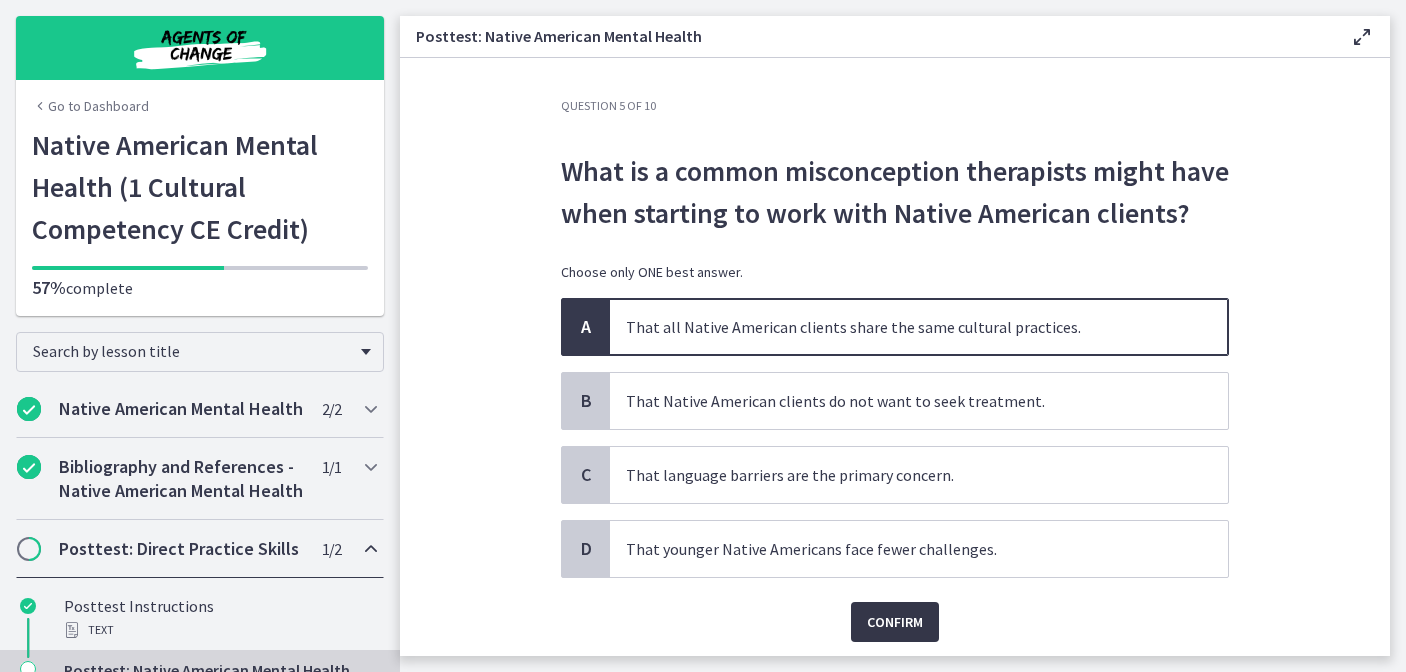 click on "Confirm" at bounding box center [895, 622] 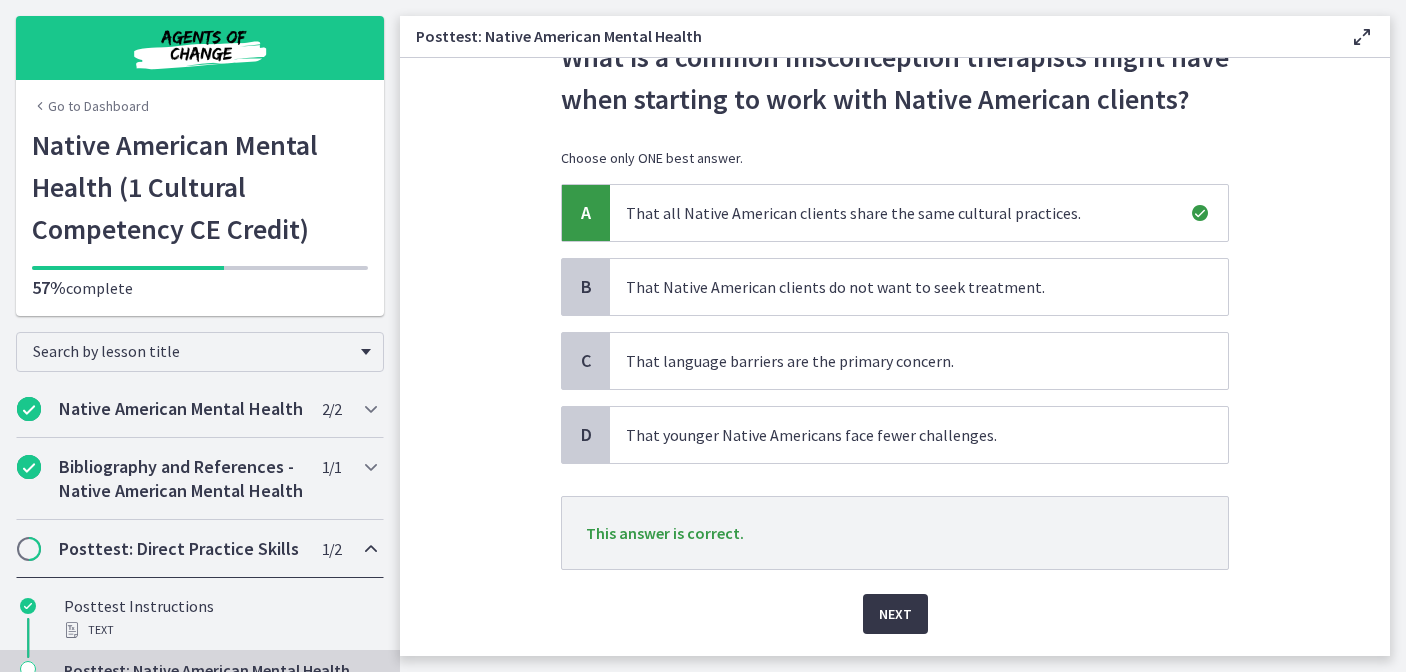 scroll, scrollTop: 119, scrollLeft: 0, axis: vertical 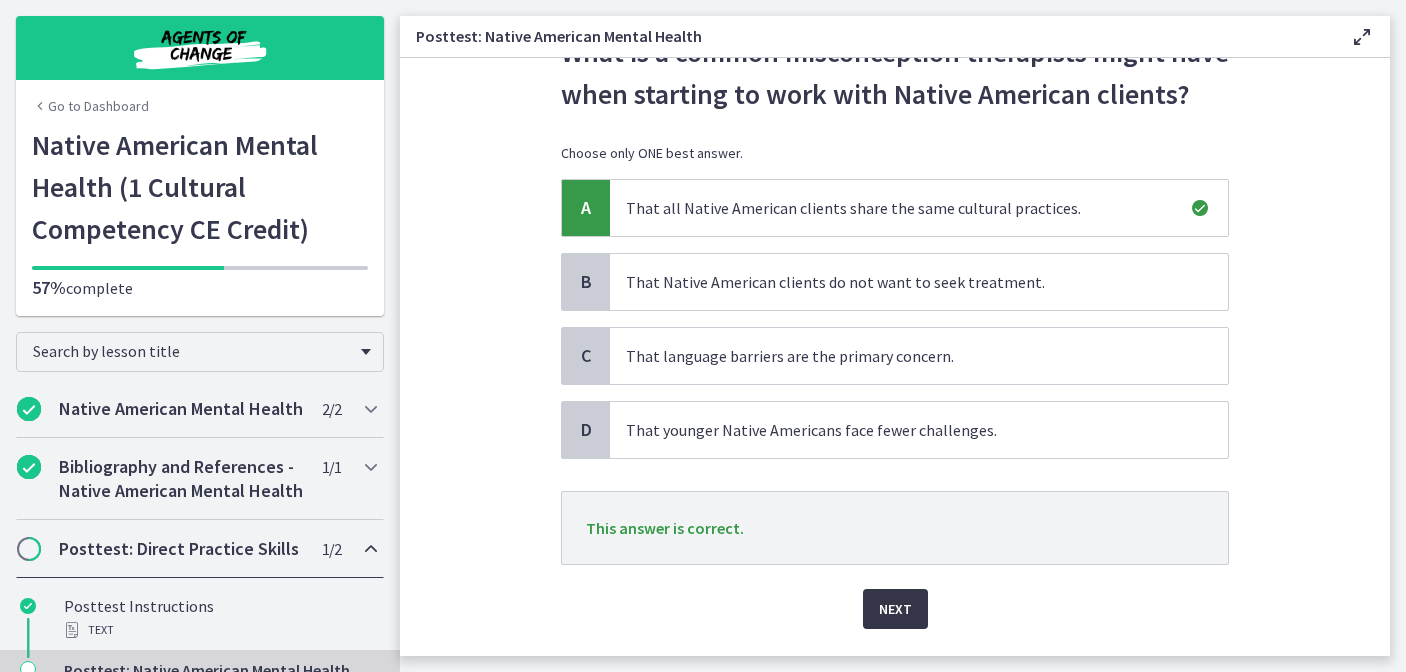 click on "Next" at bounding box center (895, 609) 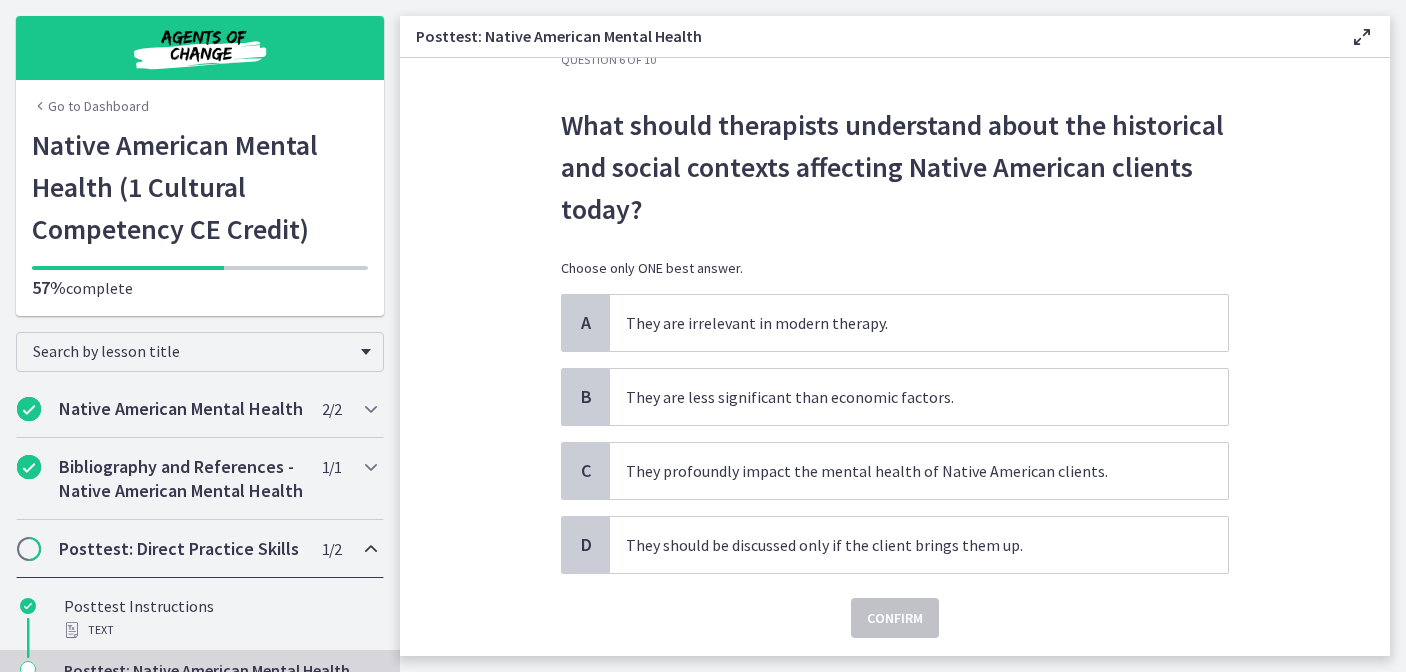 scroll, scrollTop: 61, scrollLeft: 0, axis: vertical 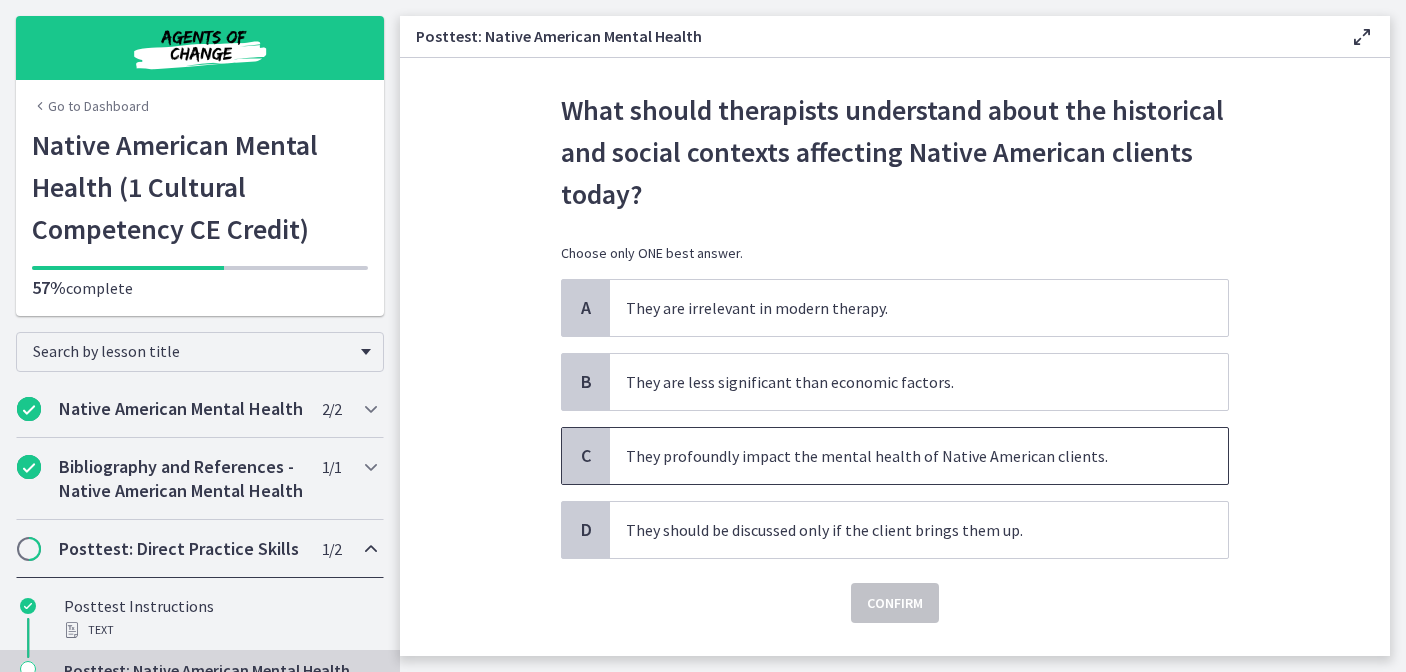 click on "They profoundly impact the mental health of Native American clients." at bounding box center (919, 456) 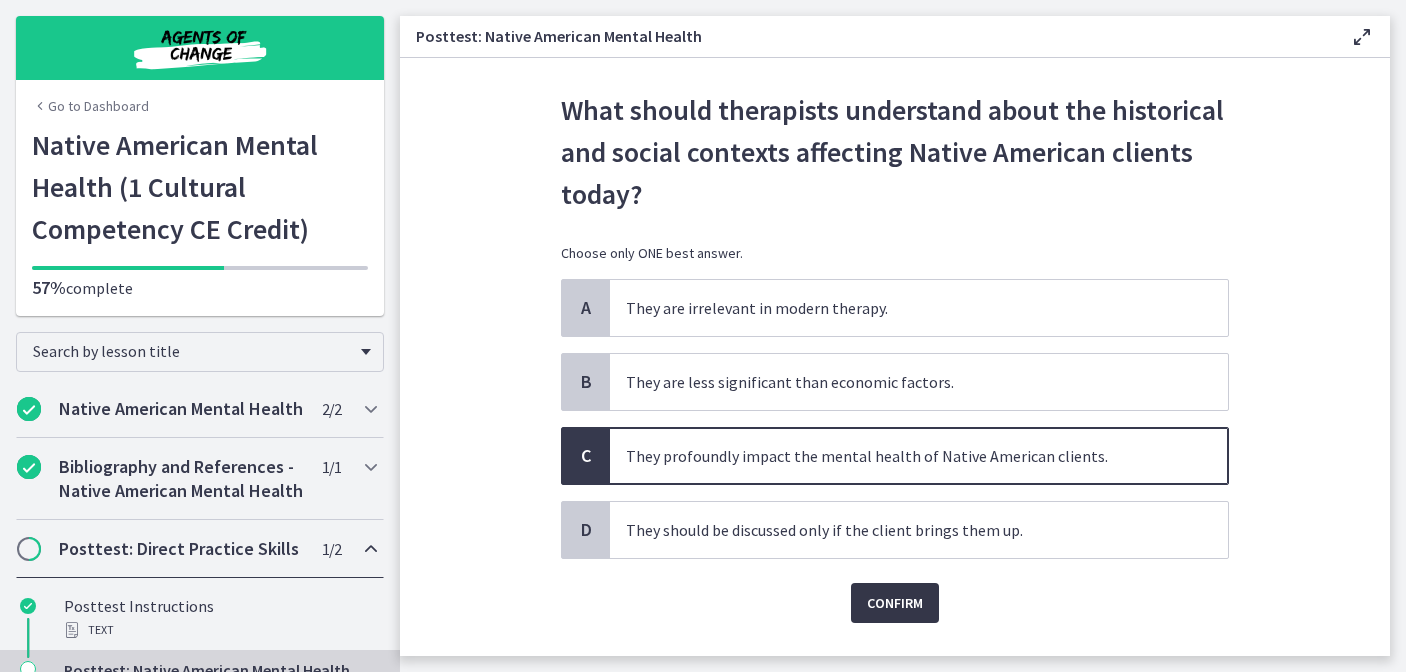 click on "Confirm" at bounding box center [895, 603] 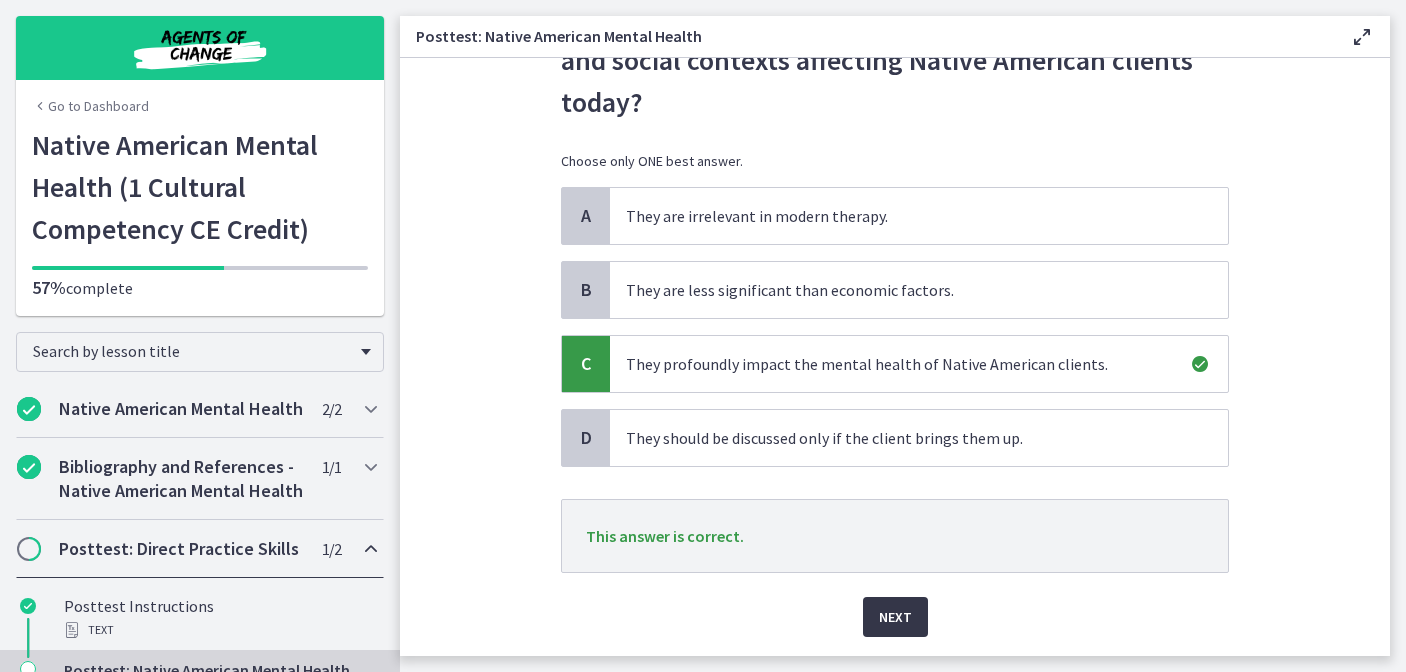 scroll, scrollTop: 157, scrollLeft: 0, axis: vertical 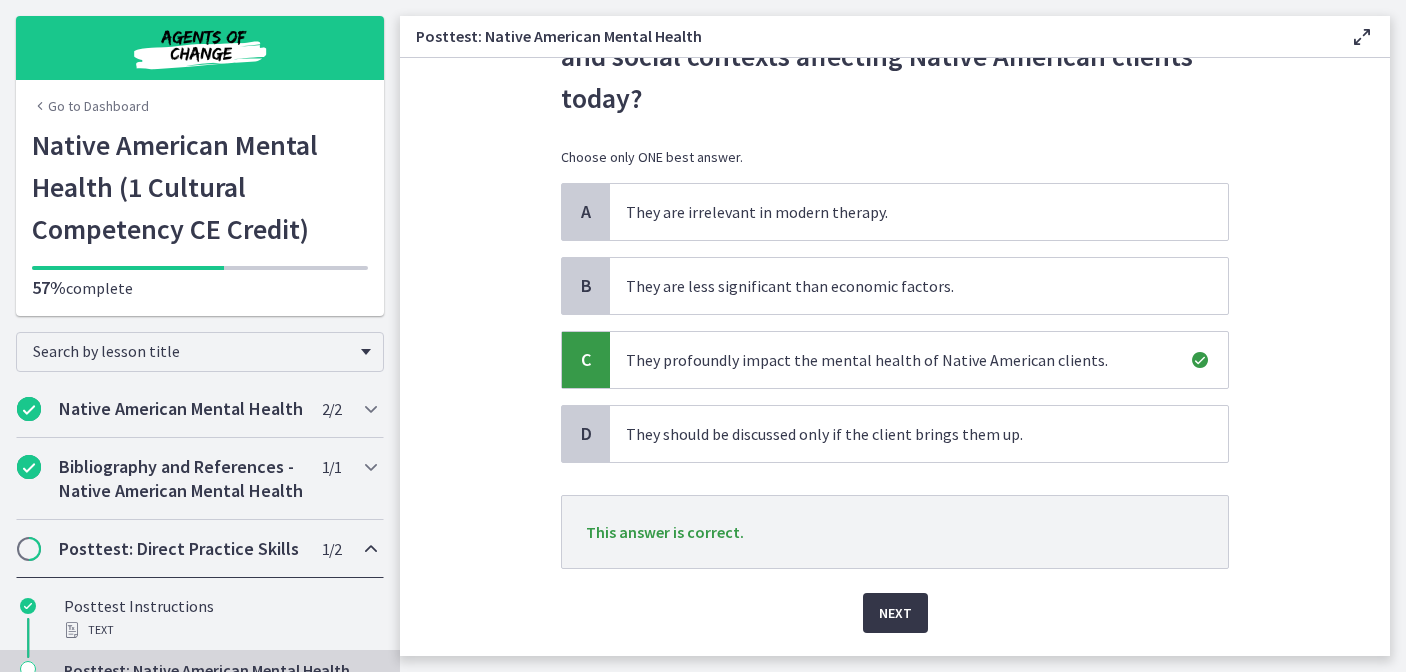 click on "Next" at bounding box center [895, 613] 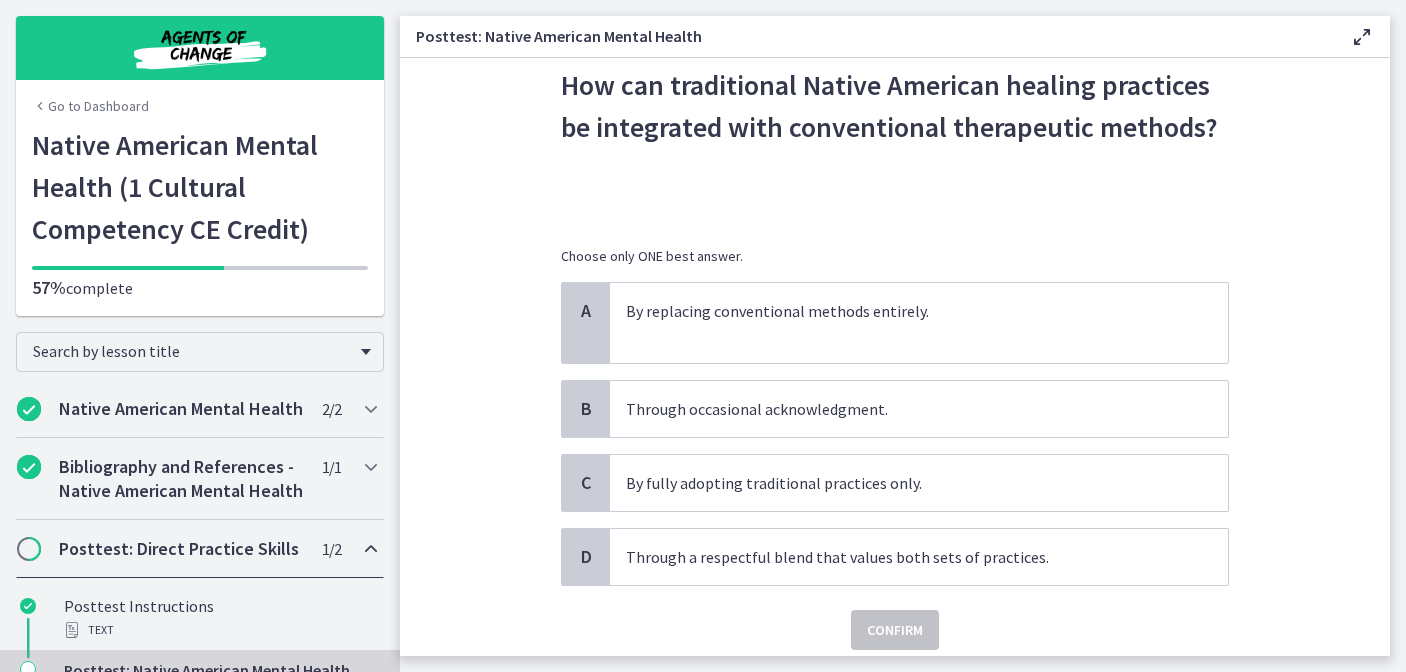 scroll, scrollTop: 87, scrollLeft: 0, axis: vertical 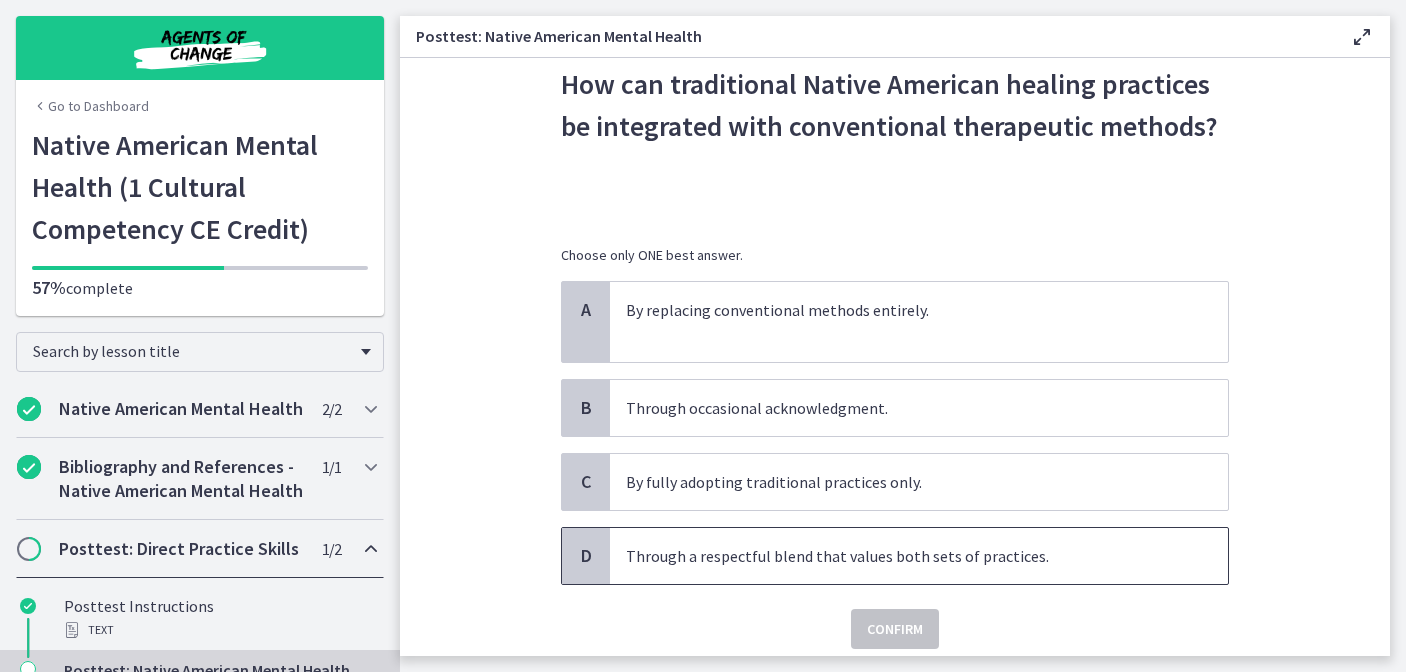 click on "Through a respectful blend that values both sets of practices." at bounding box center (899, 556) 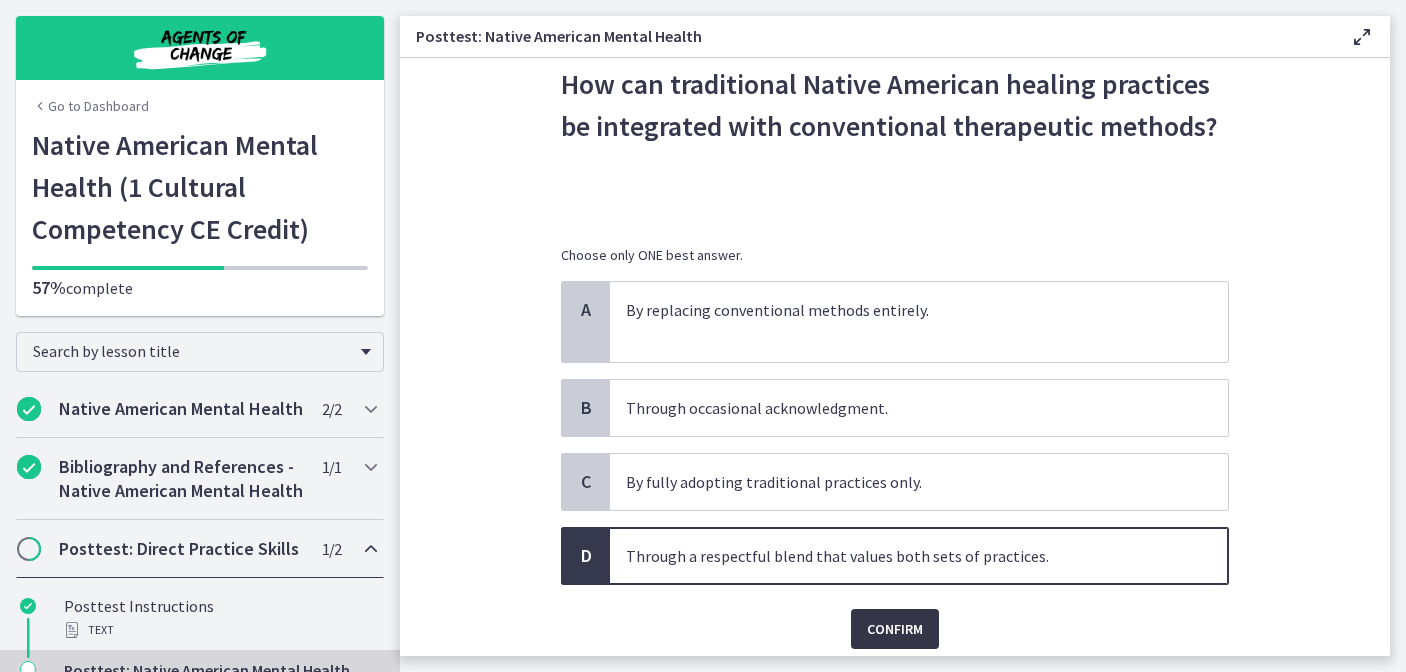 click on "Confirm" at bounding box center [895, 629] 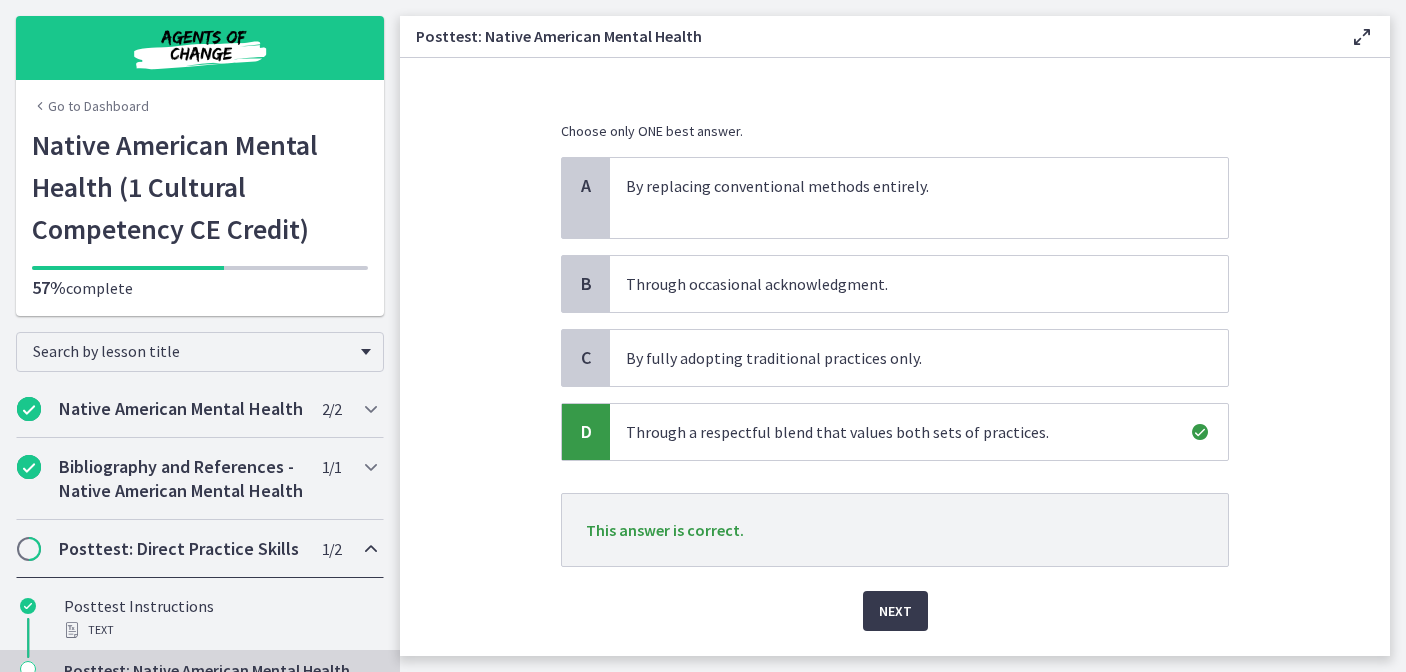 scroll, scrollTop: 217, scrollLeft: 0, axis: vertical 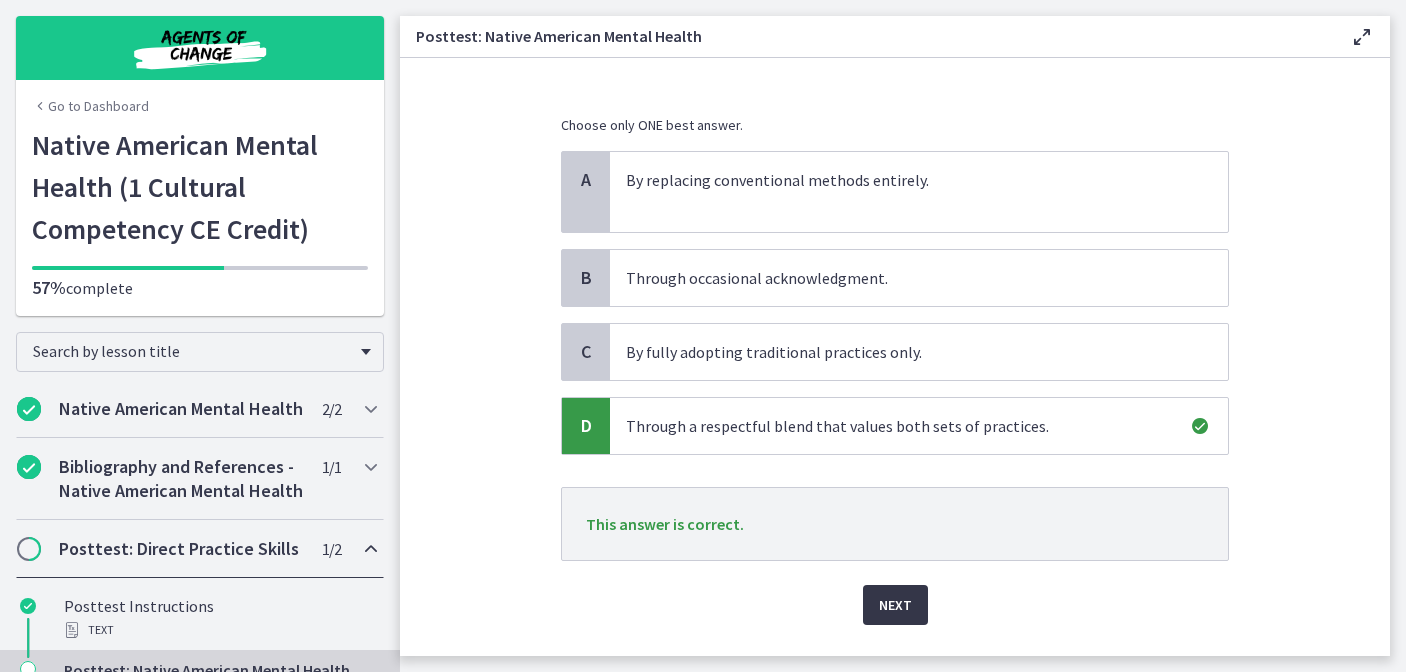 click on "Next" at bounding box center [895, 605] 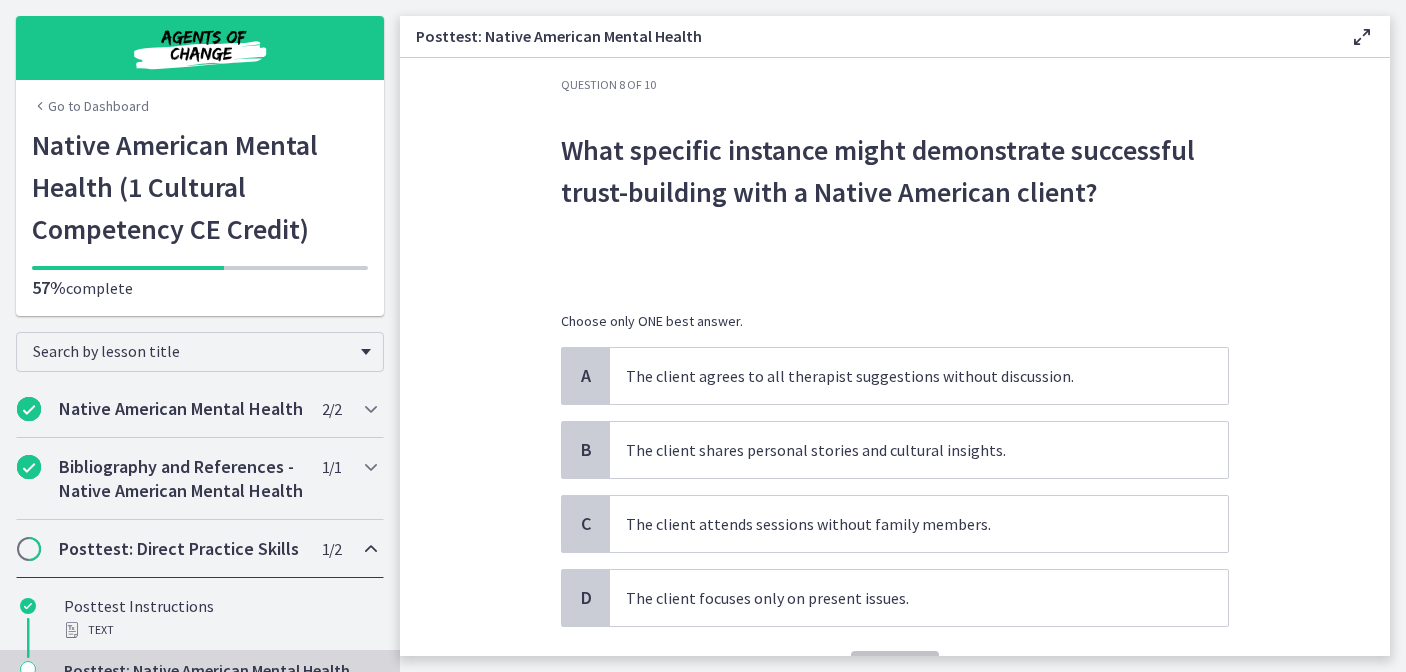 scroll, scrollTop: 24, scrollLeft: 0, axis: vertical 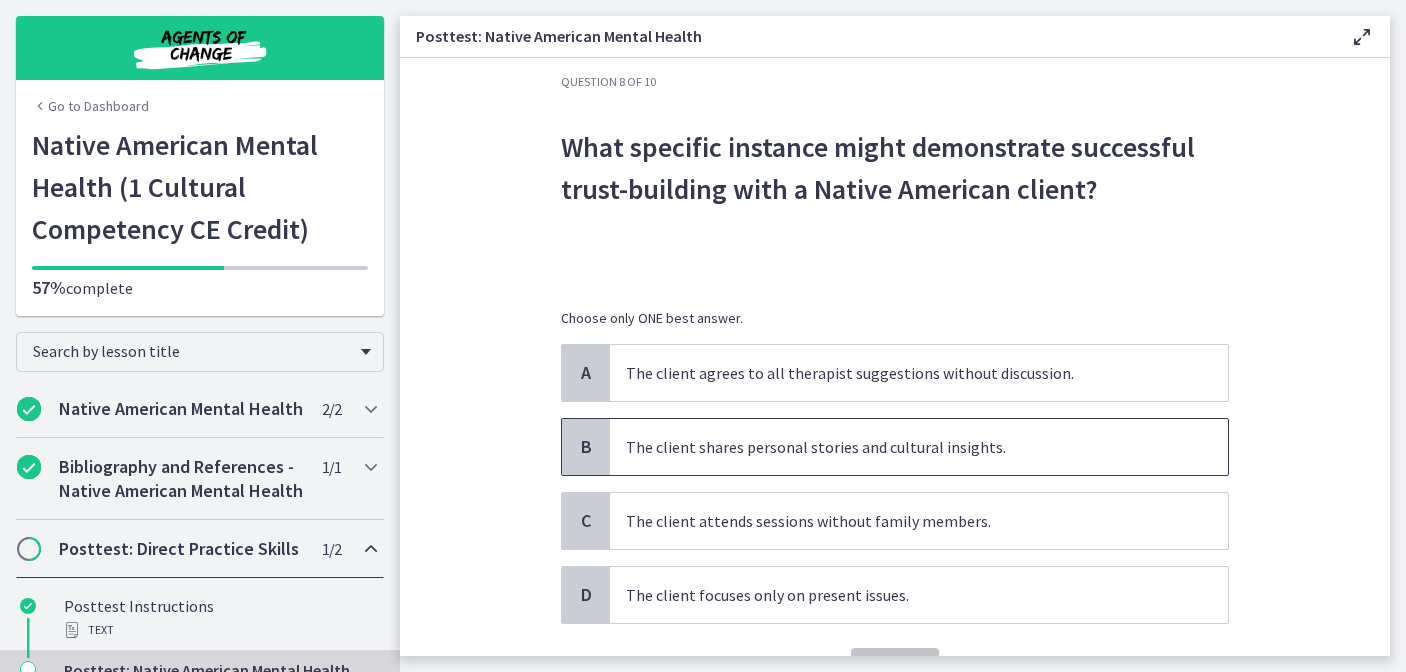 click on "The client shares personal stories and cultural insights." at bounding box center [899, 447] 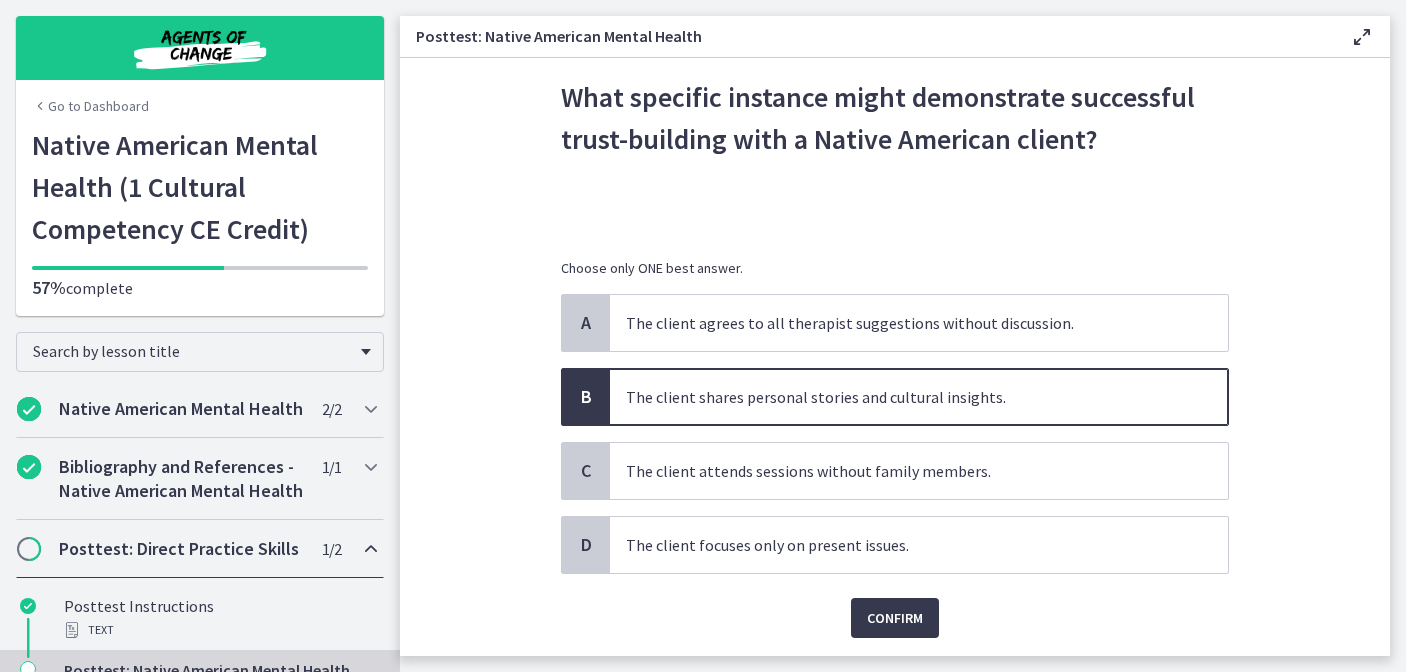 scroll, scrollTop: 92, scrollLeft: 0, axis: vertical 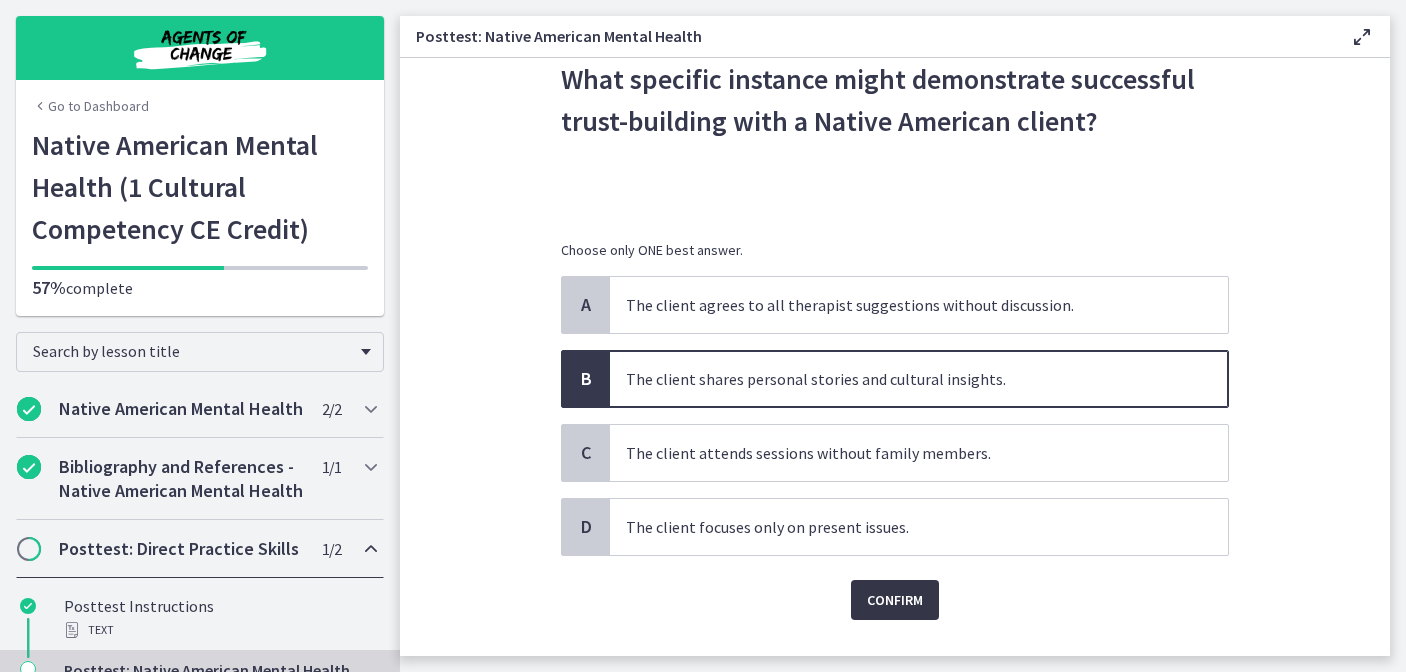 click on "Confirm" at bounding box center (895, 600) 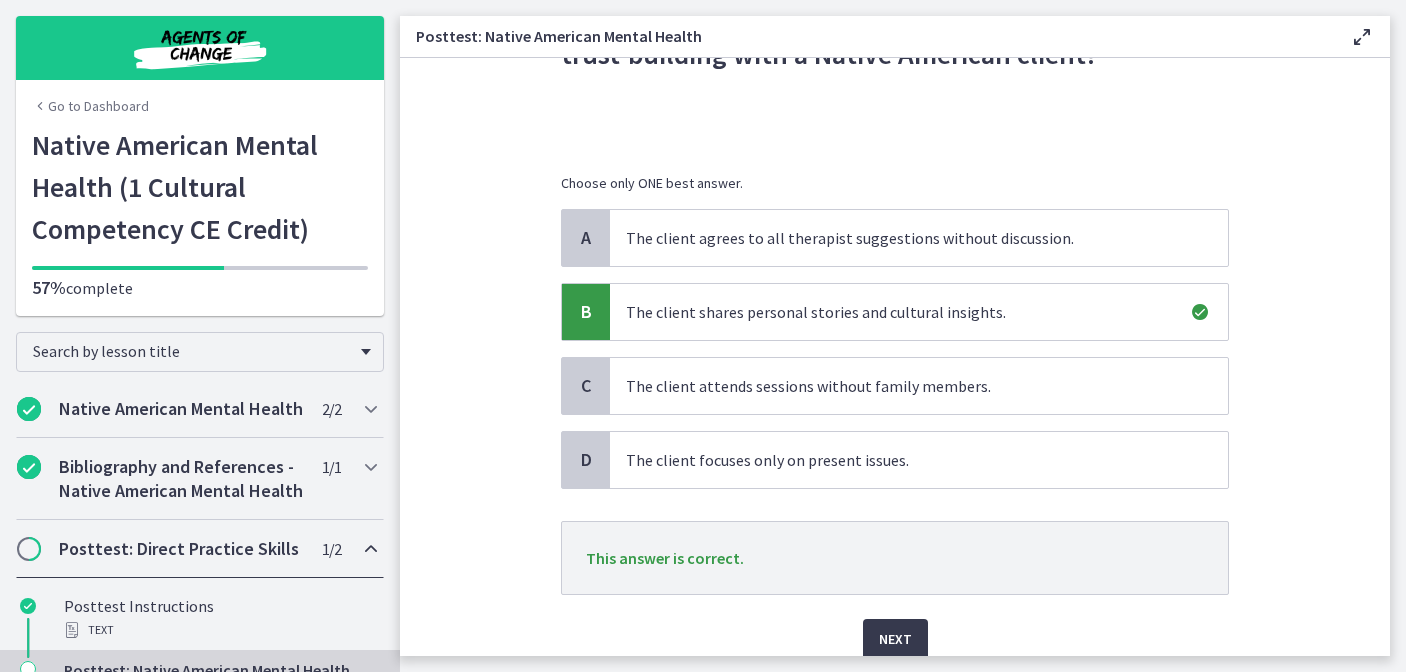 scroll, scrollTop: 180, scrollLeft: 0, axis: vertical 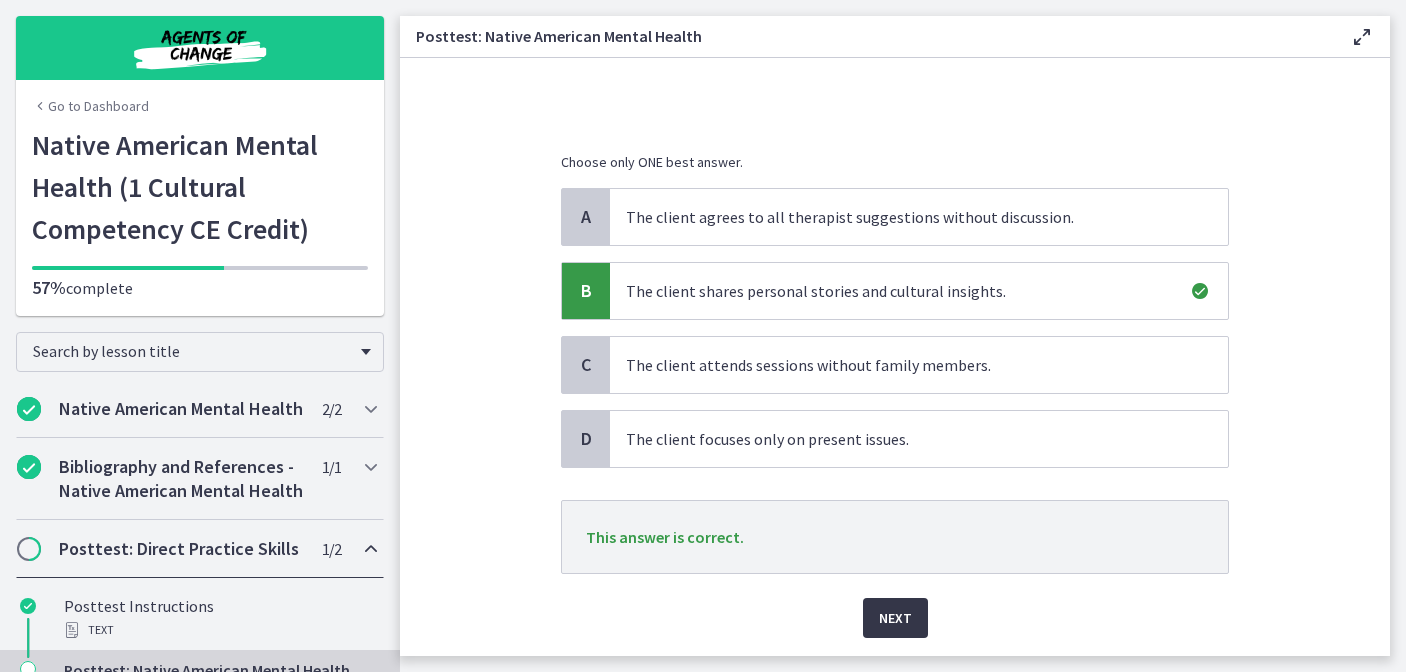 click on "Next" at bounding box center (895, 618) 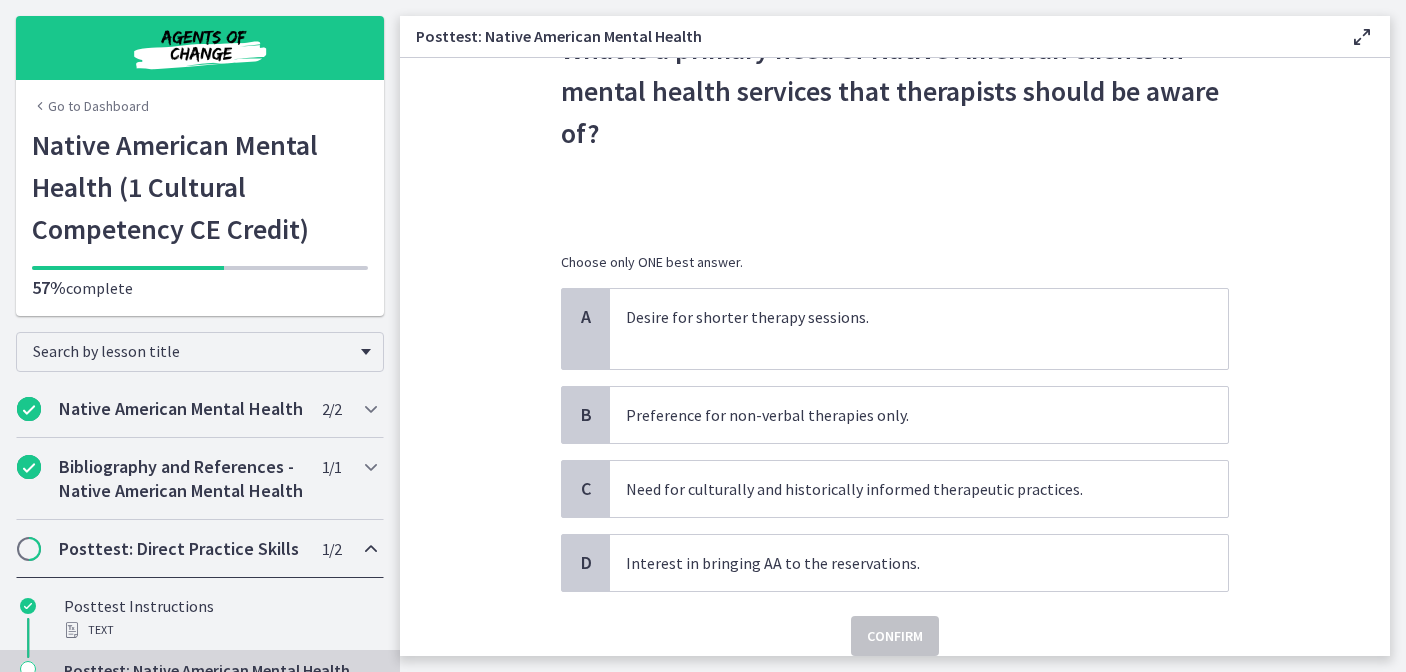 scroll, scrollTop: 130, scrollLeft: 0, axis: vertical 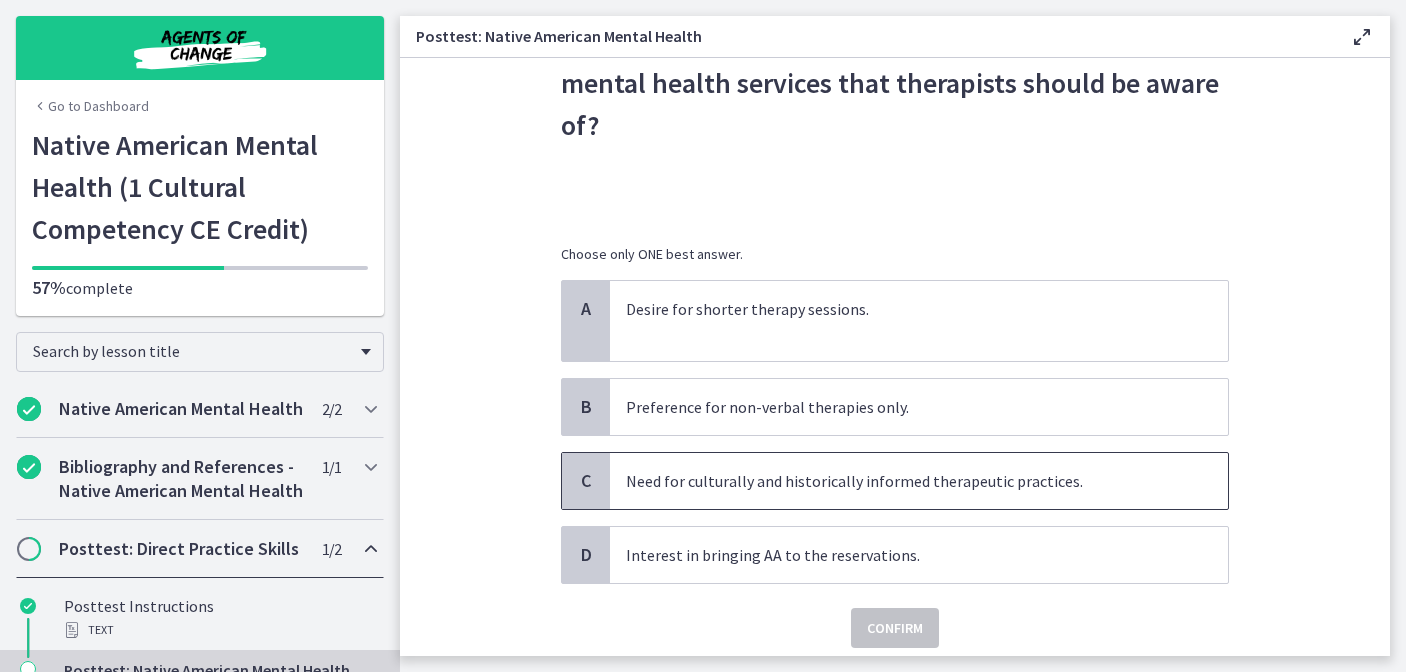 click on "Need for culturally and historically informed therapeutic practices." at bounding box center [919, 481] 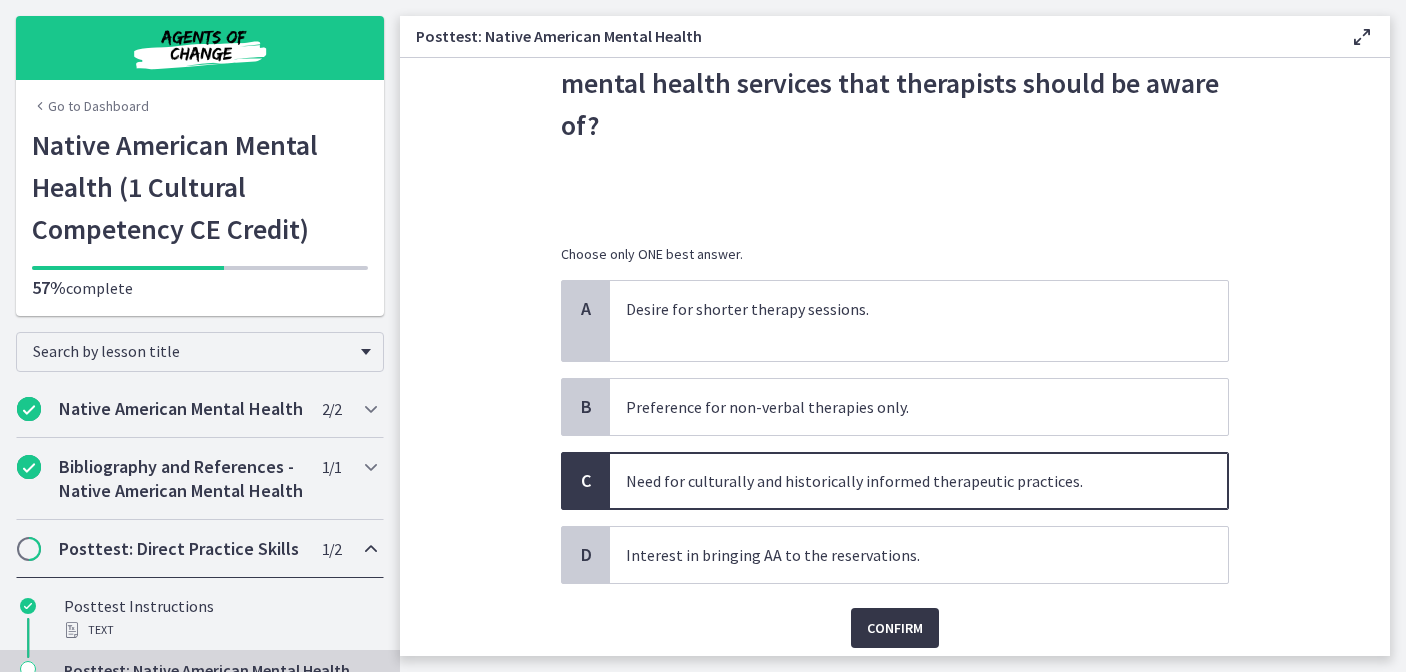 click on "Confirm" at bounding box center (895, 628) 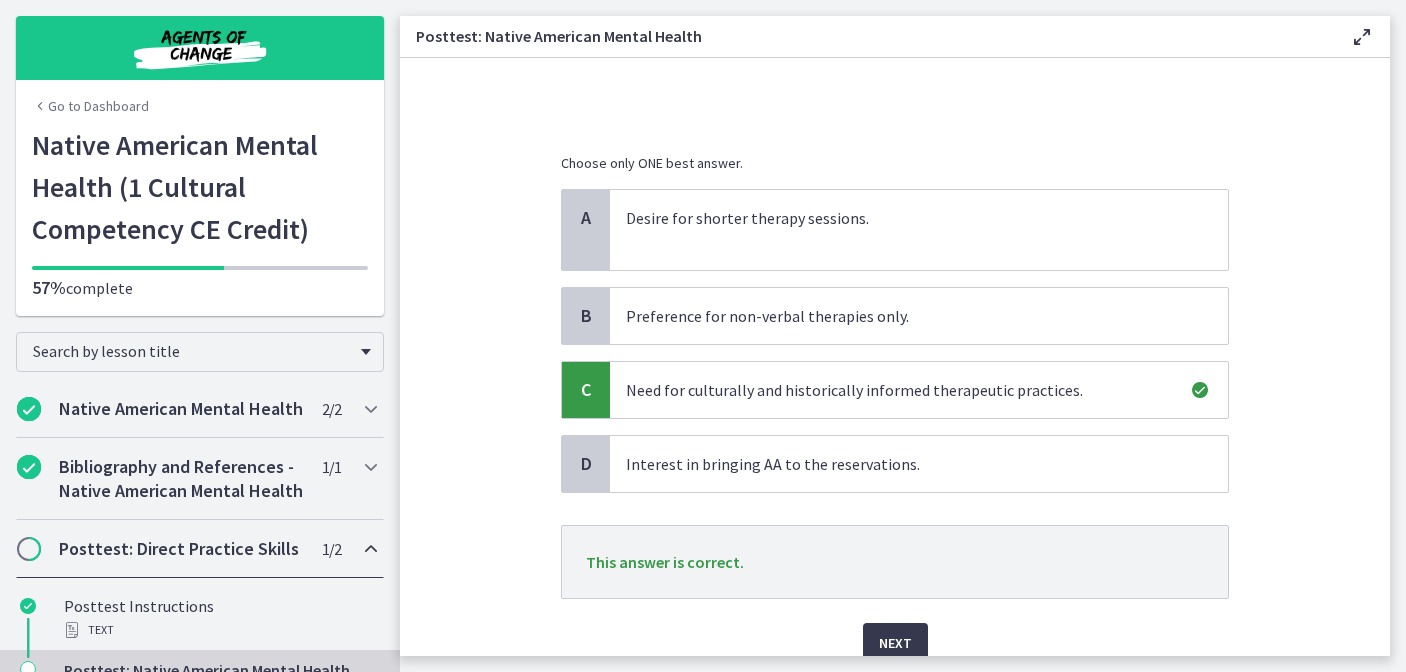 scroll, scrollTop: 254, scrollLeft: 0, axis: vertical 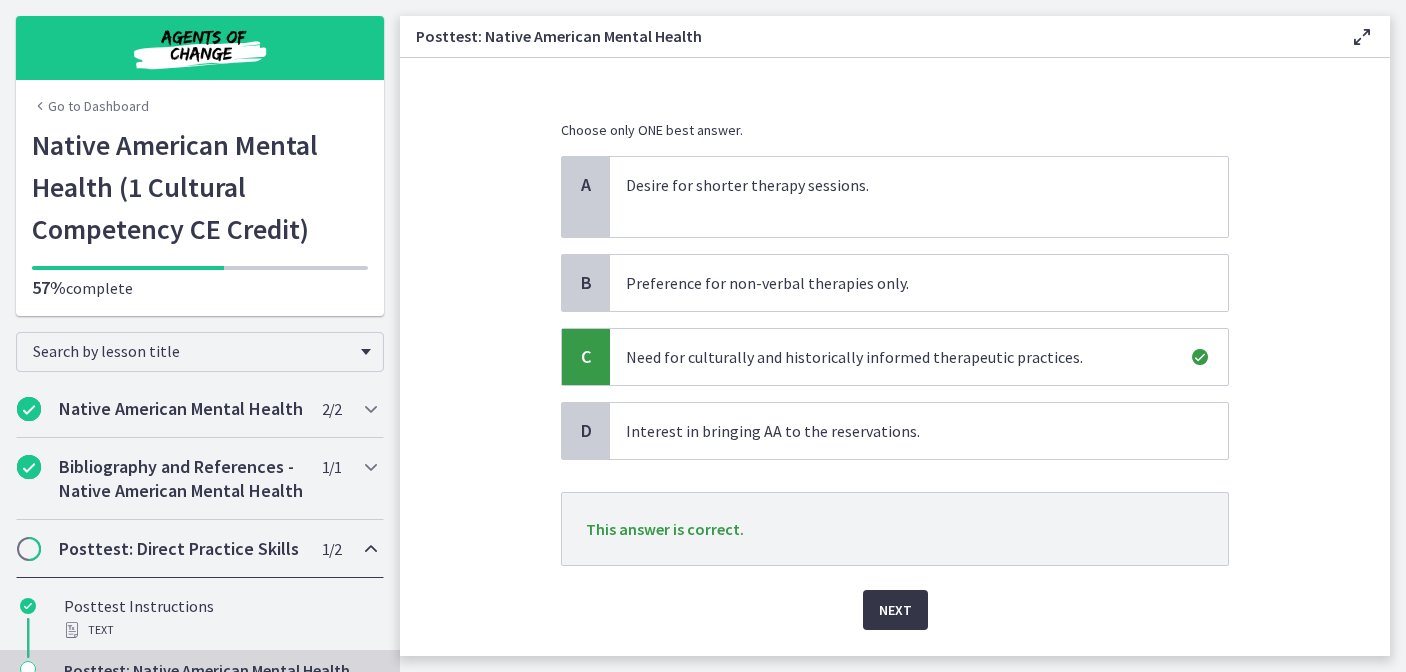 click on "Next" at bounding box center [895, 610] 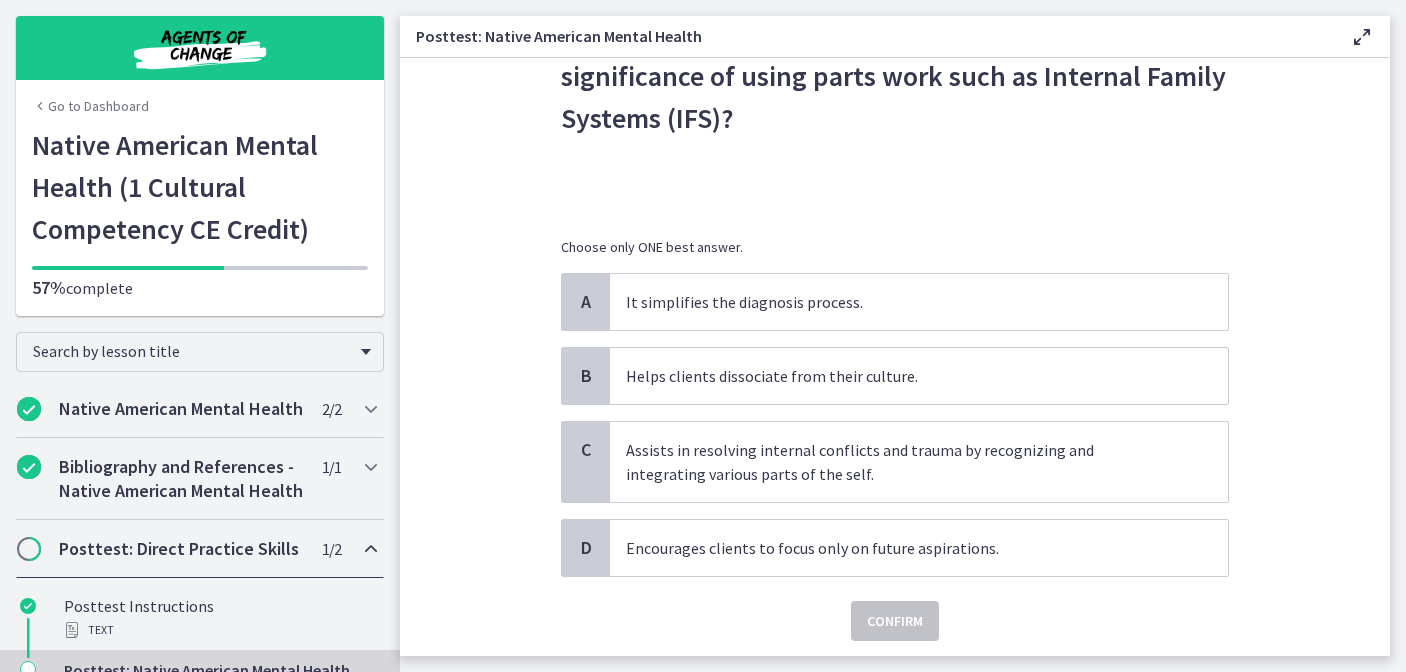 scroll, scrollTop: 140, scrollLeft: 0, axis: vertical 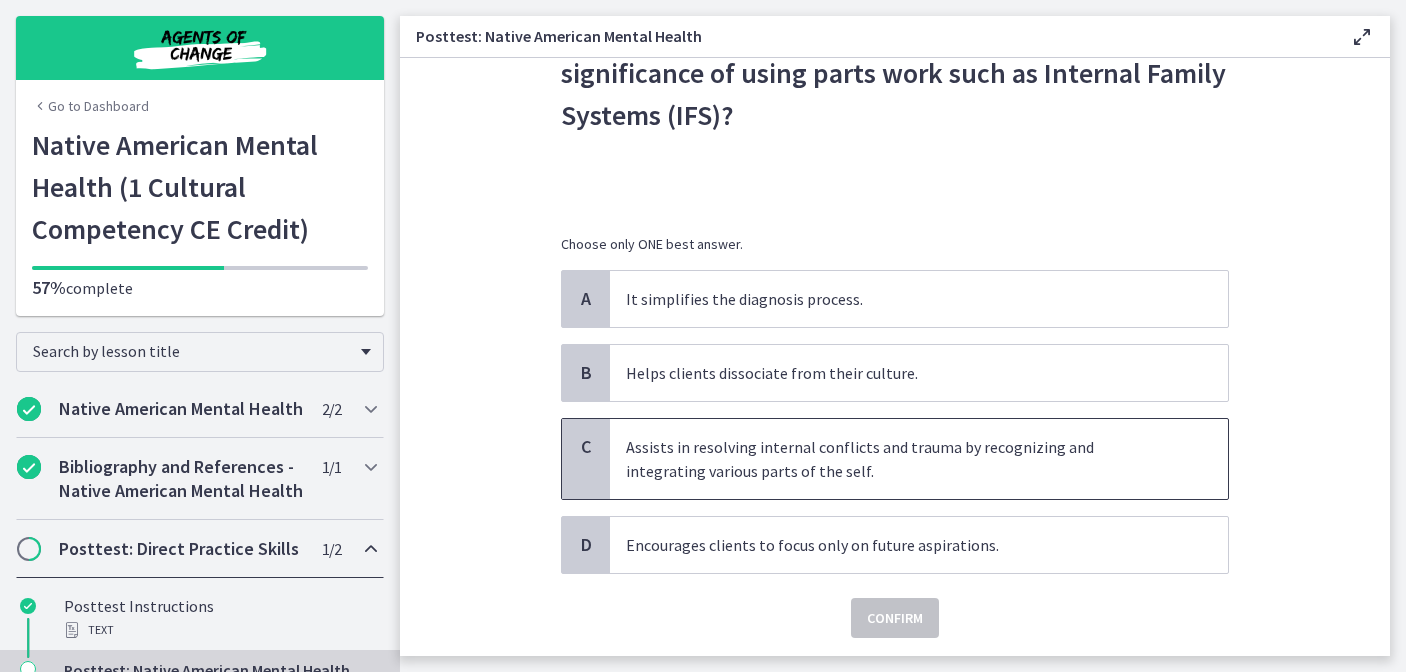 click on "Assists in resolving internal conflicts and trauma by recognizing and integrating various parts of the self." at bounding box center (899, 459) 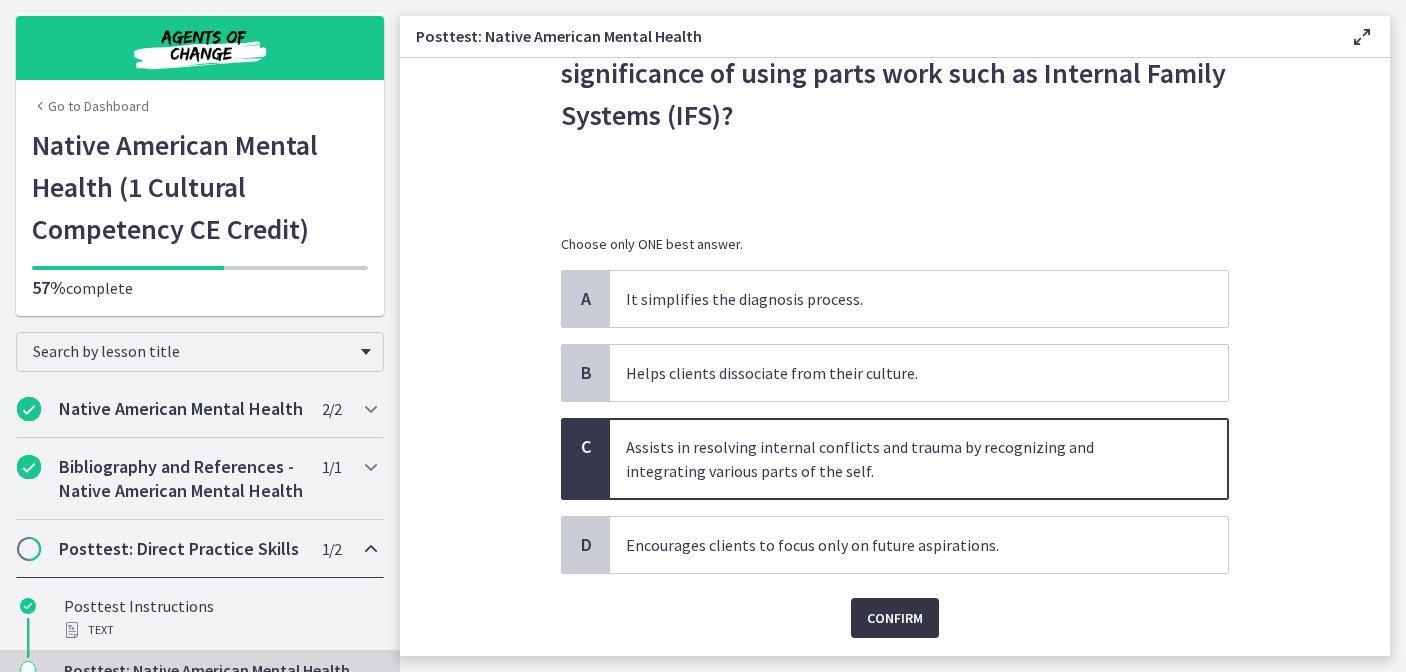 click on "Confirm" at bounding box center [895, 618] 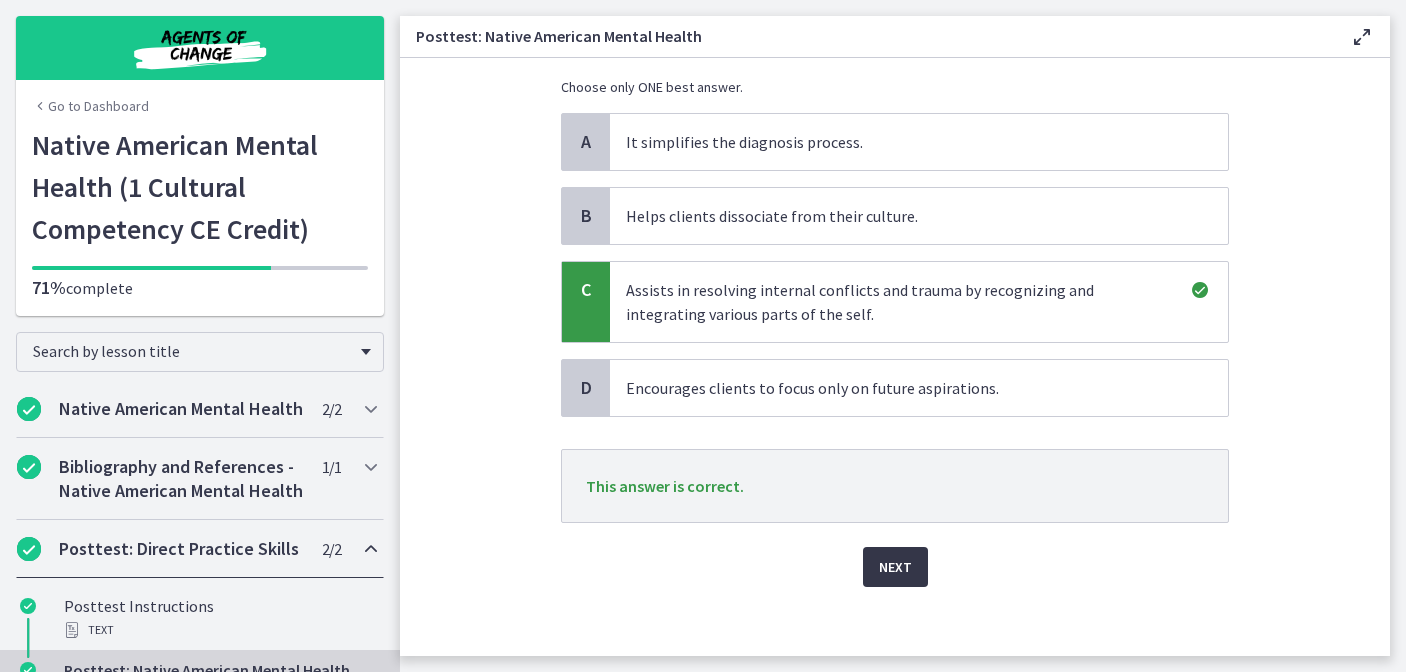 scroll, scrollTop: 299, scrollLeft: 0, axis: vertical 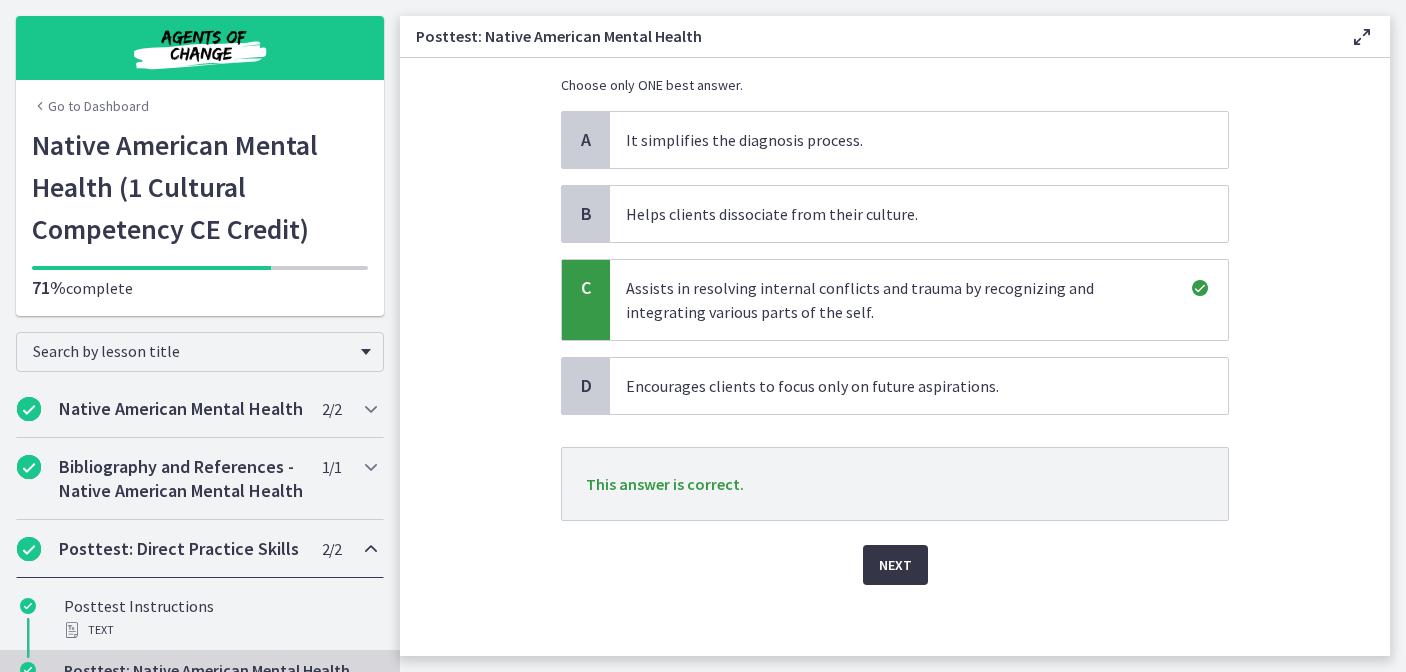 click on "Next" at bounding box center [895, 565] 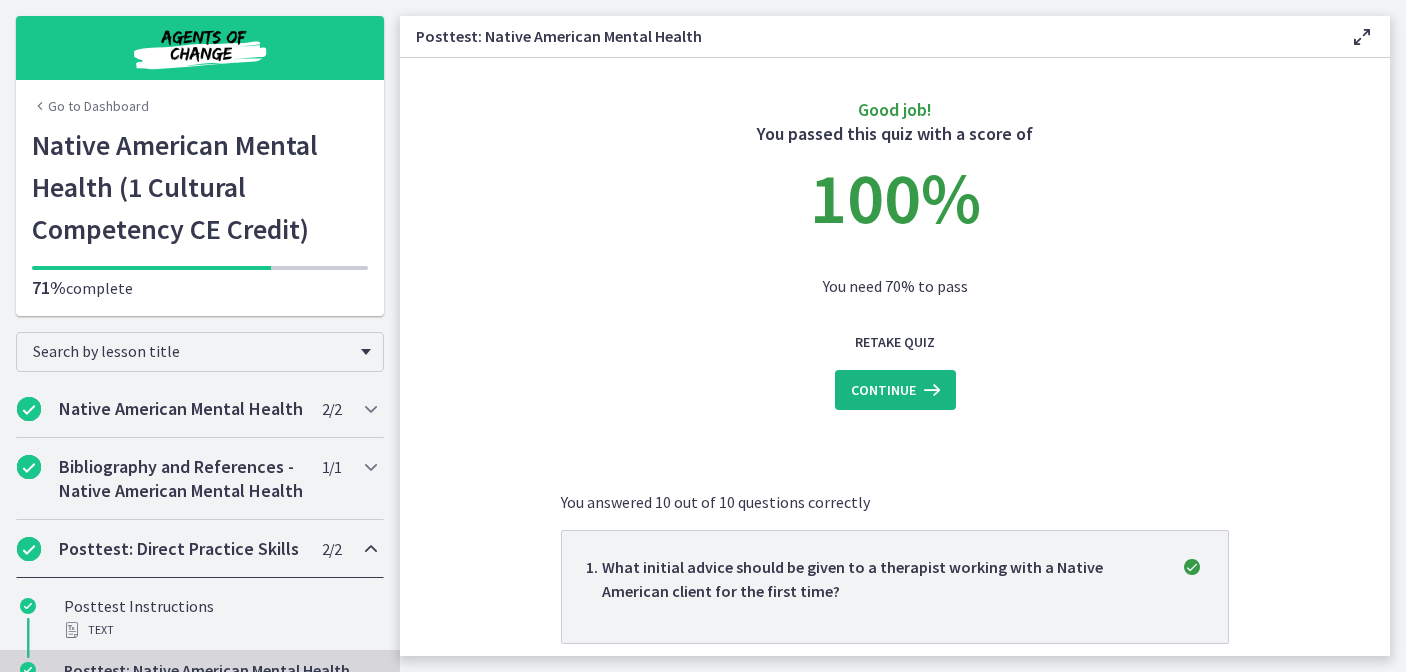 click on "Continue" at bounding box center (883, 390) 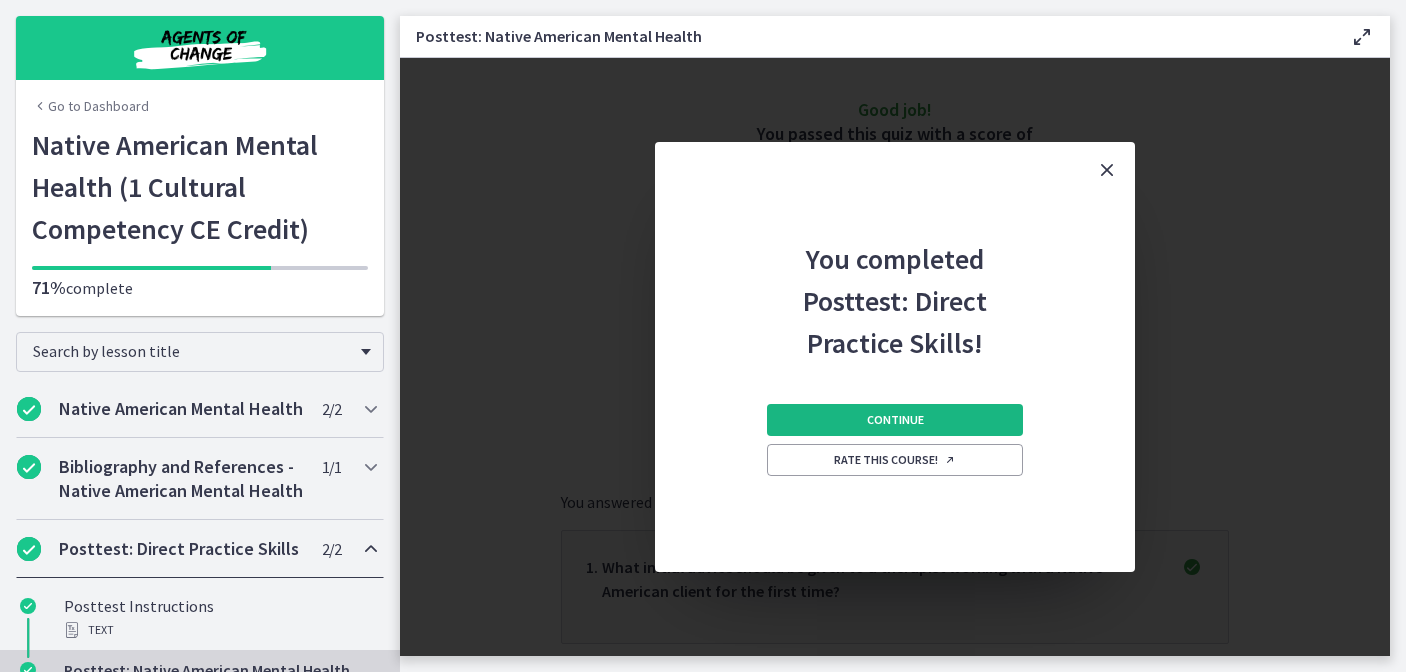 click on "Continue" at bounding box center (895, 420) 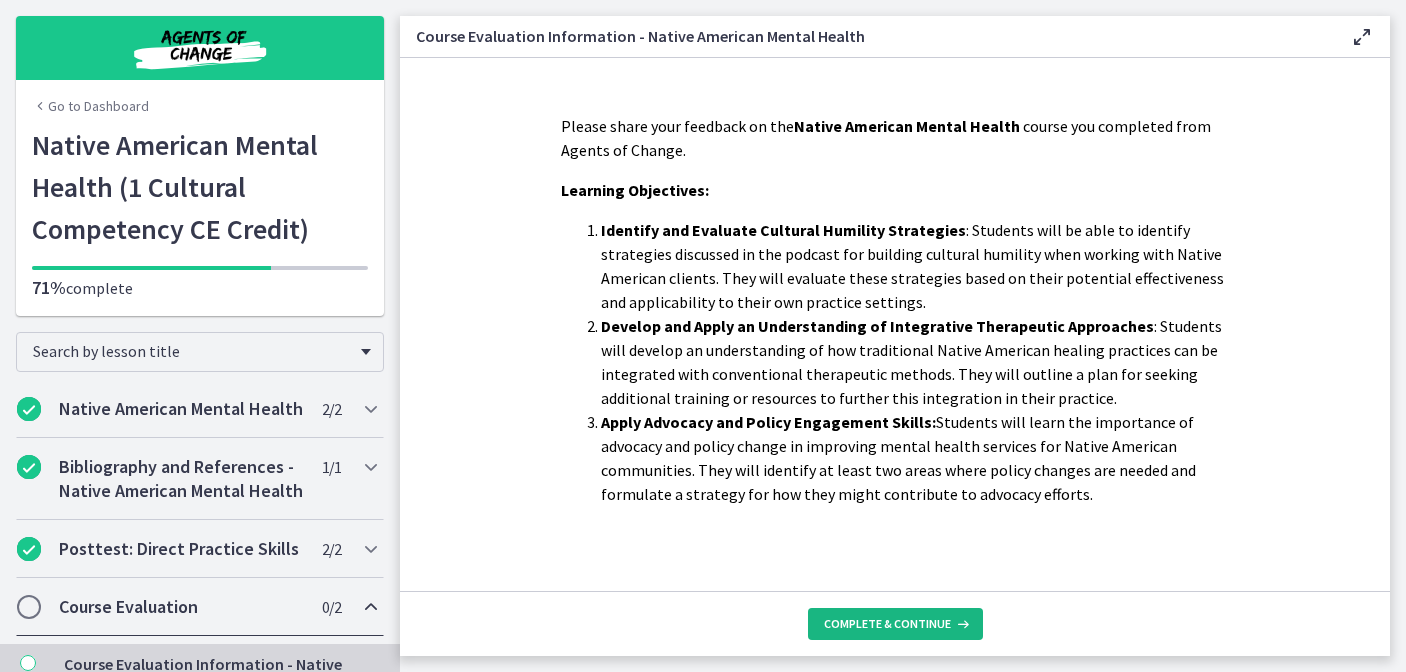 click on "Complete & continue" at bounding box center [887, 624] 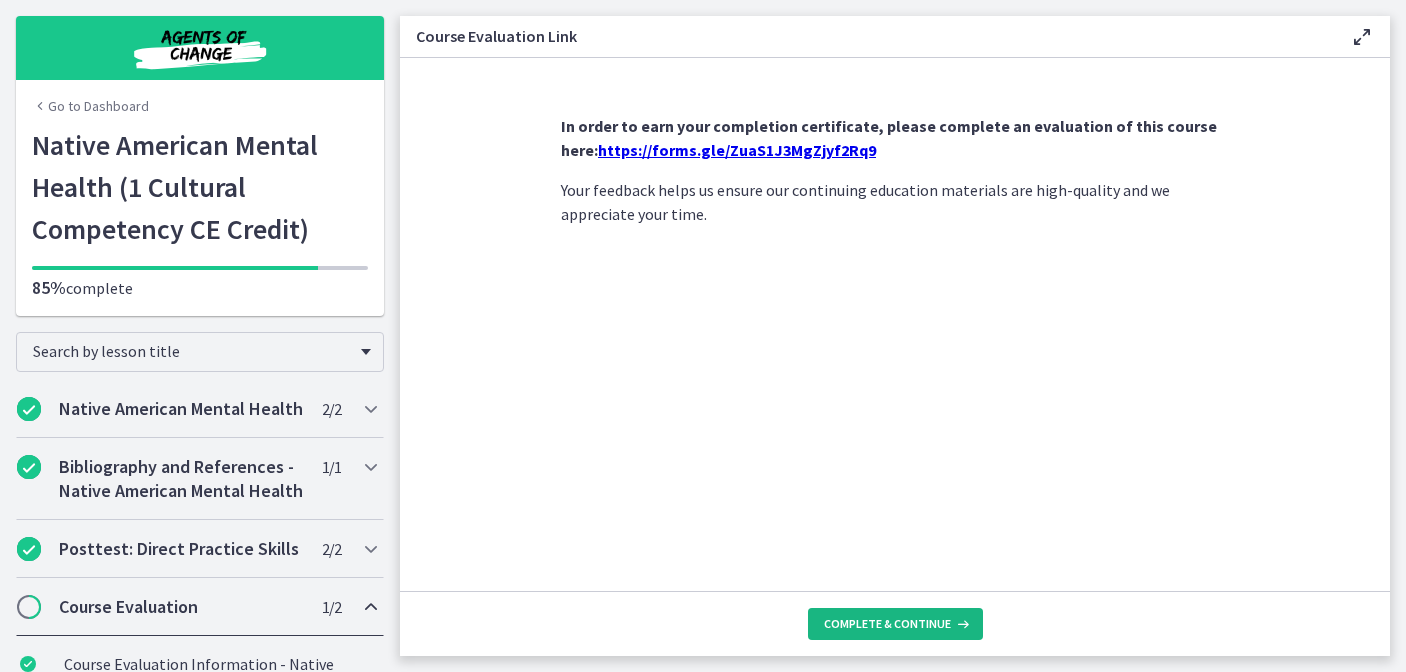 click on "Complete & continue" at bounding box center (887, 624) 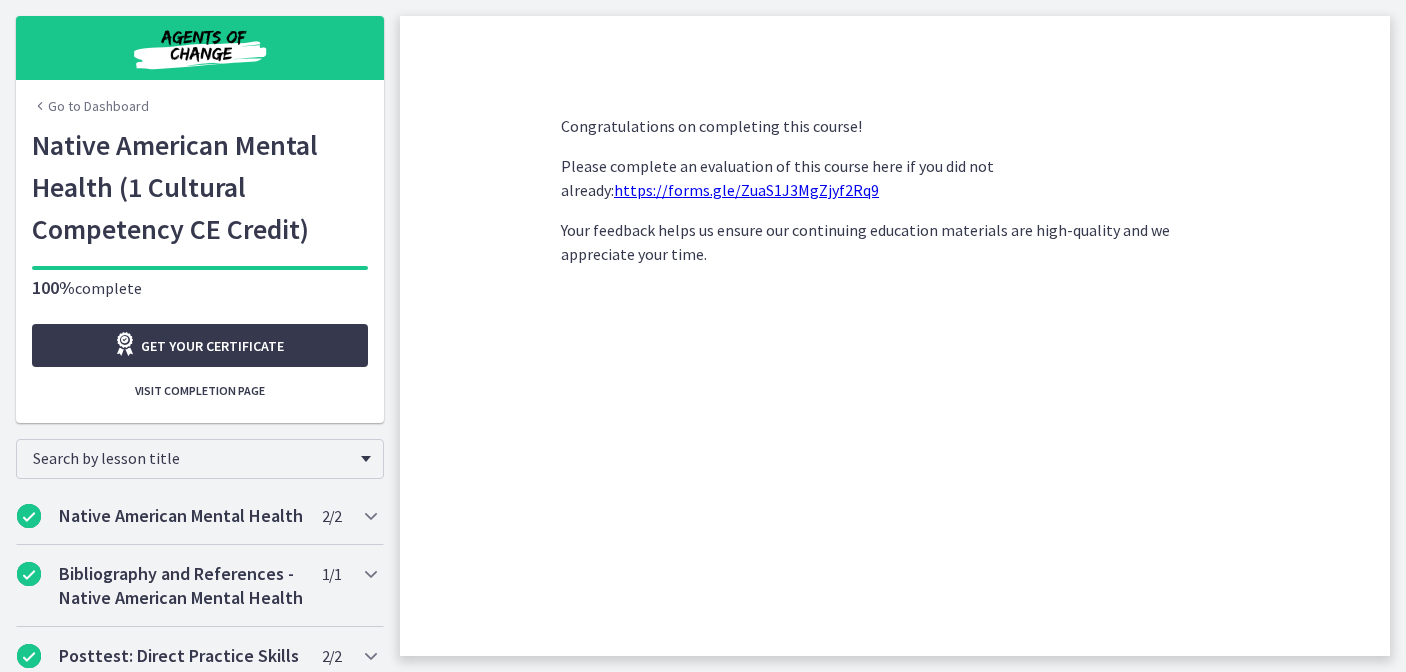 click on "Go to Dashboard" at bounding box center [90, 106] 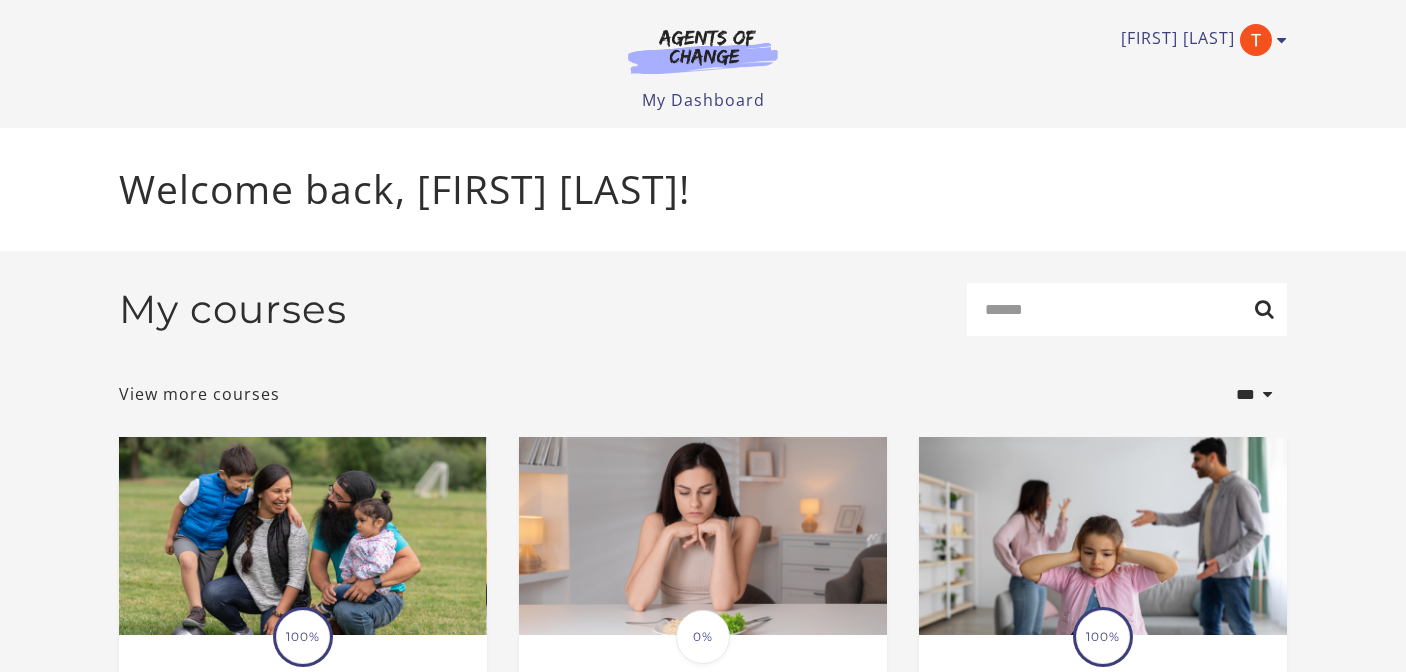 scroll, scrollTop: 0, scrollLeft: 0, axis: both 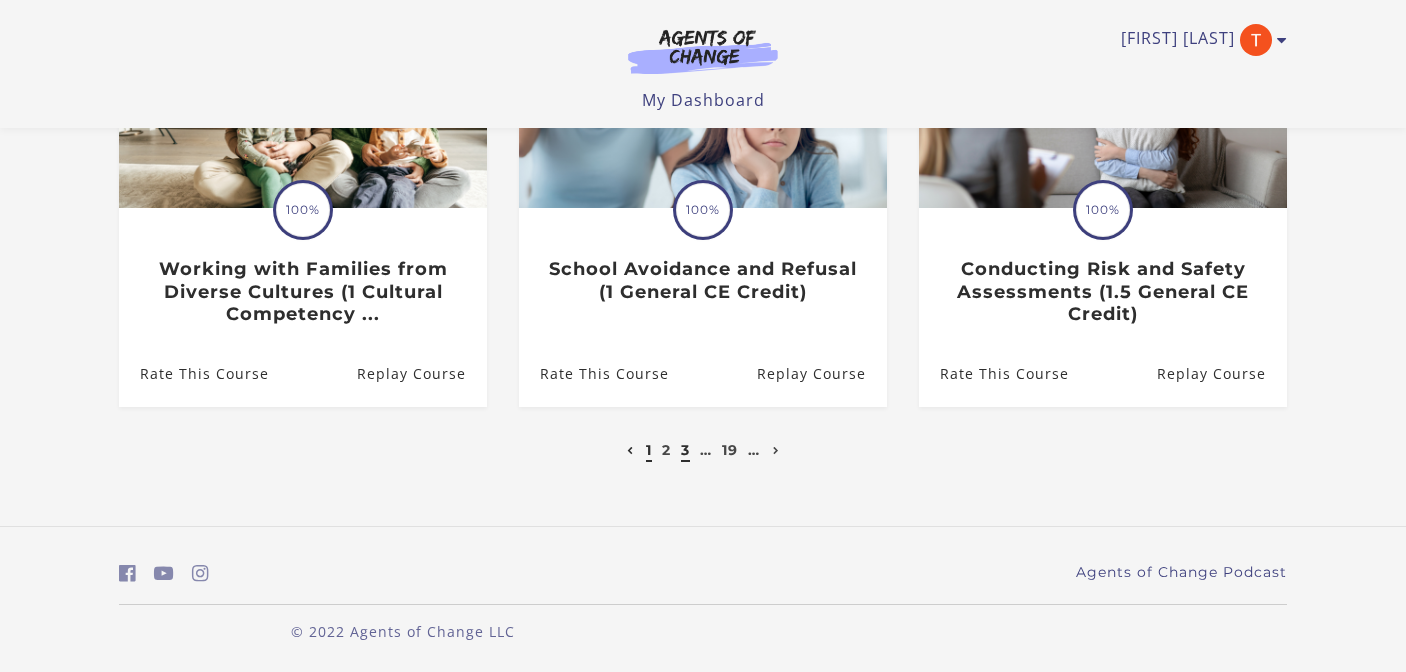 click on "3" at bounding box center (685, 450) 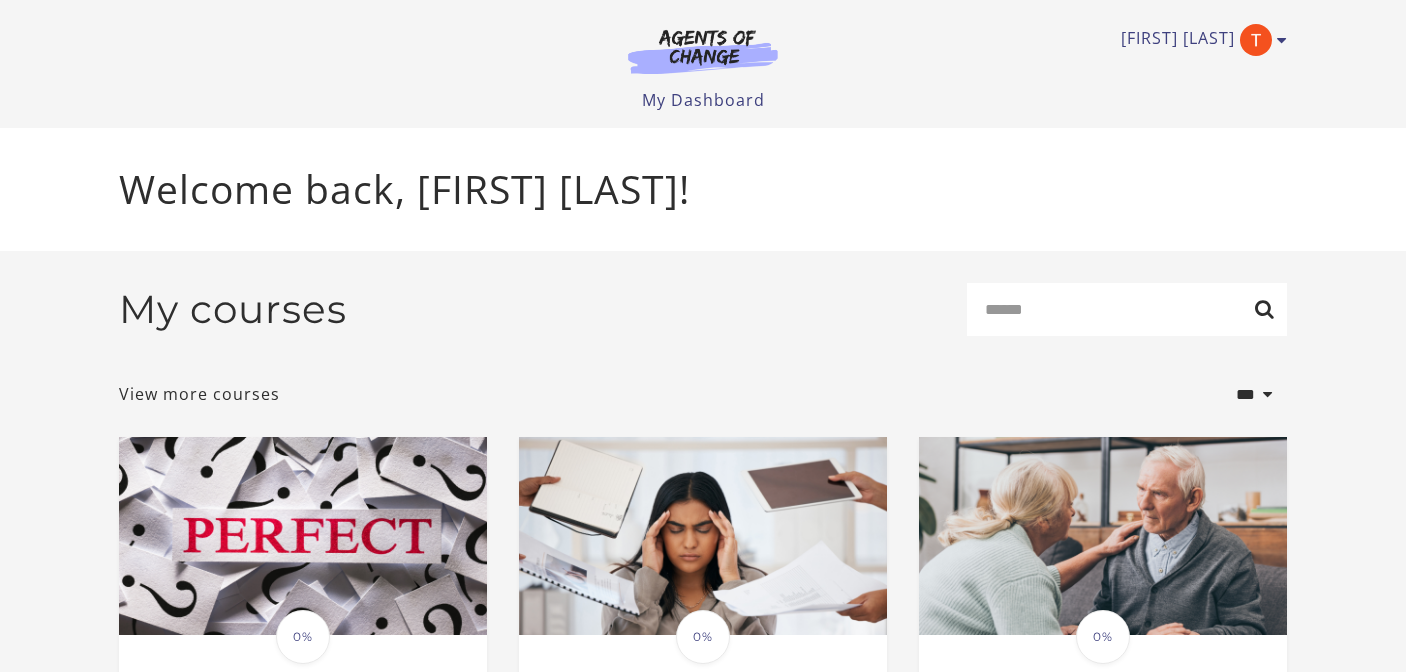 scroll, scrollTop: 0, scrollLeft: 0, axis: both 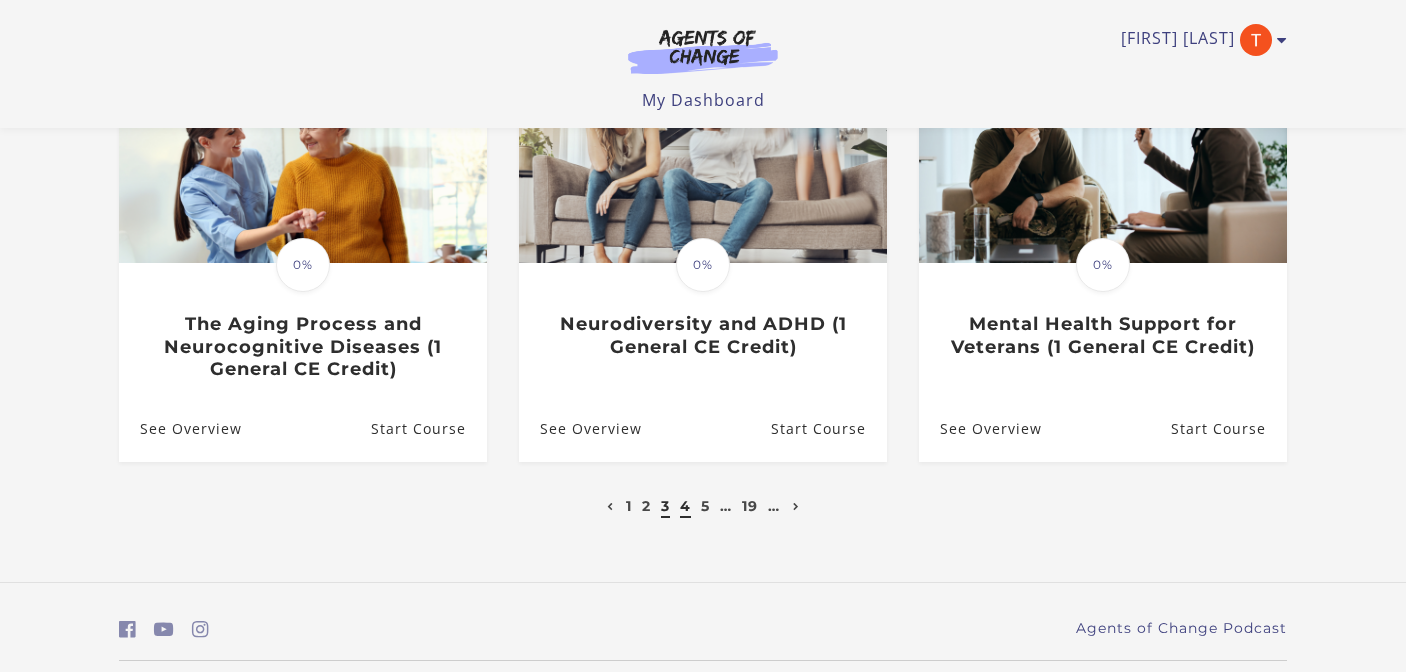 click on "4" at bounding box center (685, 506) 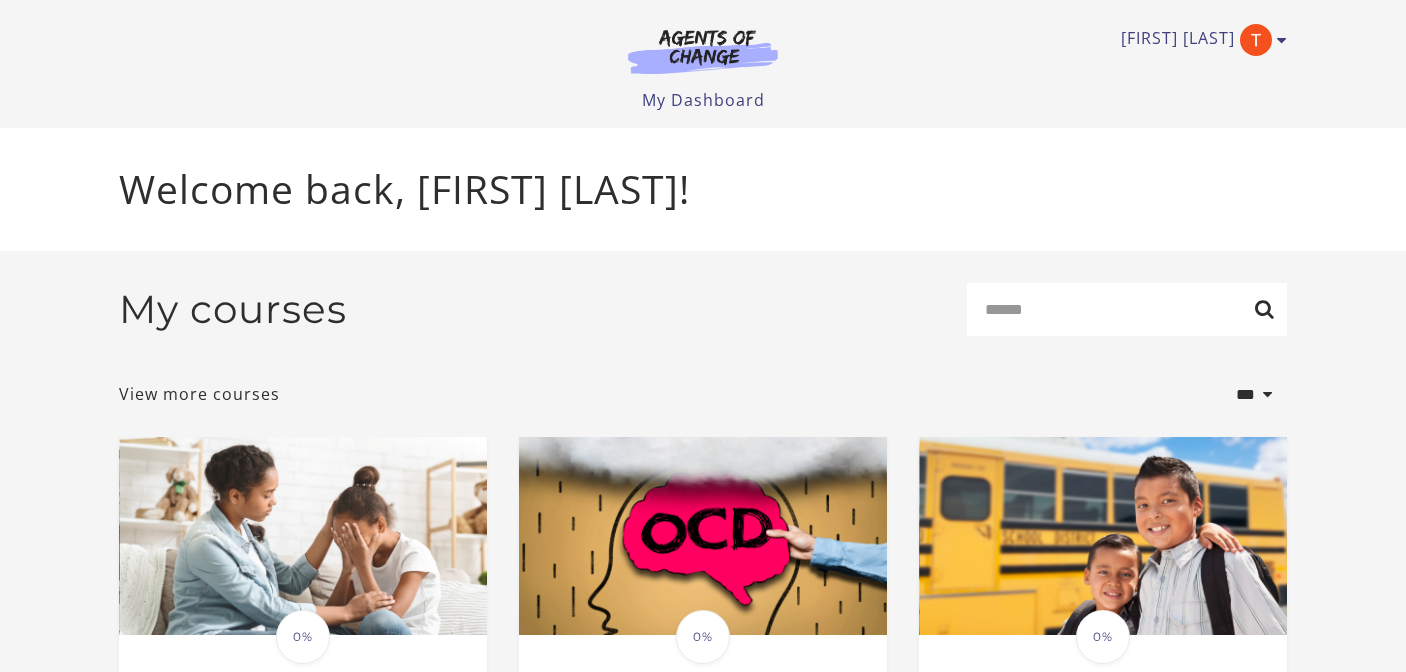 scroll, scrollTop: 0, scrollLeft: 0, axis: both 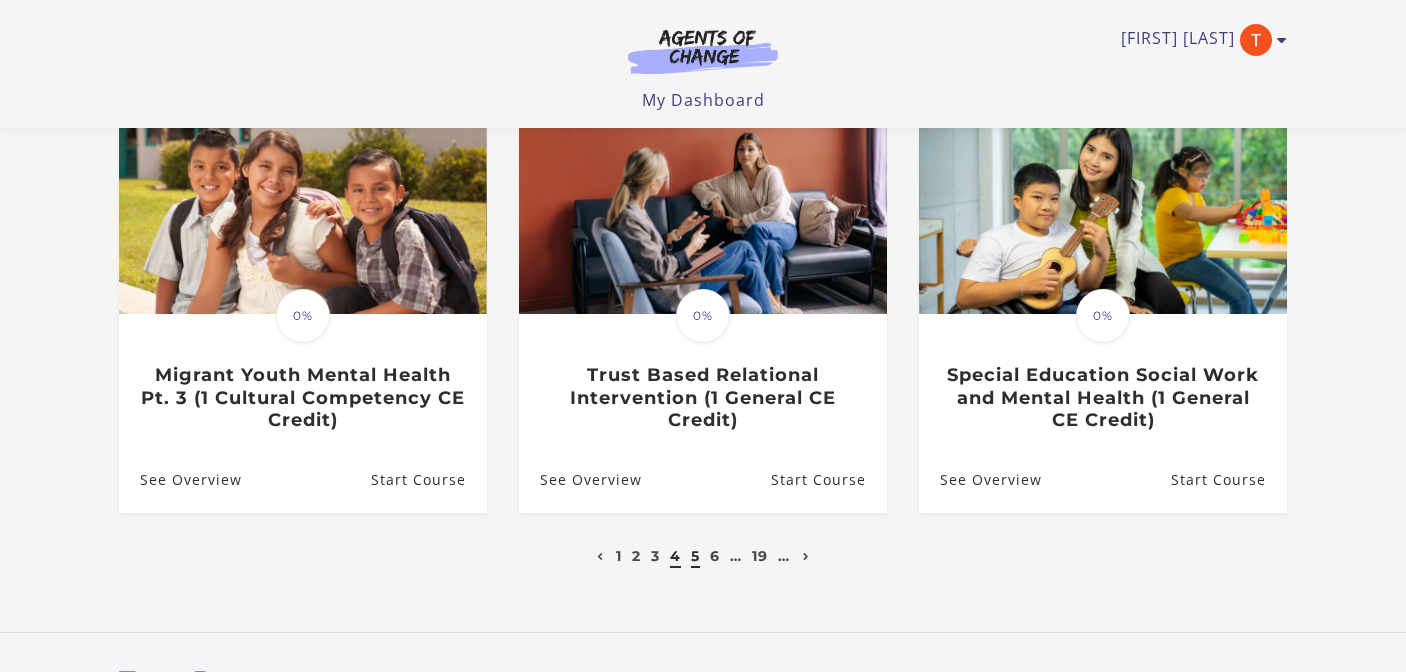 click on "5" at bounding box center [695, 556] 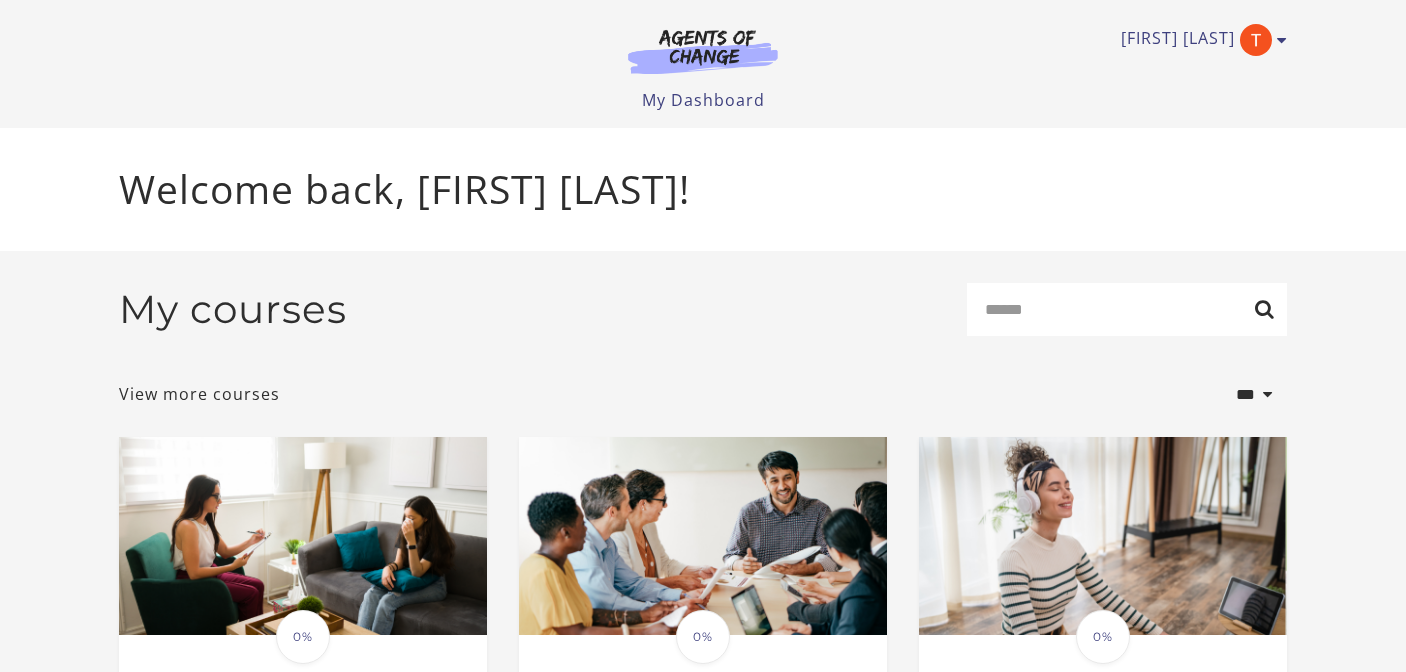 scroll, scrollTop: 0, scrollLeft: 0, axis: both 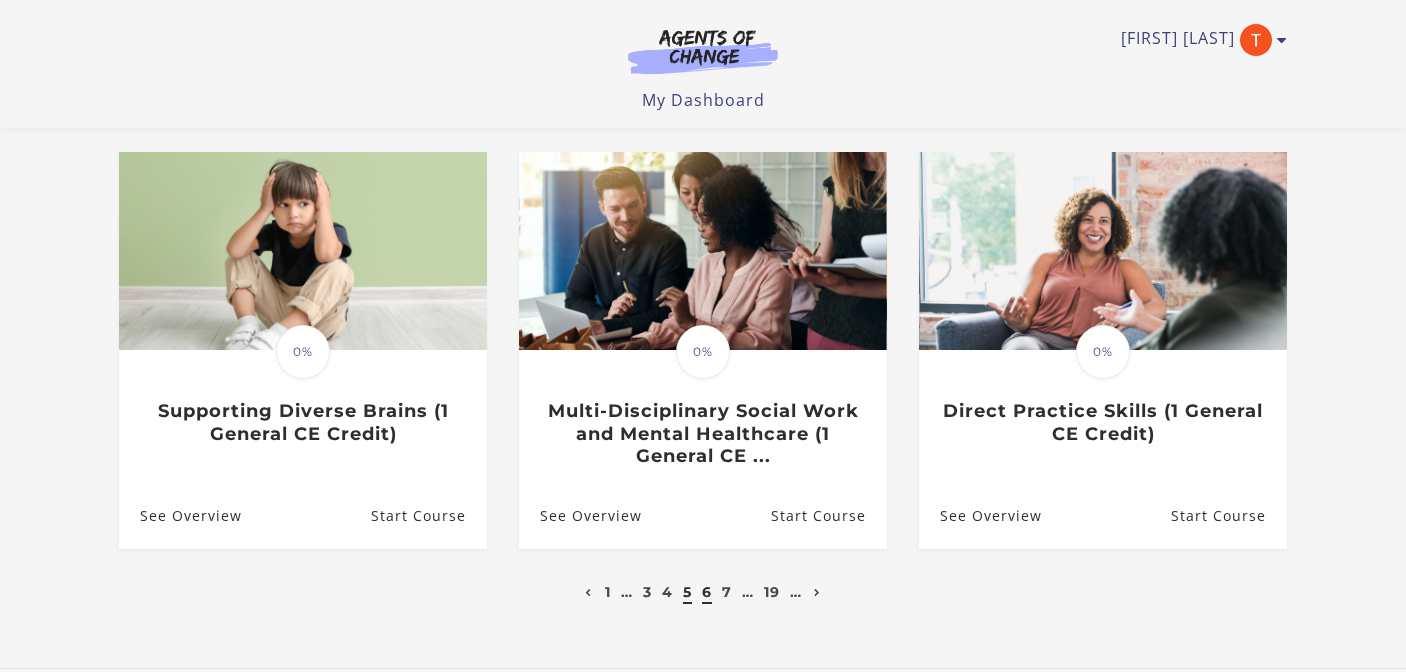 click on "6" at bounding box center (707, 592) 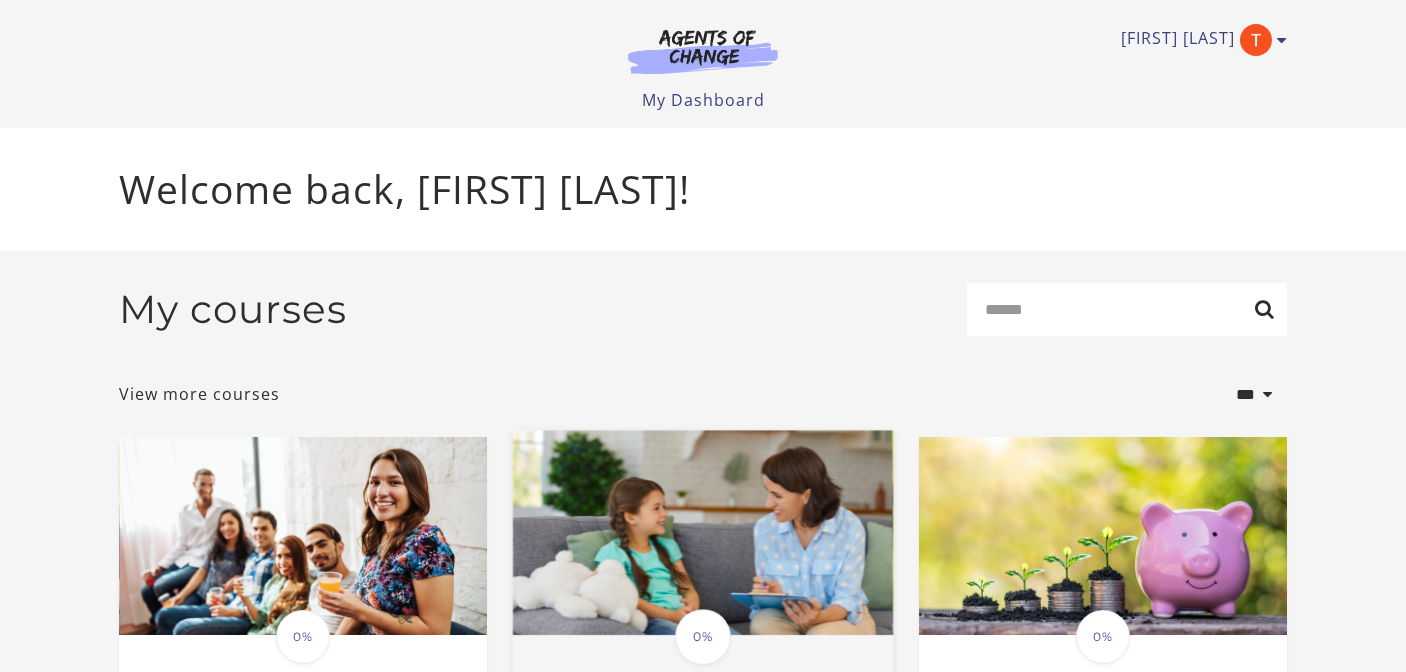 scroll, scrollTop: 0, scrollLeft: 0, axis: both 